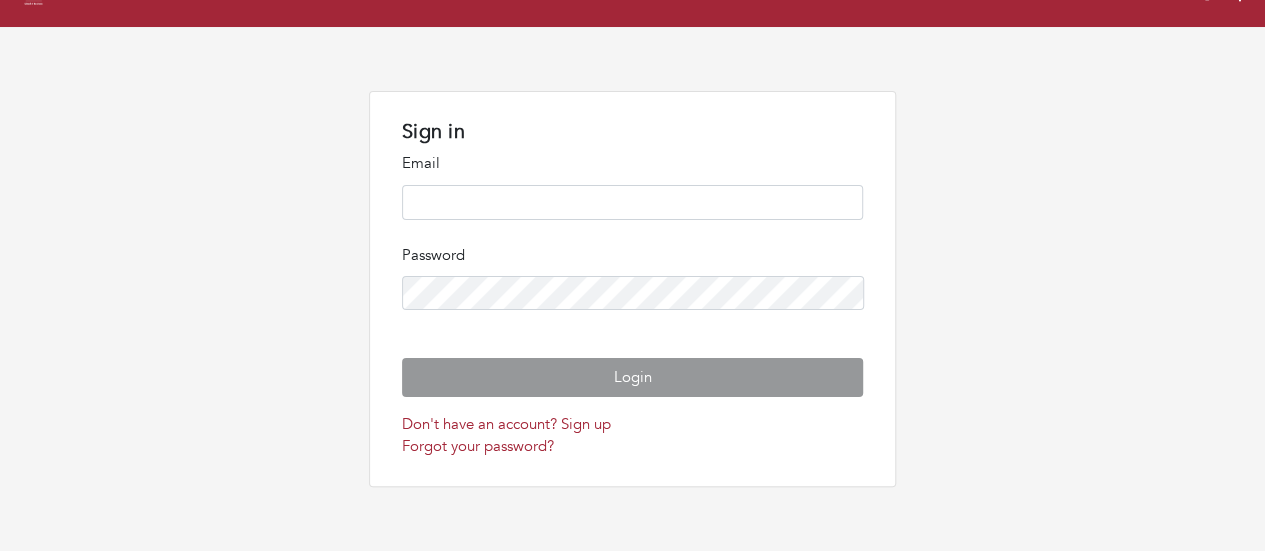 scroll, scrollTop: 110, scrollLeft: 0, axis: vertical 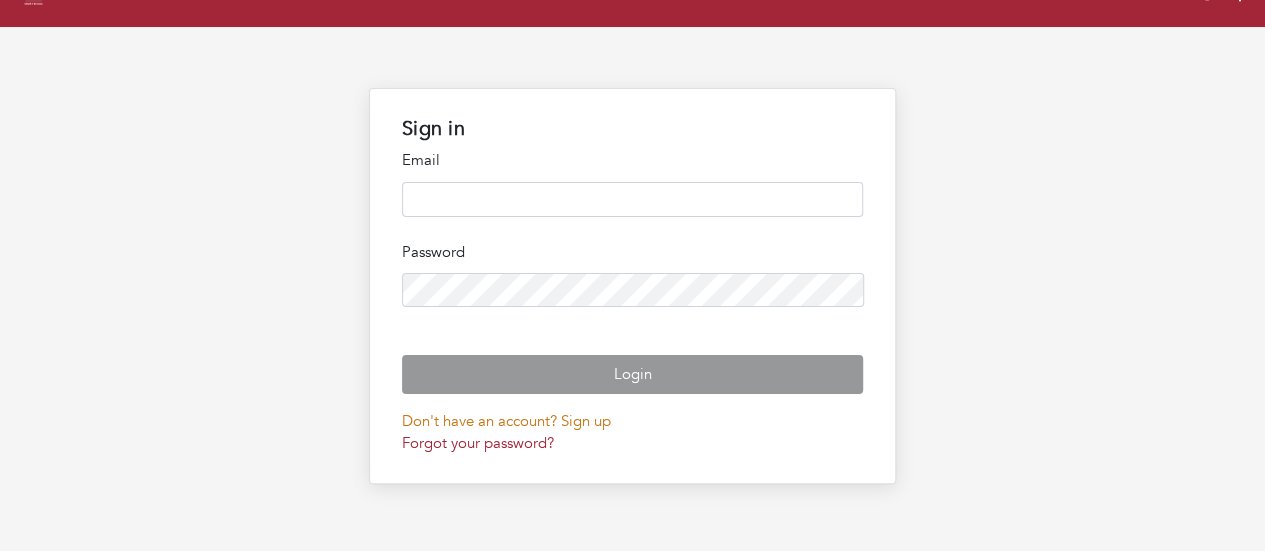 click on "Don't have an account? Sign up" at bounding box center (506, 421) 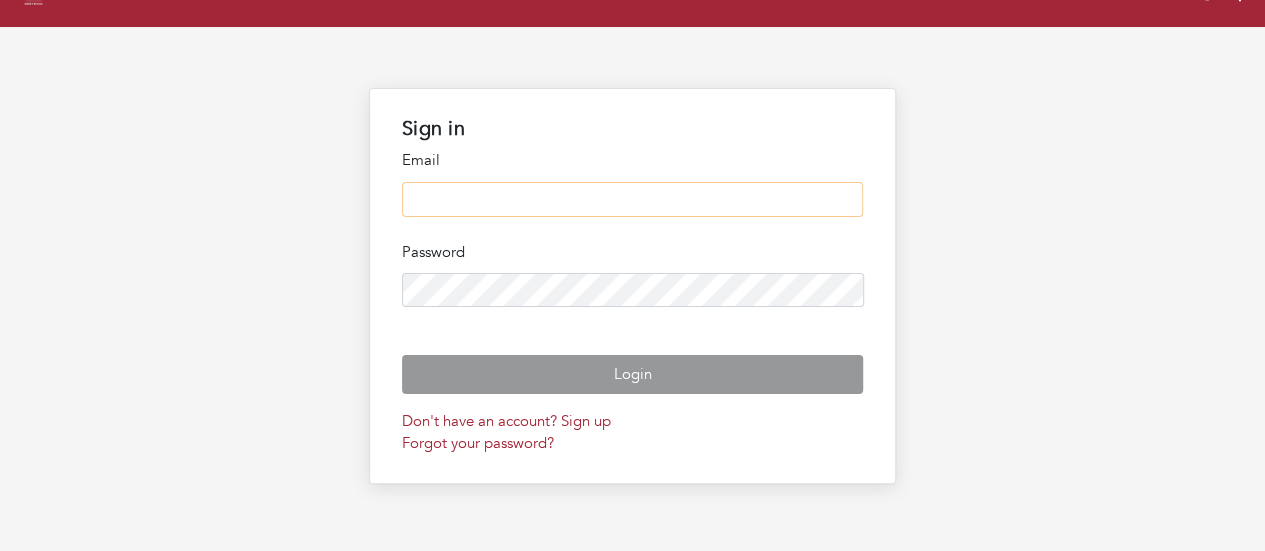 click at bounding box center [632, 199] 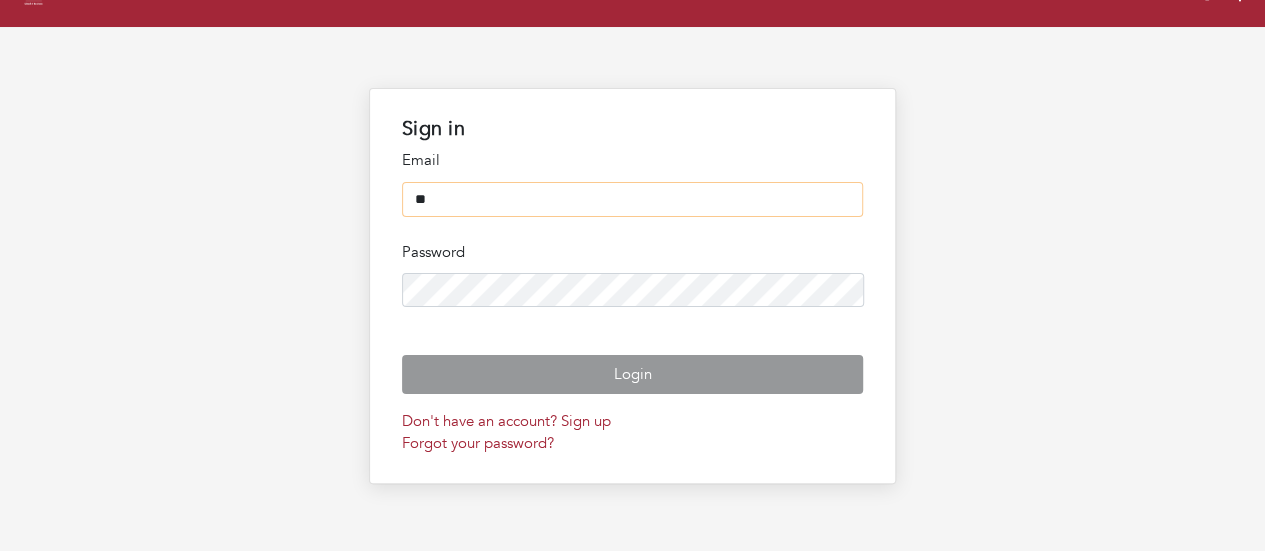 type on "*" 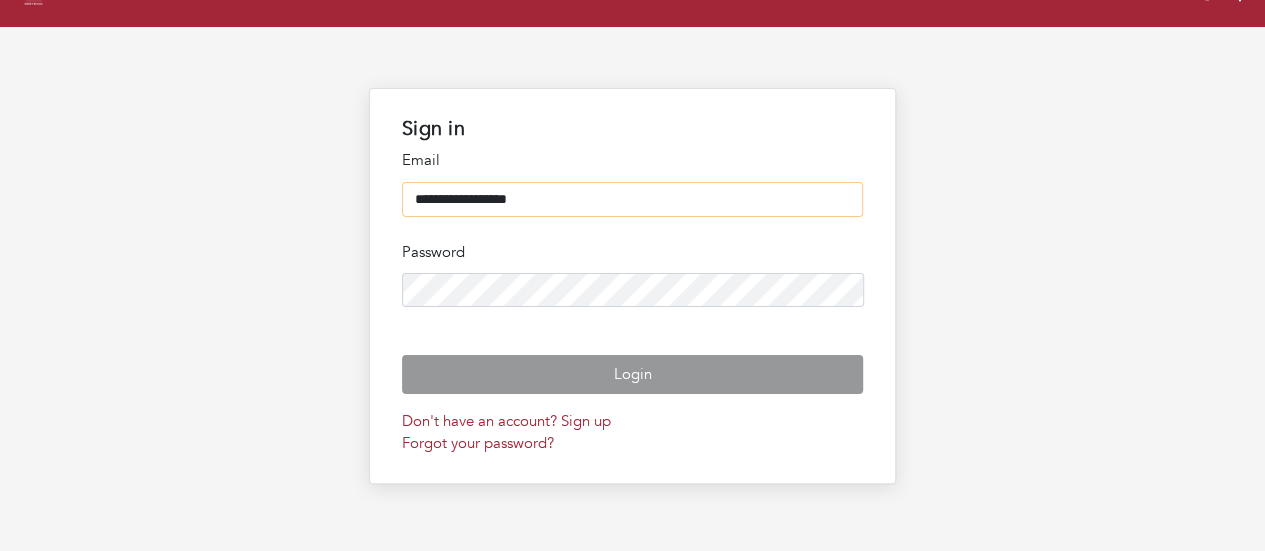 type on "**********" 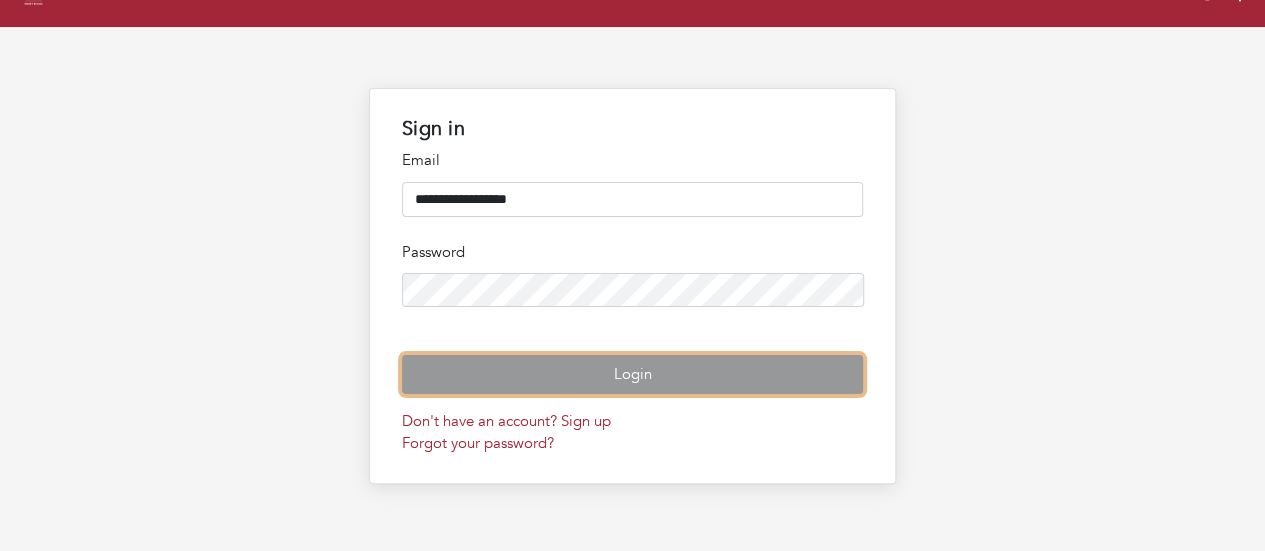 click on "Login" at bounding box center [632, 374] 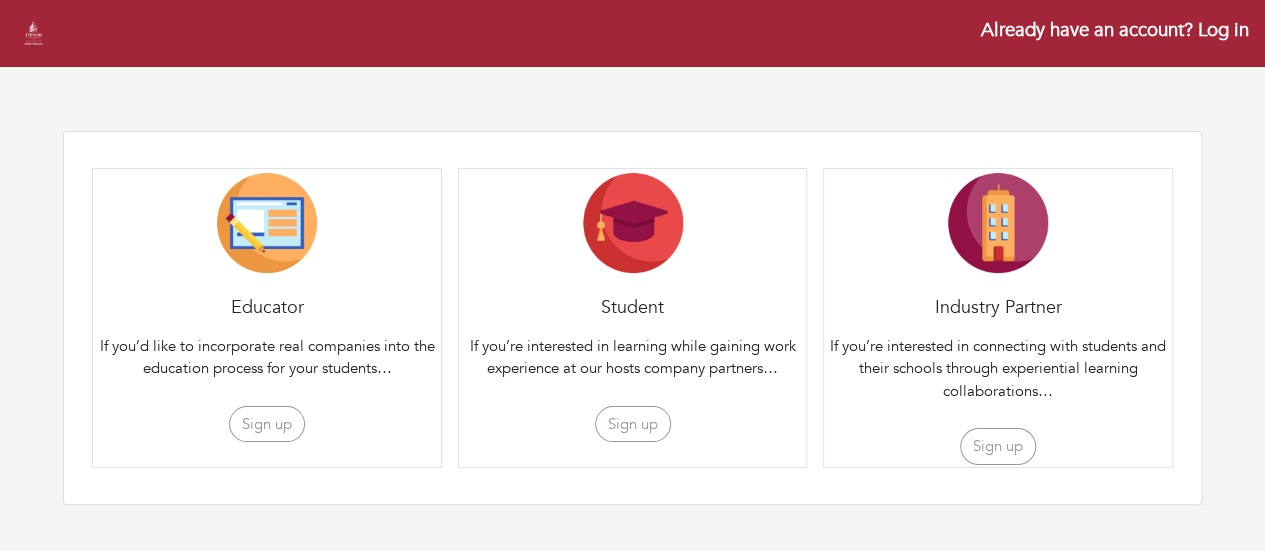 scroll, scrollTop: 17, scrollLeft: 0, axis: vertical 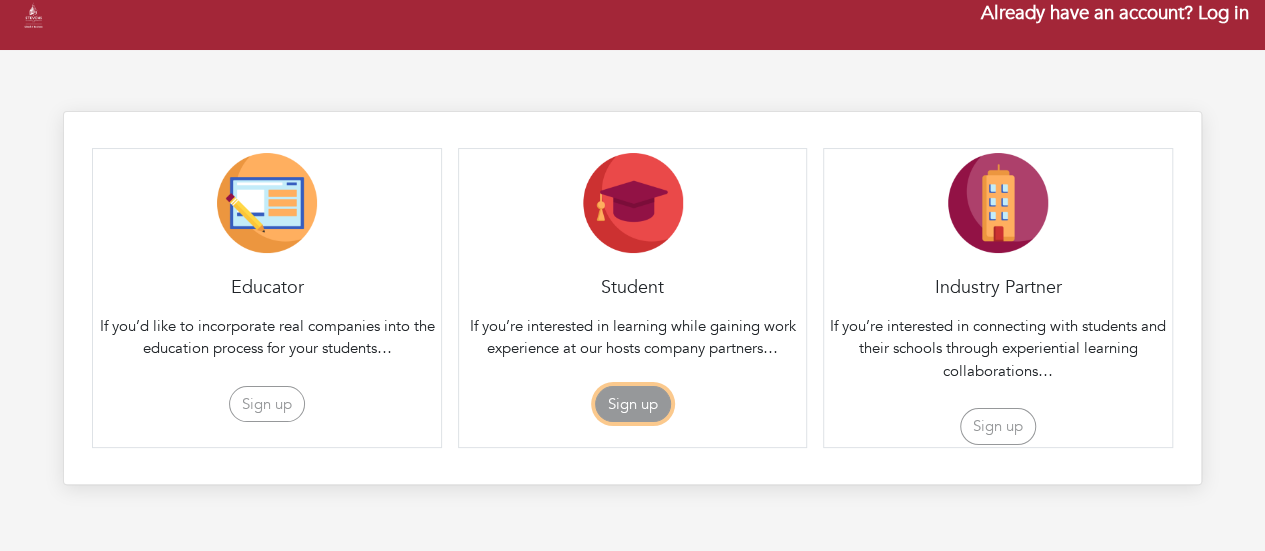 click on "Sign up" at bounding box center (633, 404) 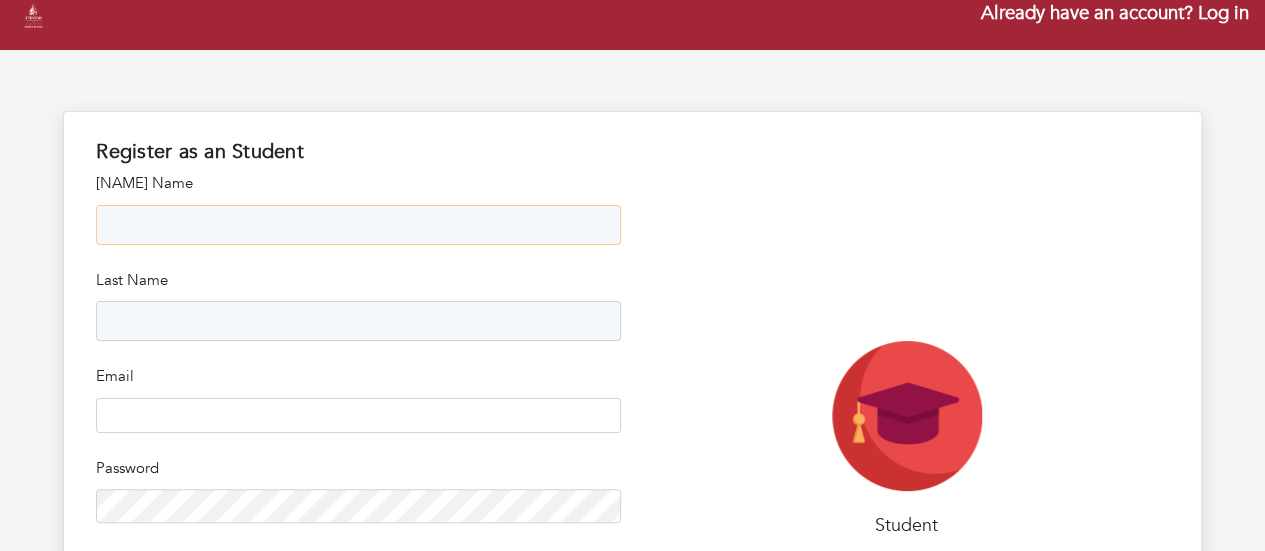 click at bounding box center (358, 225) 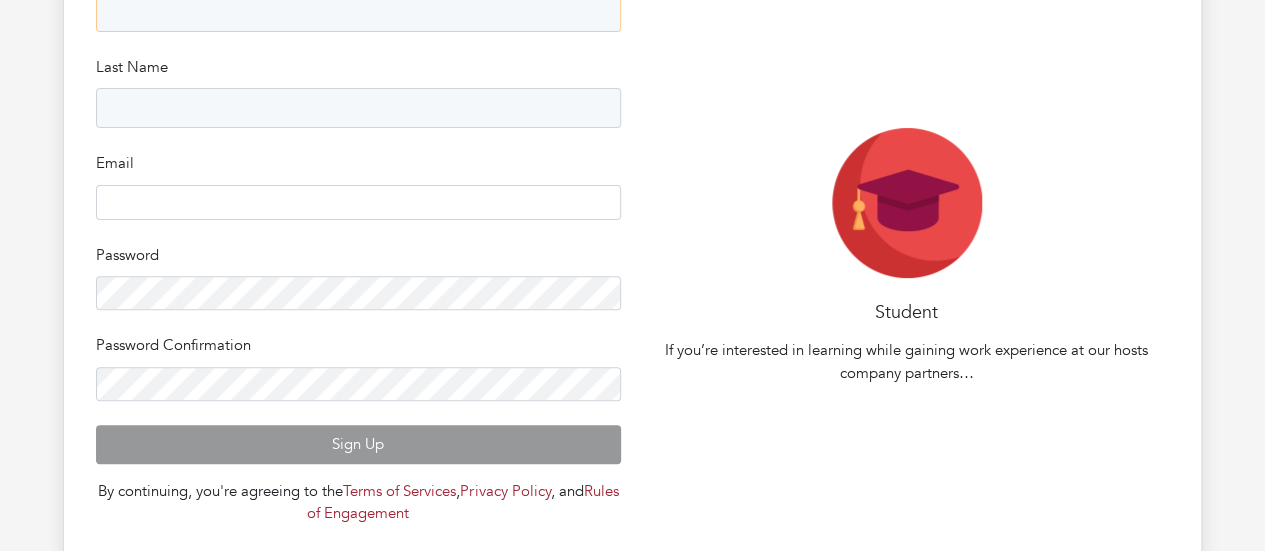 scroll, scrollTop: 0, scrollLeft: 0, axis: both 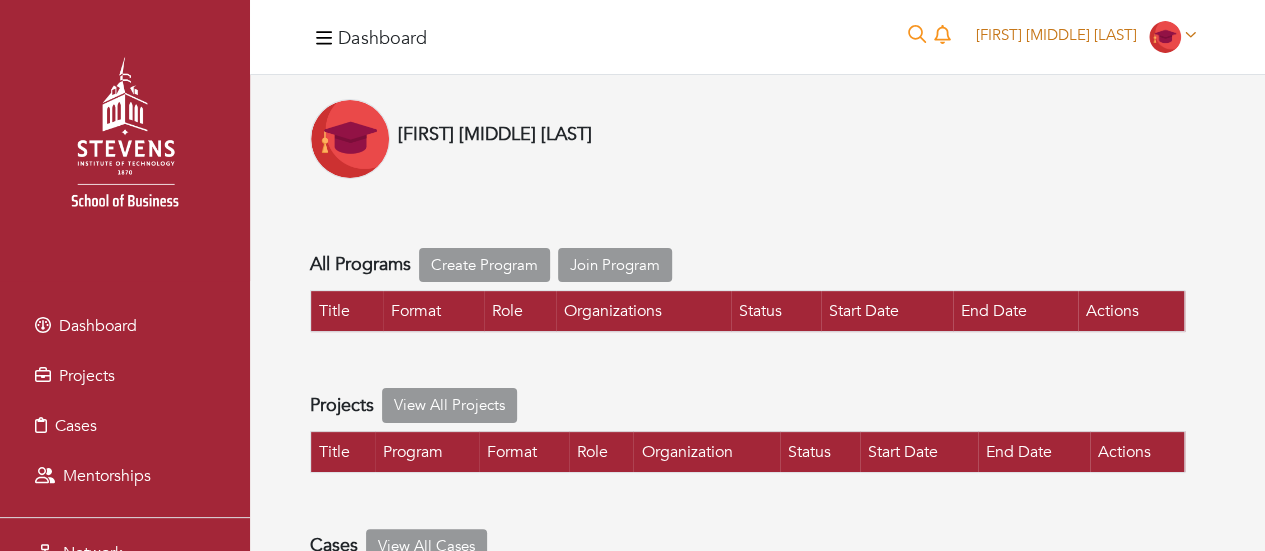 click at bounding box center (1165, 37) 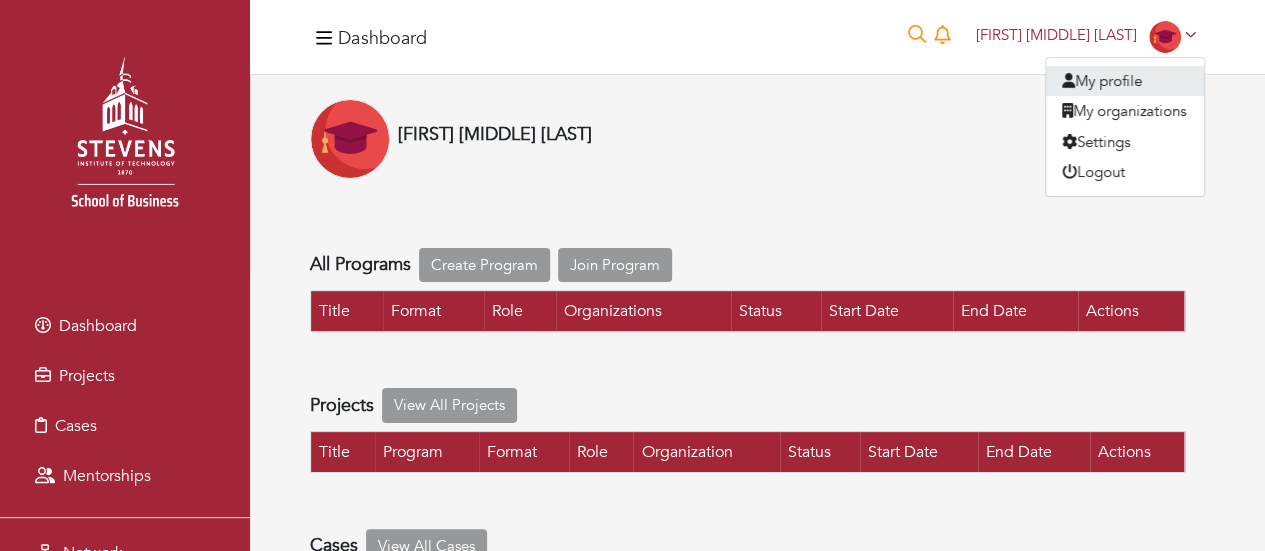 click on "My profile" at bounding box center (1125, 81) 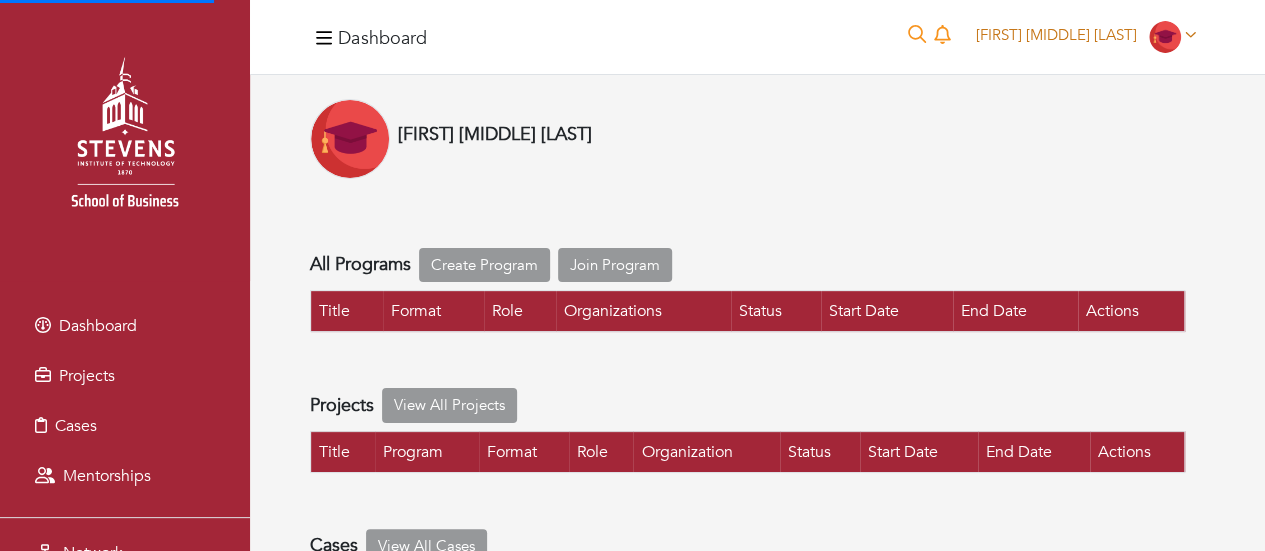click on "Venkata Sai KATTA" at bounding box center [1086, 35] 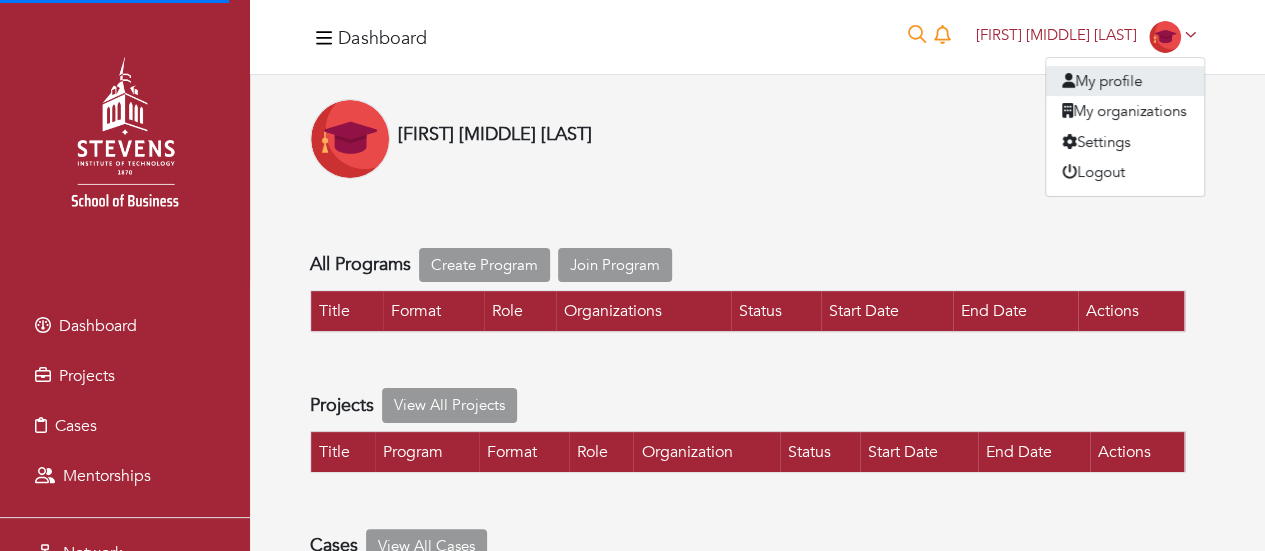 click on "My profile" at bounding box center (1125, 81) 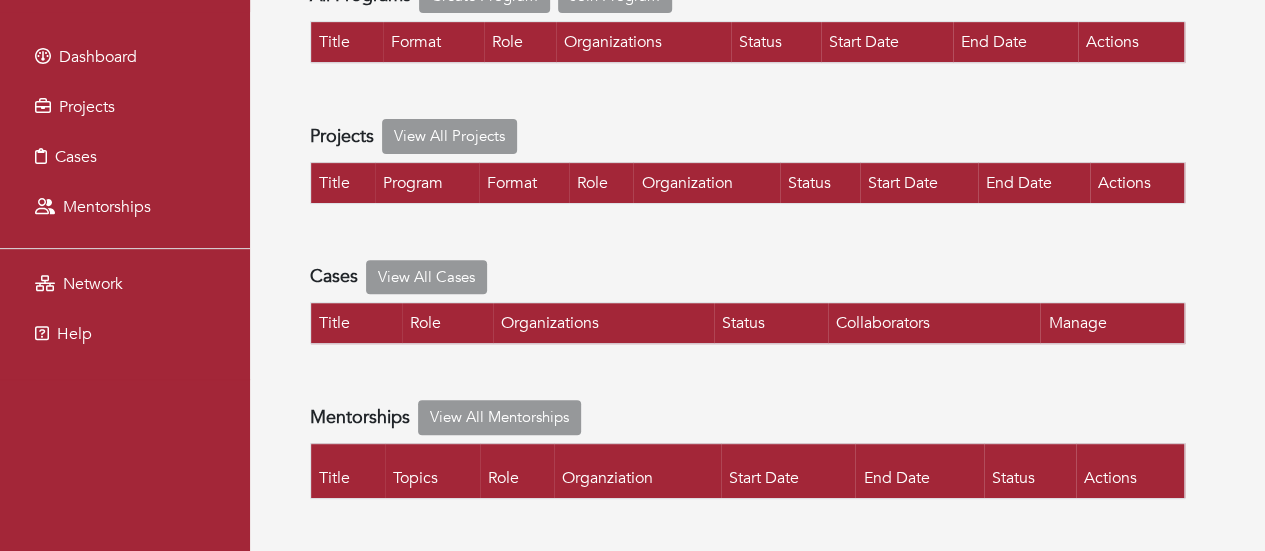 scroll, scrollTop: 0, scrollLeft: 0, axis: both 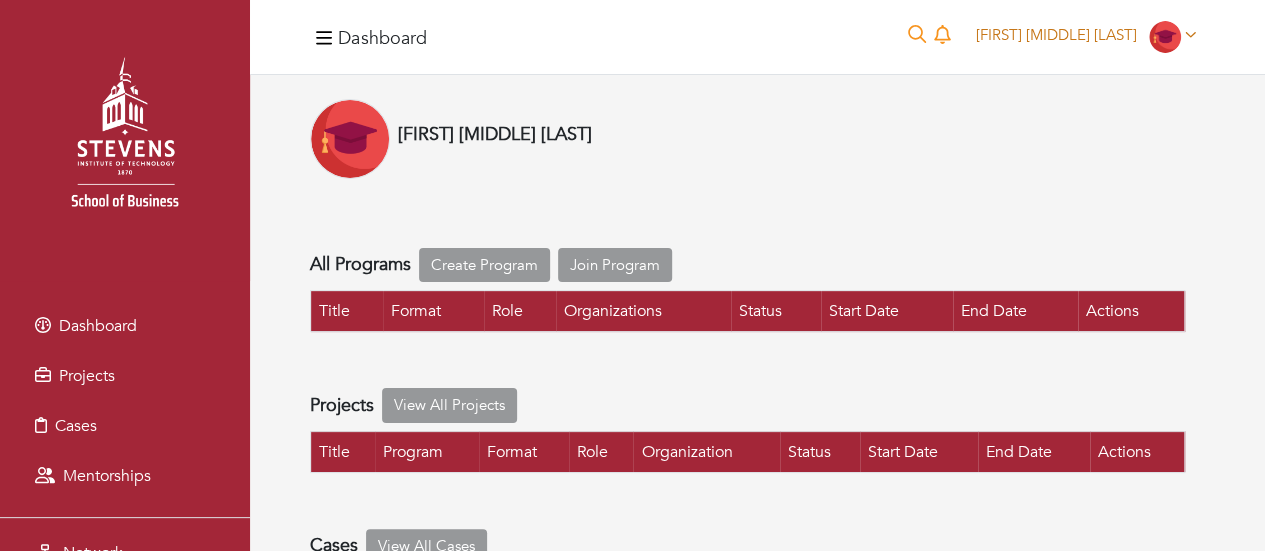 click at bounding box center (1165, 37) 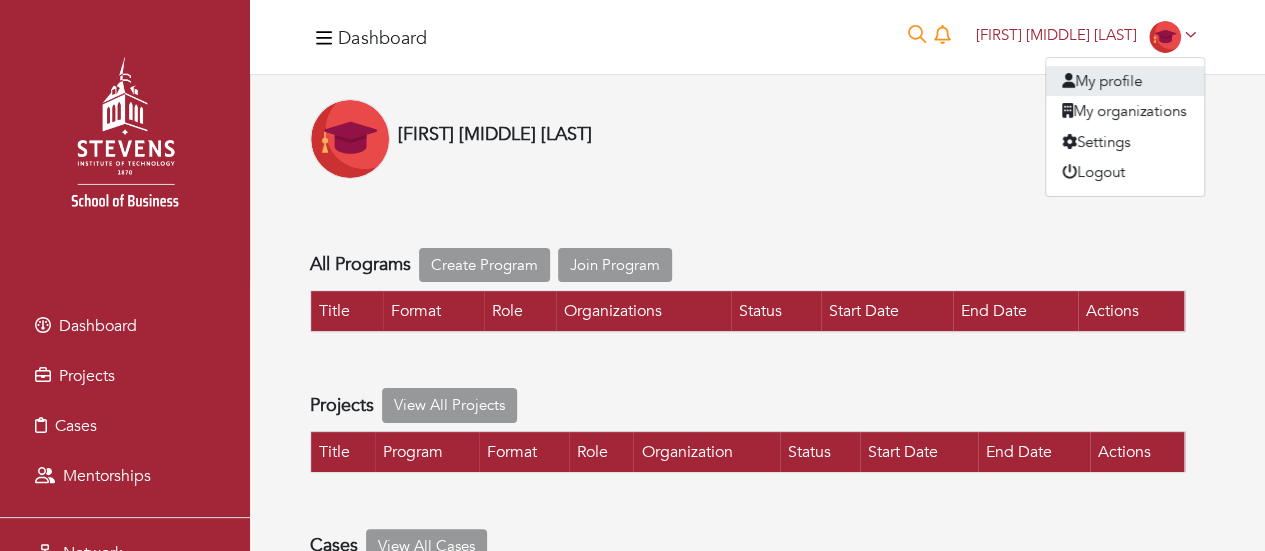 click on "My profile" at bounding box center (1125, 81) 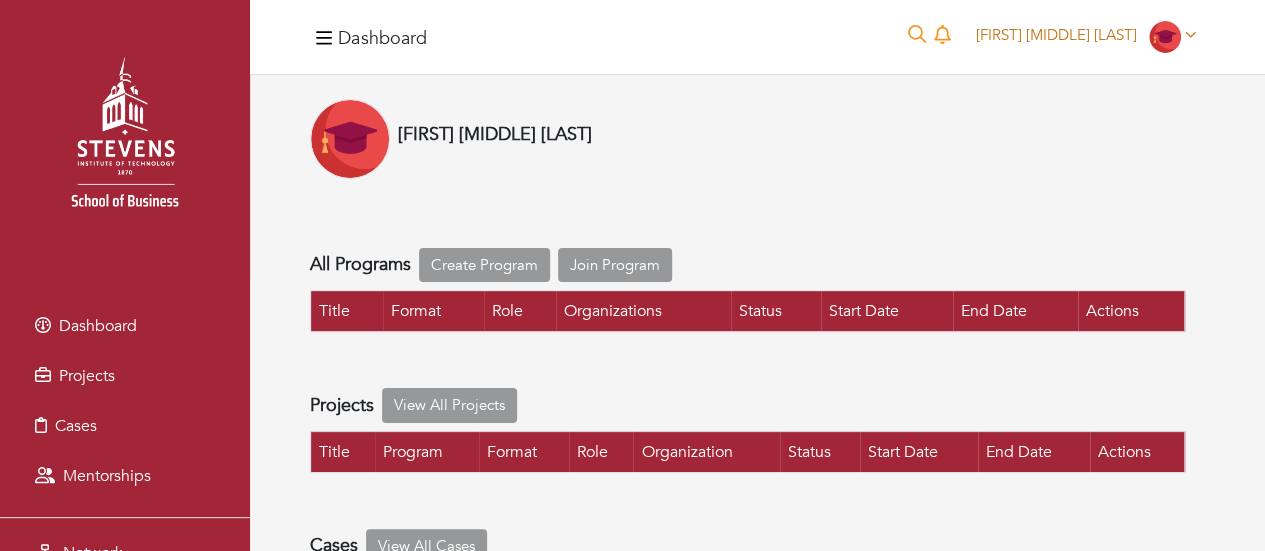 click at bounding box center (1165, 37) 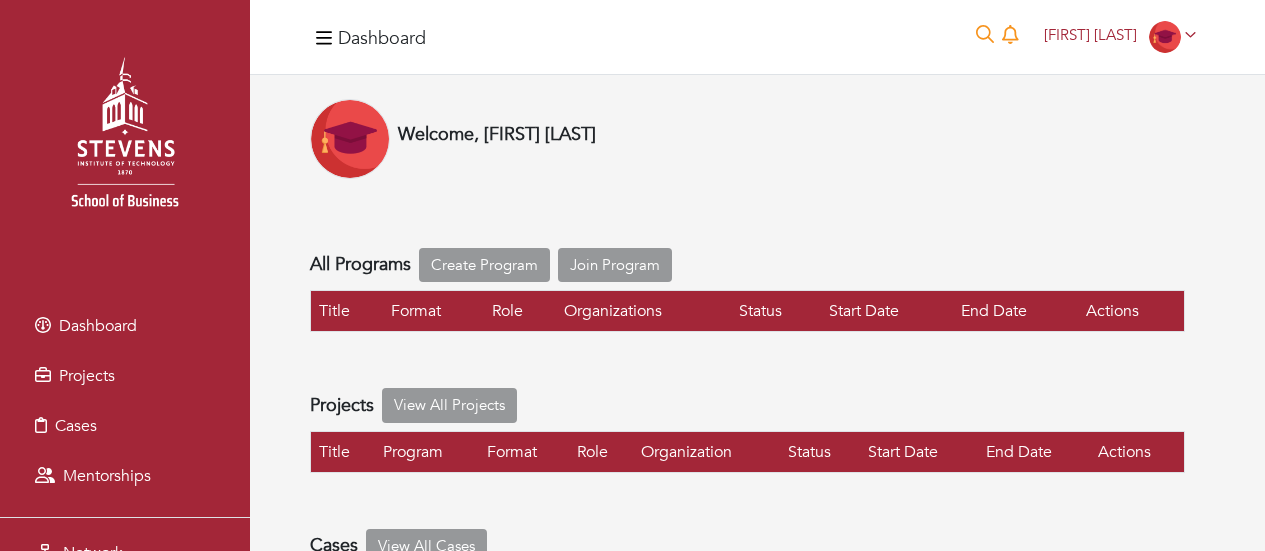 scroll, scrollTop: 0, scrollLeft: 0, axis: both 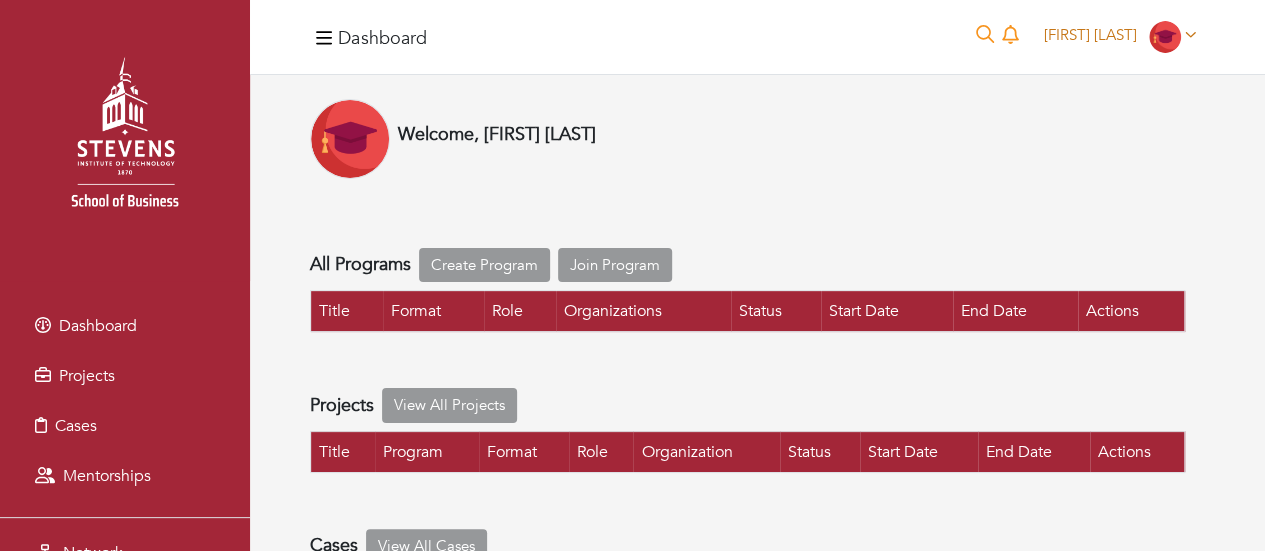click at bounding box center (1165, 37) 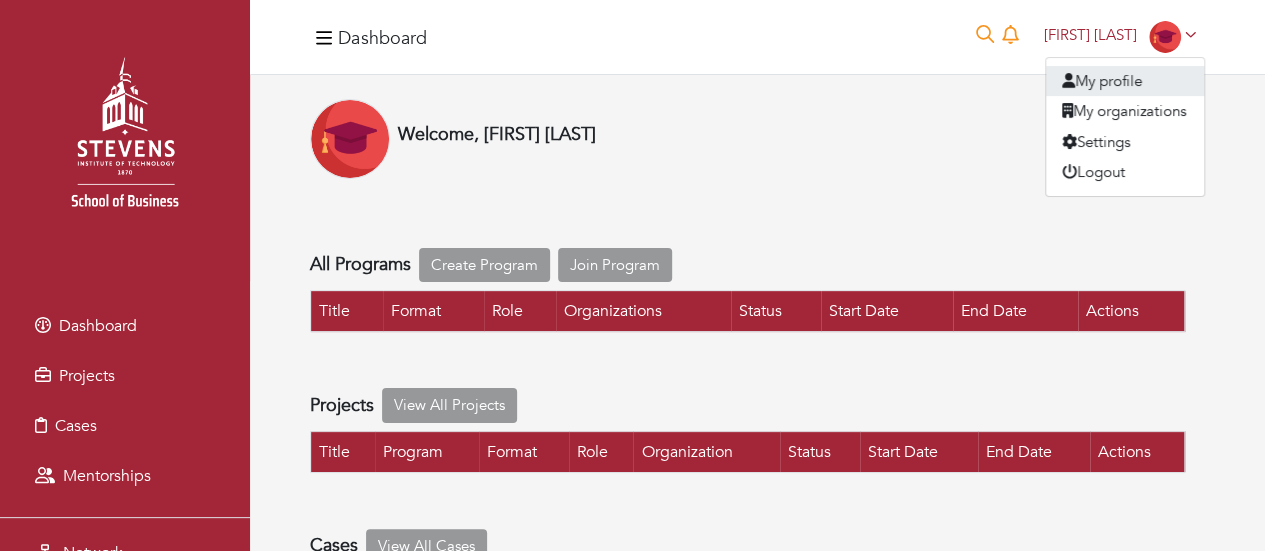 click on "My profile" at bounding box center [1125, 81] 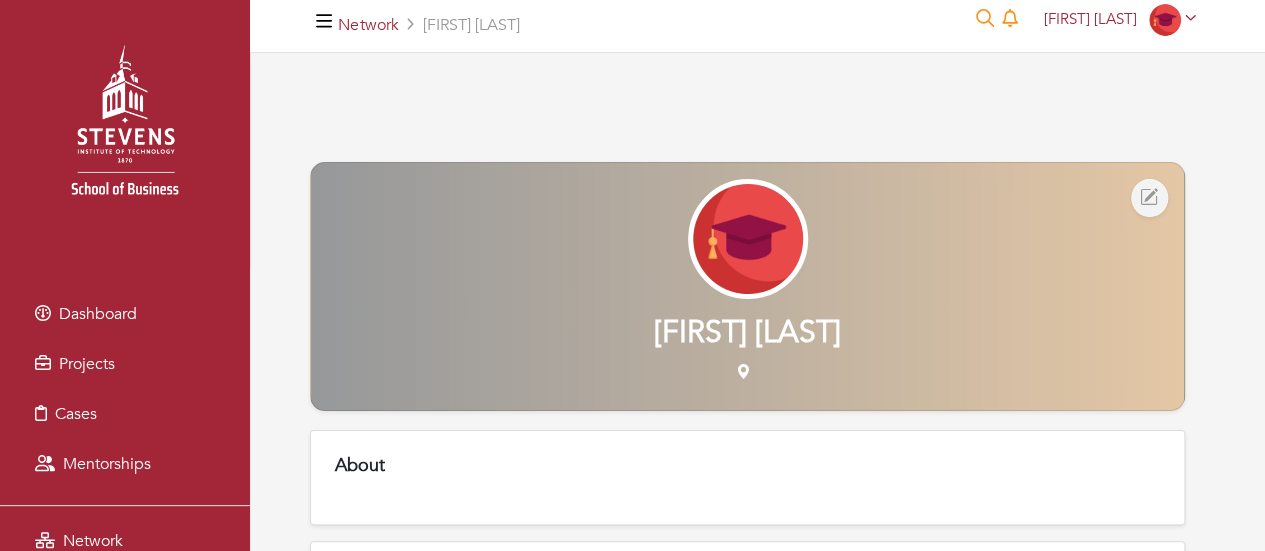 scroll, scrollTop: 0, scrollLeft: 0, axis: both 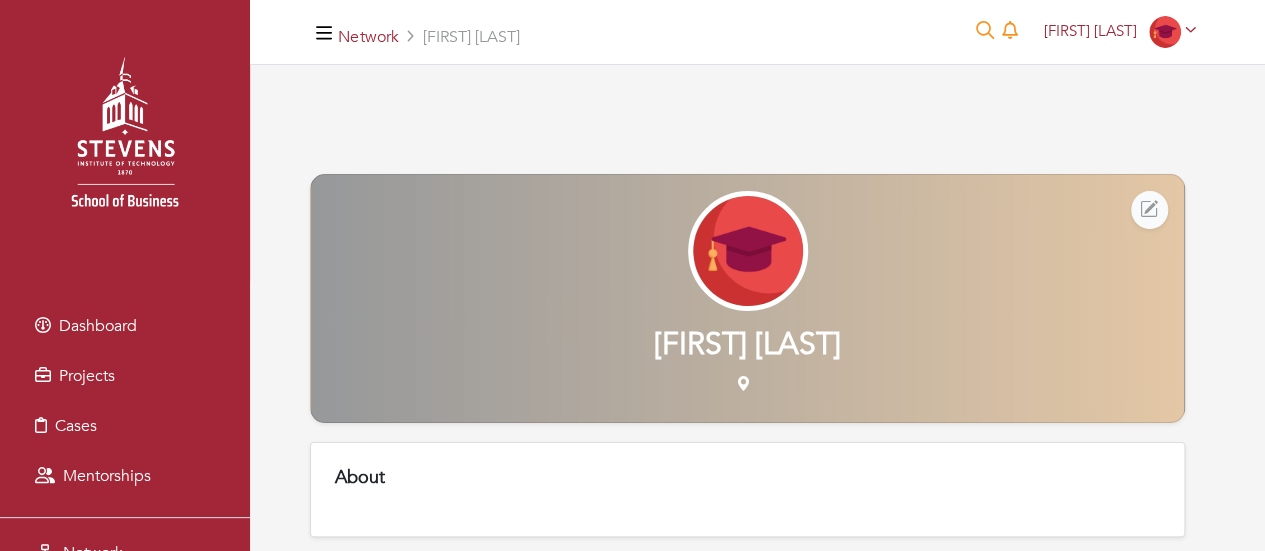 click at bounding box center [1149, 210] 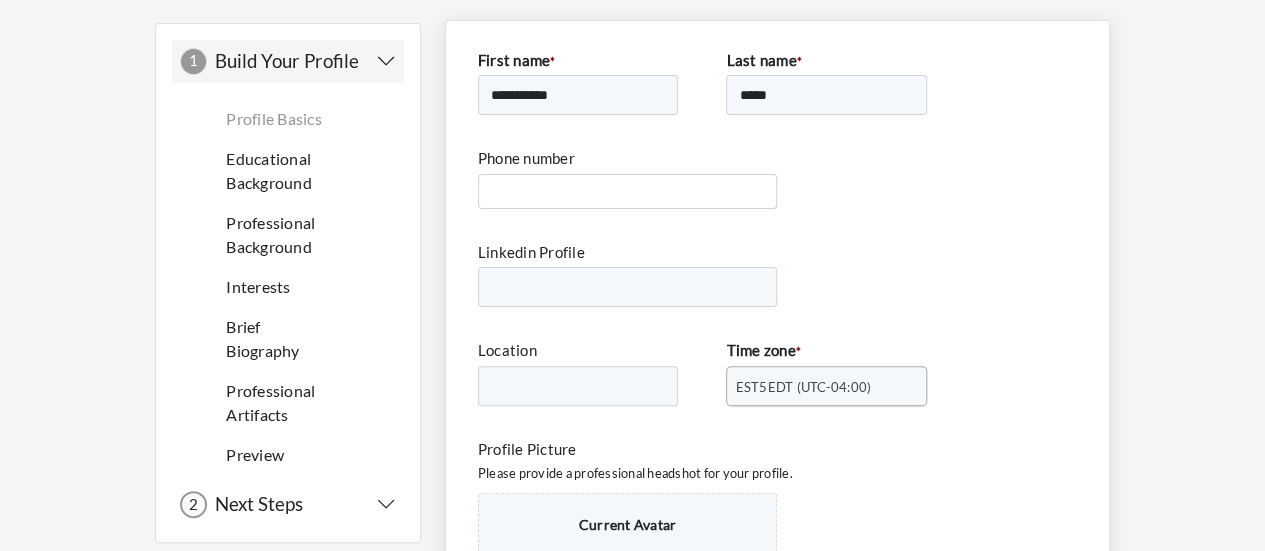 scroll, scrollTop: 137, scrollLeft: 0, axis: vertical 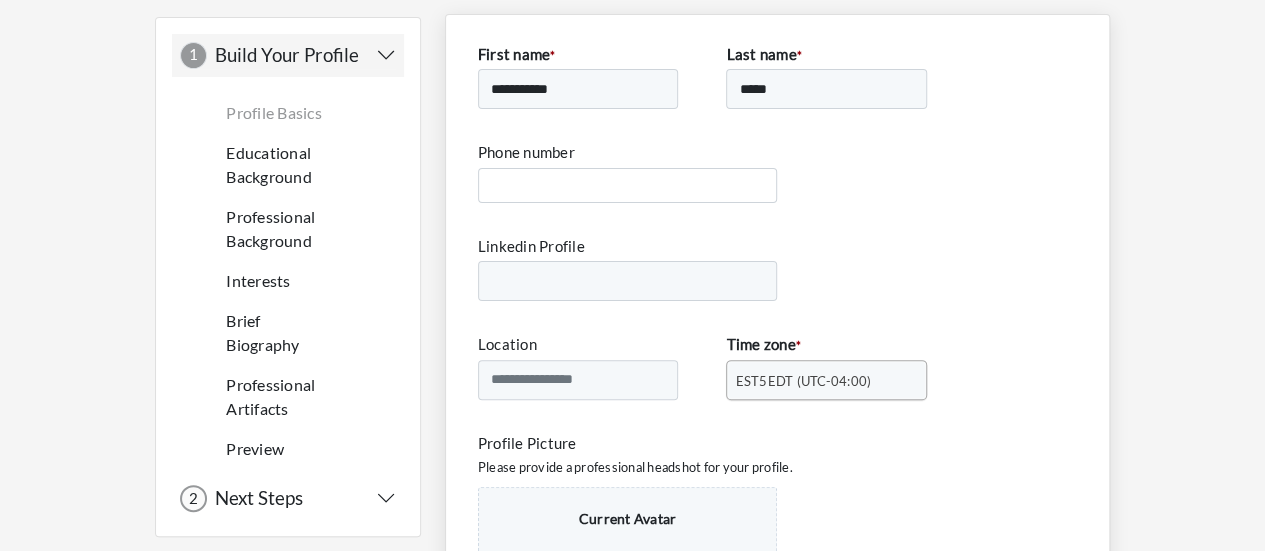 click on "**********" at bounding box center (777, 434) 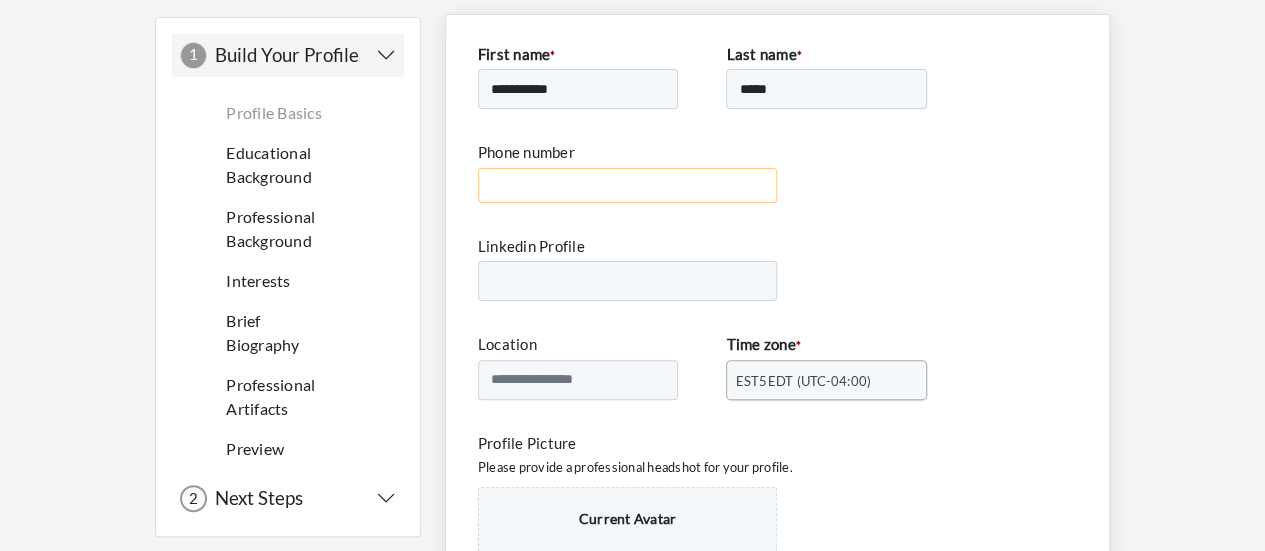 click on "Phone number" at bounding box center (628, 185) 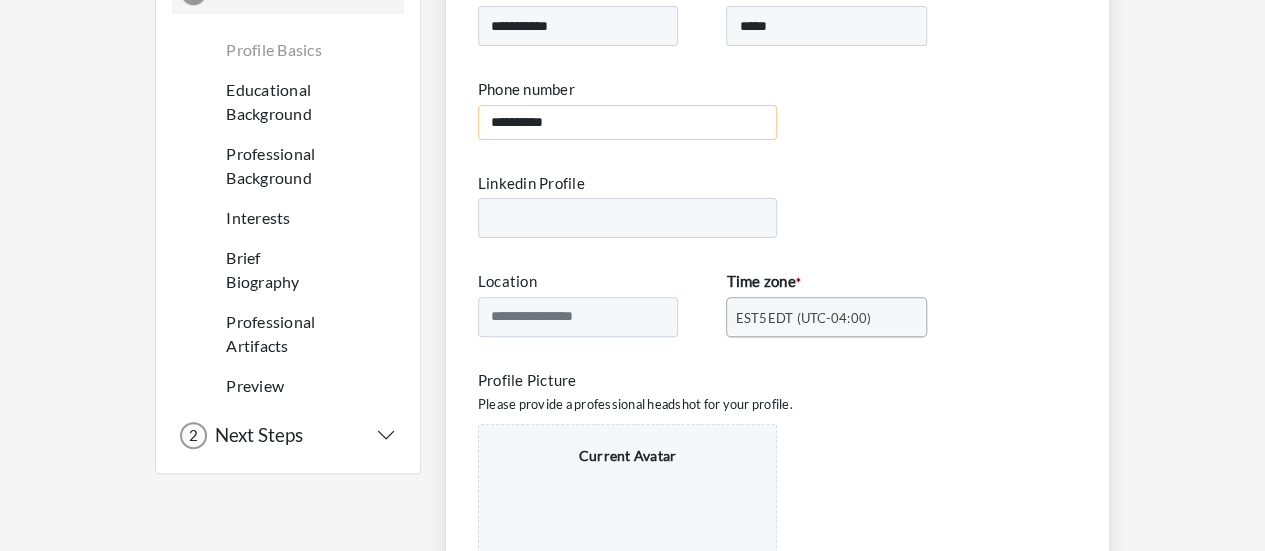 scroll, scrollTop: 201, scrollLeft: 0, axis: vertical 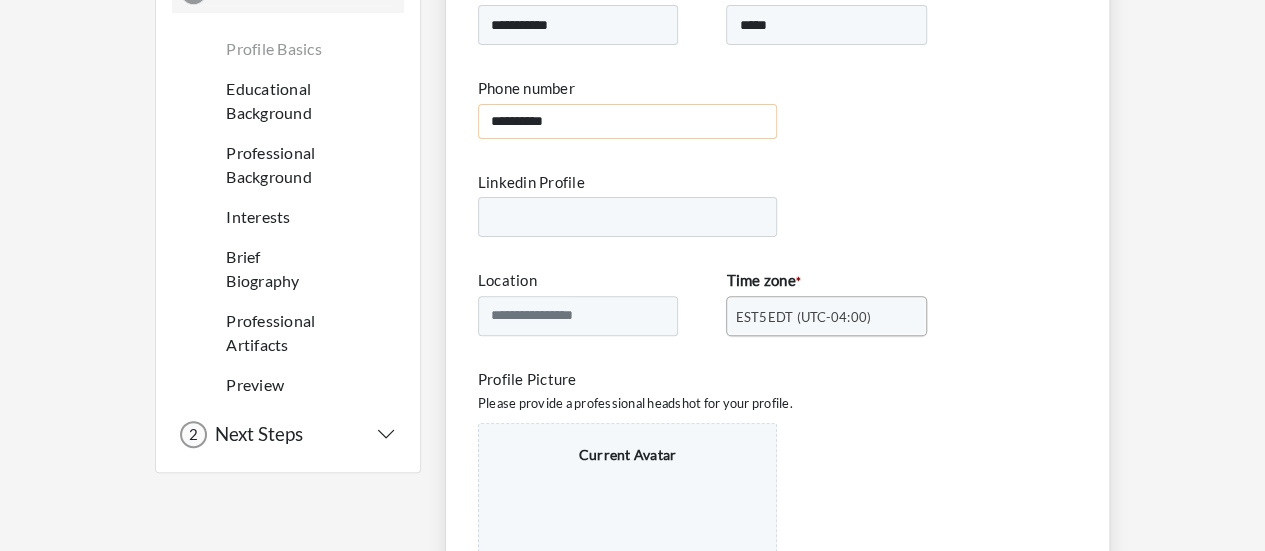 type on "**********" 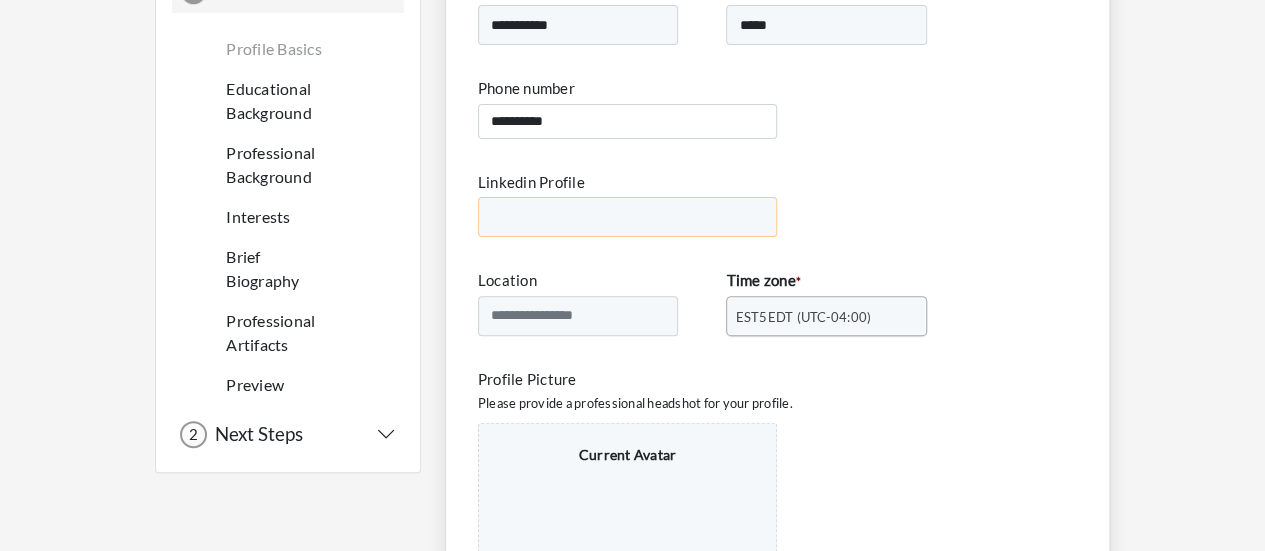 click on "Linkedin Profile" at bounding box center [628, 217] 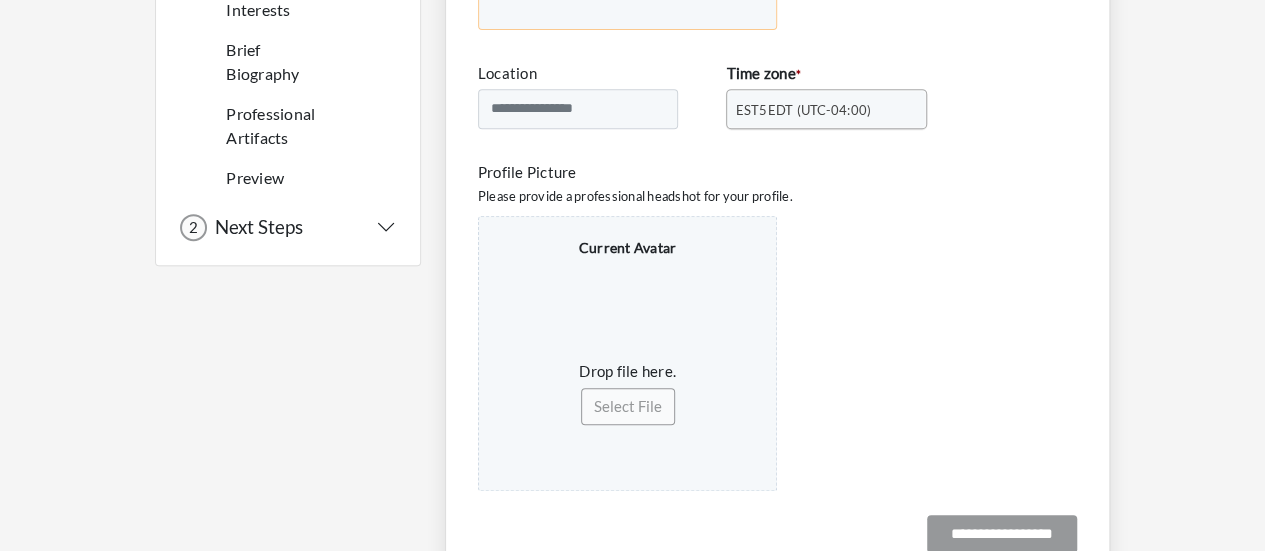 scroll, scrollTop: 409, scrollLeft: 0, axis: vertical 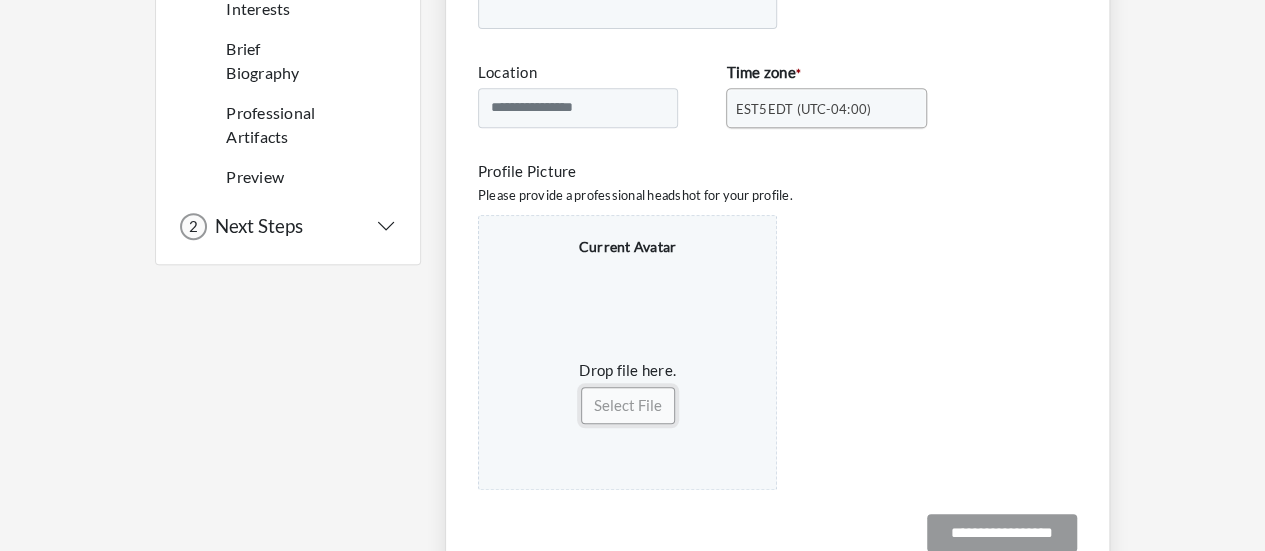 click on "Select File" at bounding box center [628, 405] 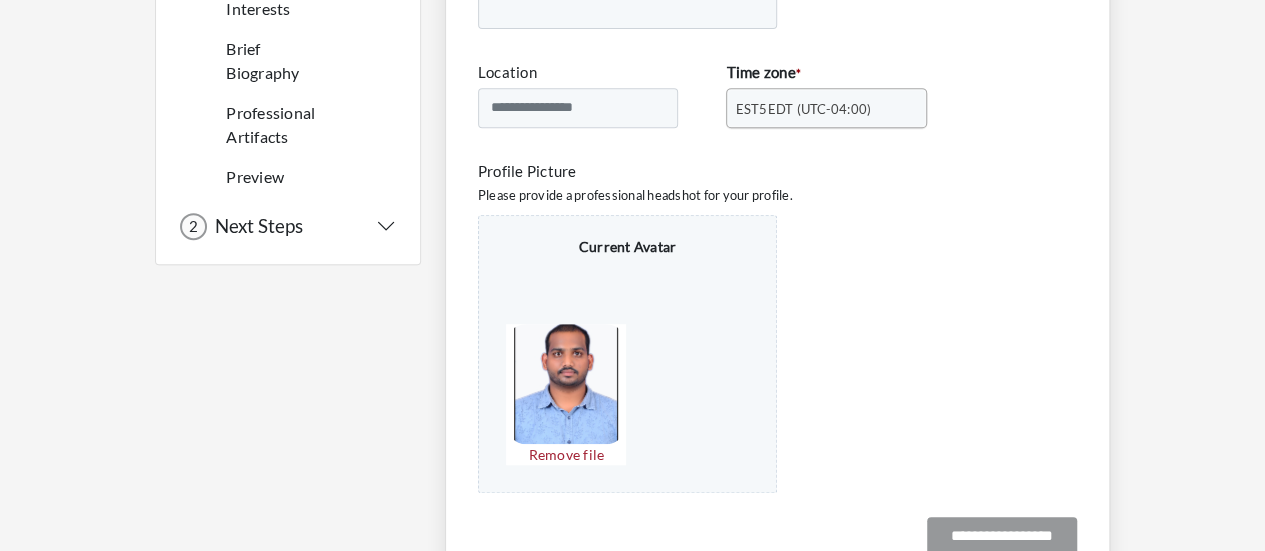 scroll, scrollTop: 531, scrollLeft: 0, axis: vertical 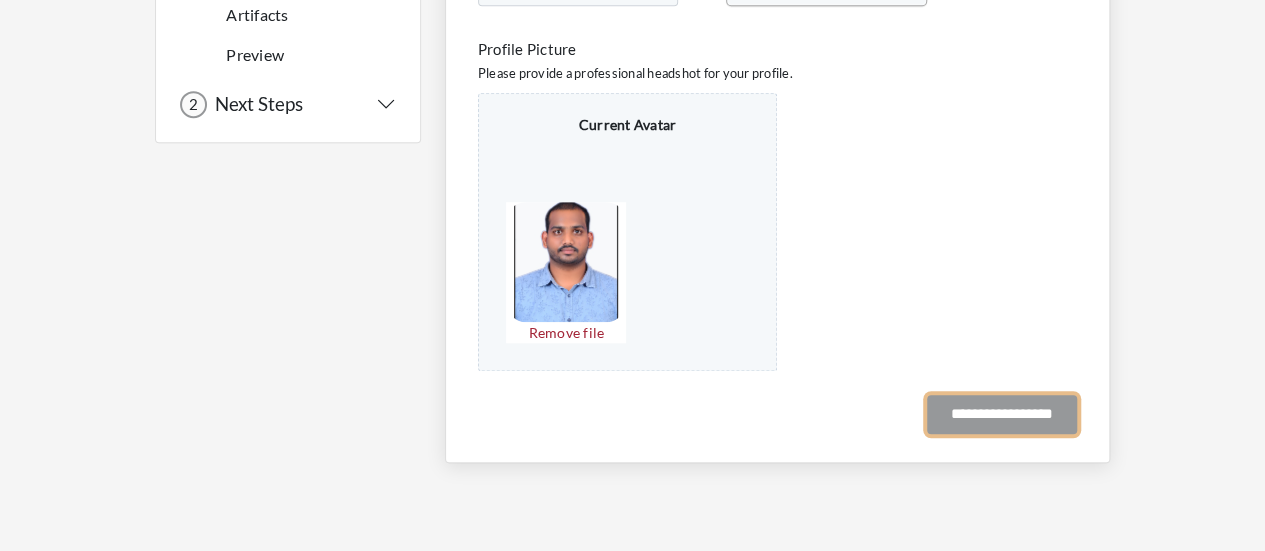 click on "**********" at bounding box center [1002, 414] 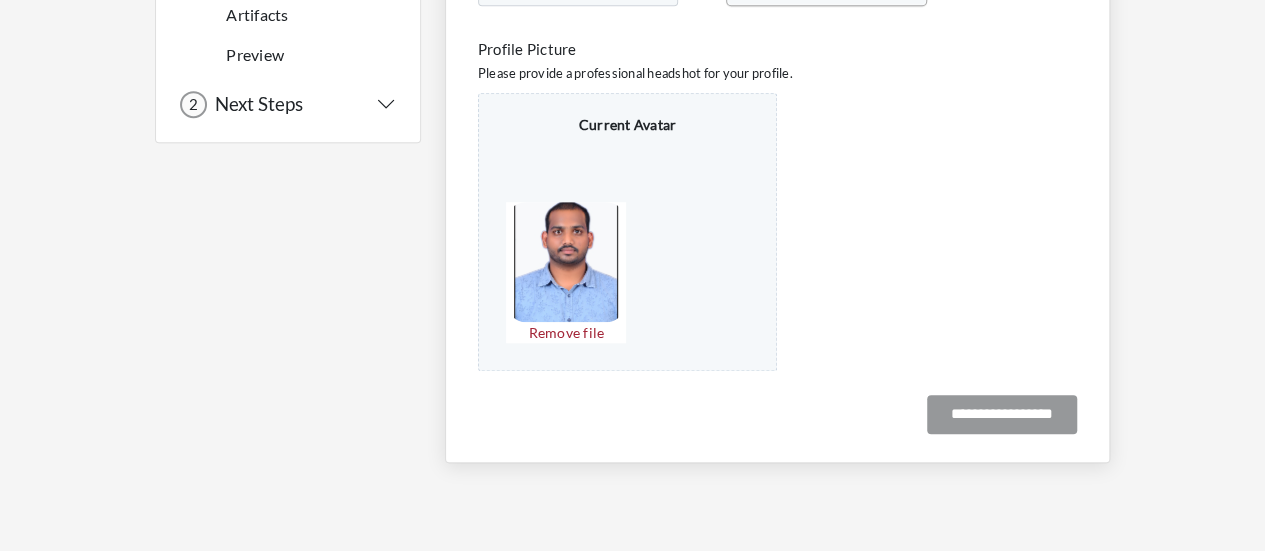 scroll, scrollTop: 192, scrollLeft: 0, axis: vertical 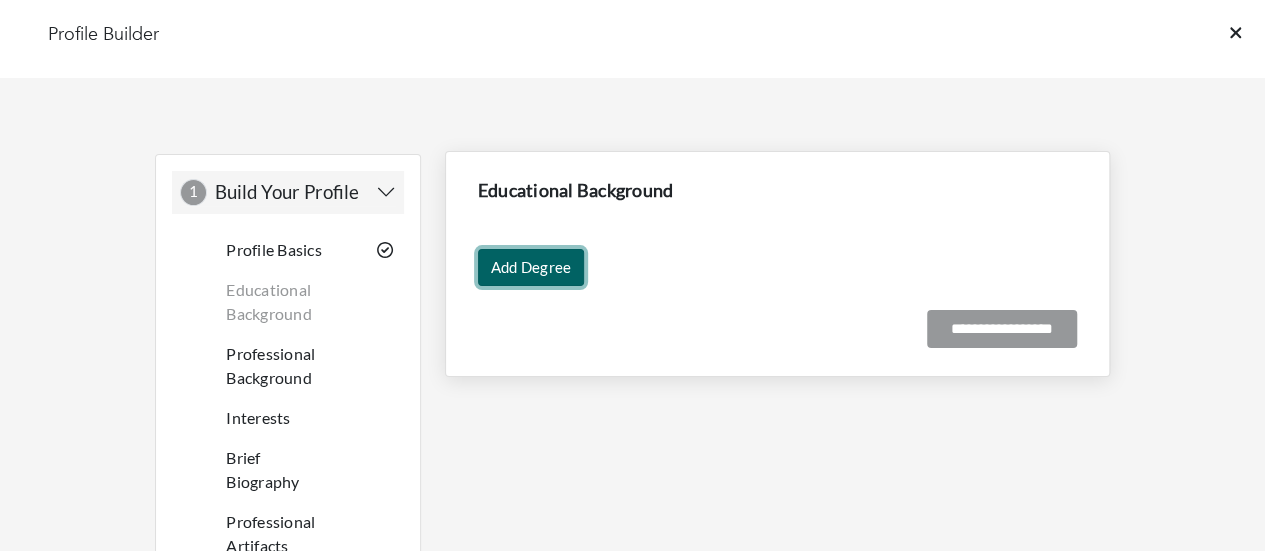 click on "Add Degree" at bounding box center [531, 267] 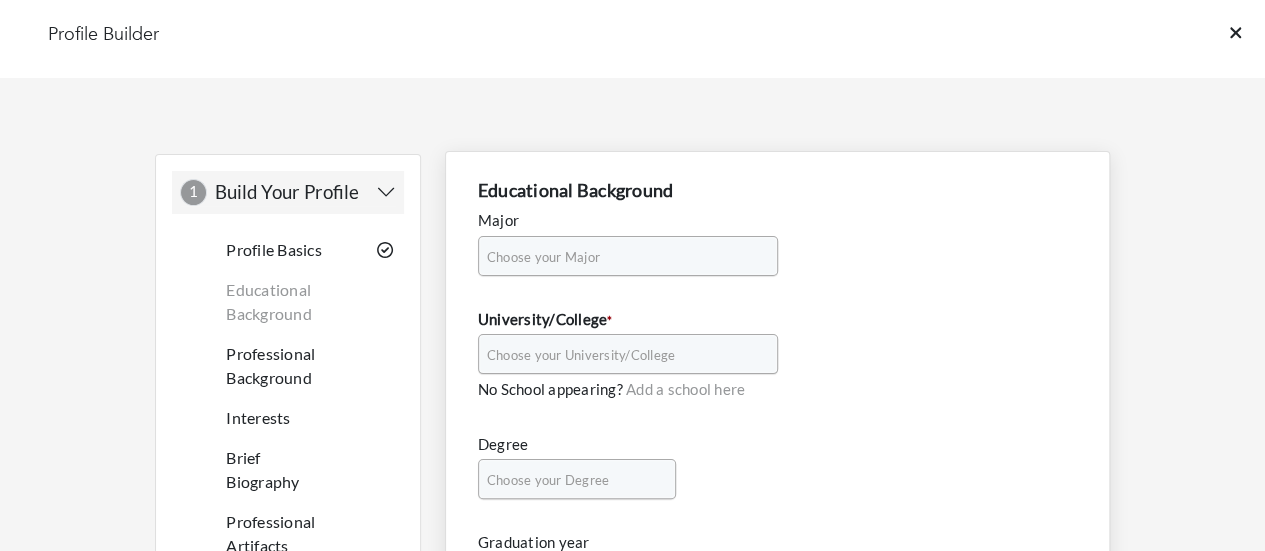 click on "Choose your Major" at bounding box center (619, 257) 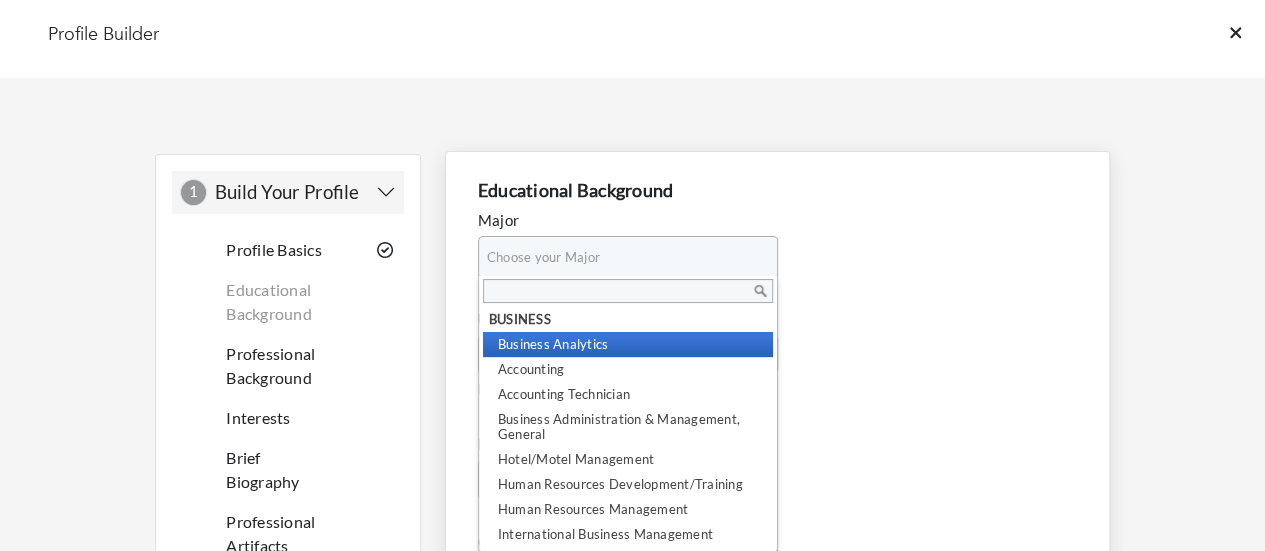 click on "Business Analytics" at bounding box center [628, 344] 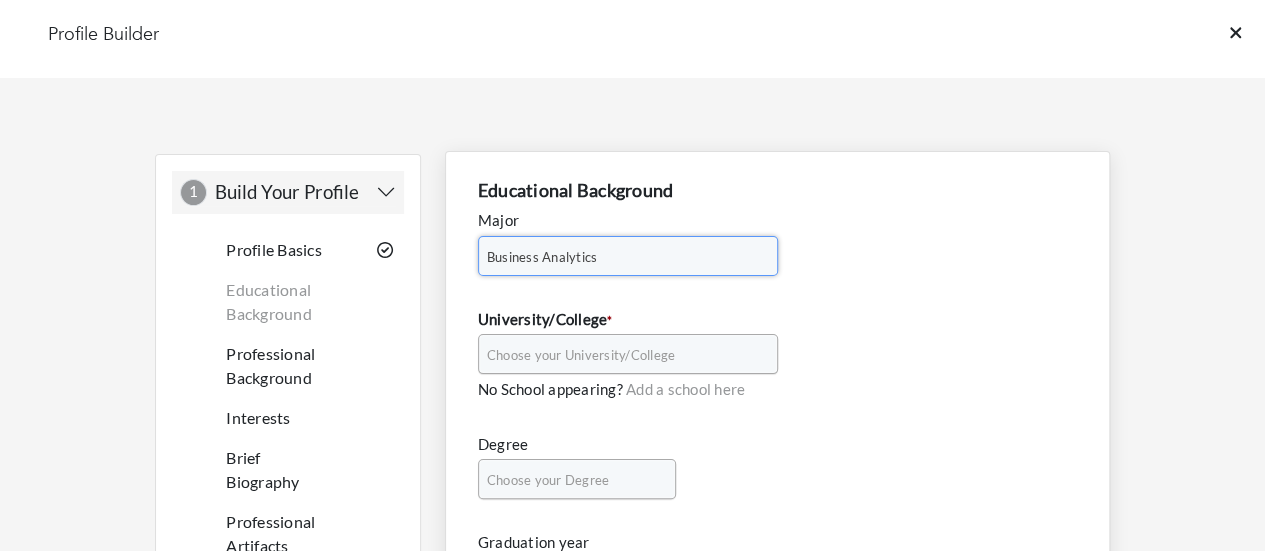 click on "Choose your University/College" at bounding box center [619, 355] 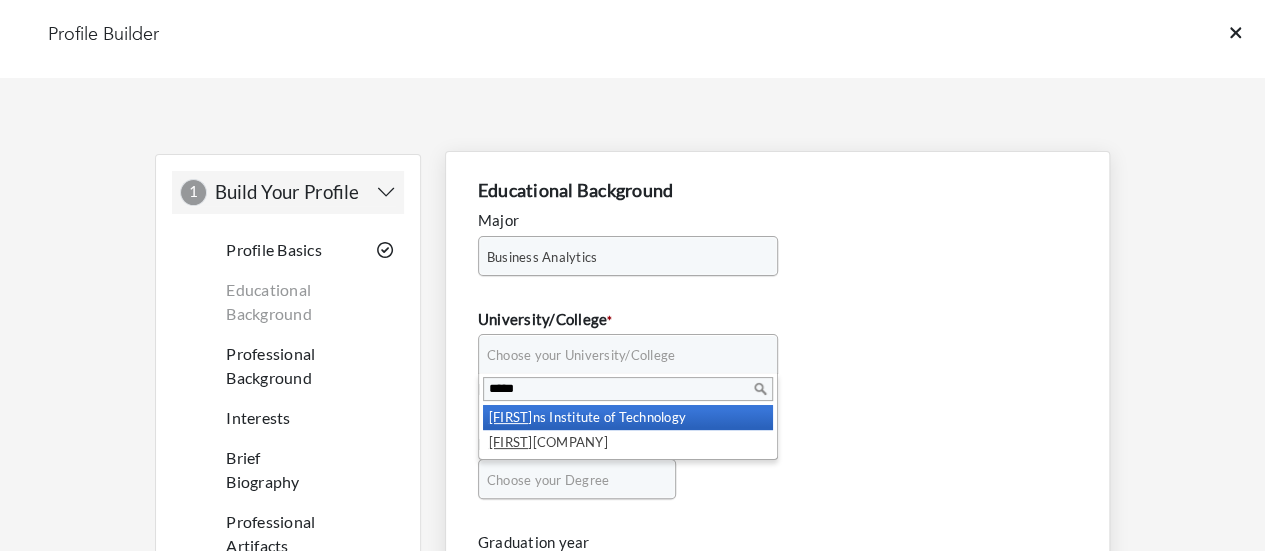 type on "*****" 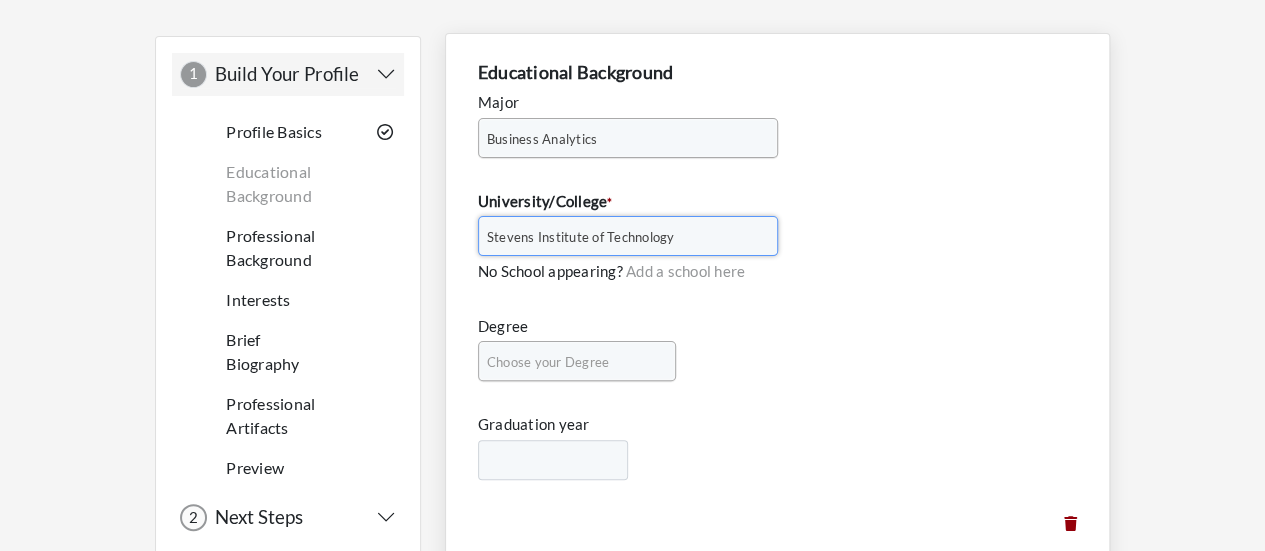 scroll, scrollTop: 127, scrollLeft: 0, axis: vertical 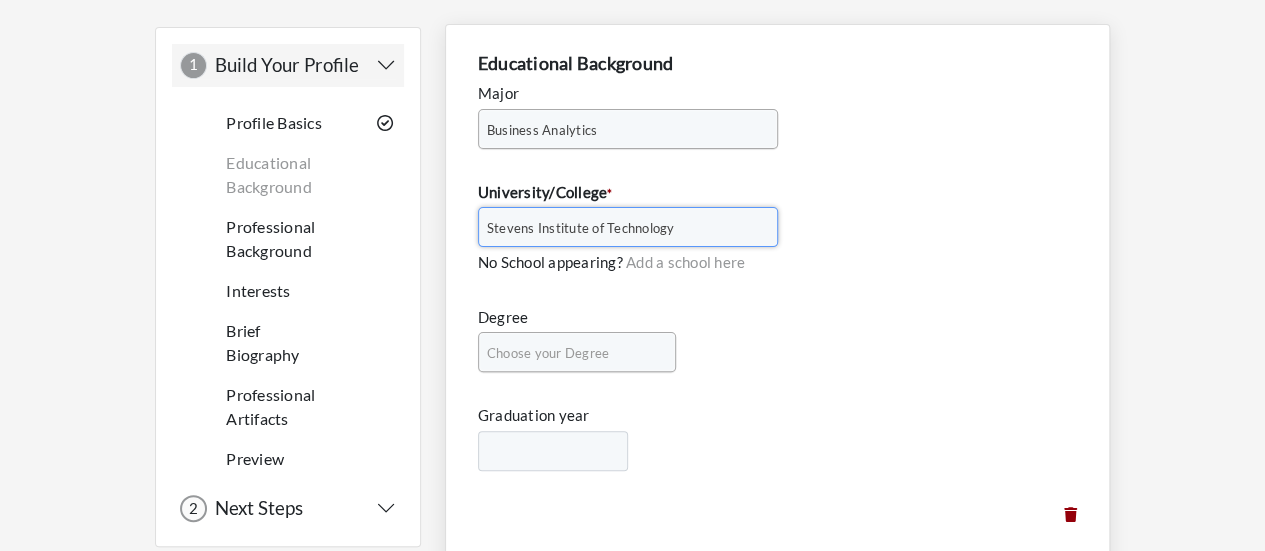 click on "Choose your Degree" at bounding box center (568, 353) 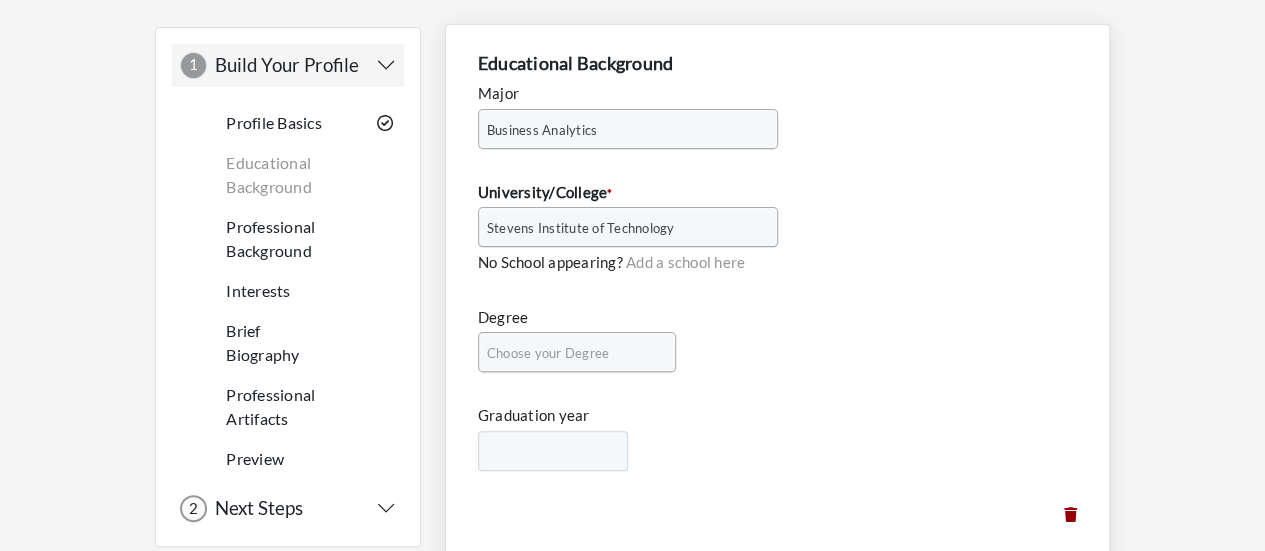 click on "Choose your Degree" at bounding box center [568, 353] 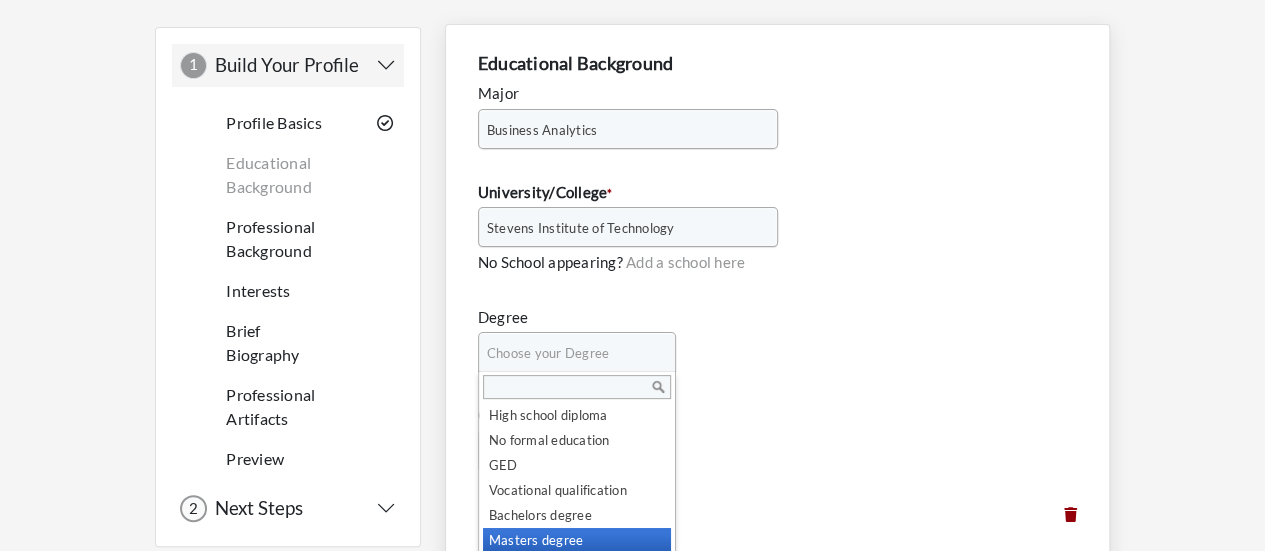 click on "Masters degree" at bounding box center (577, 540) 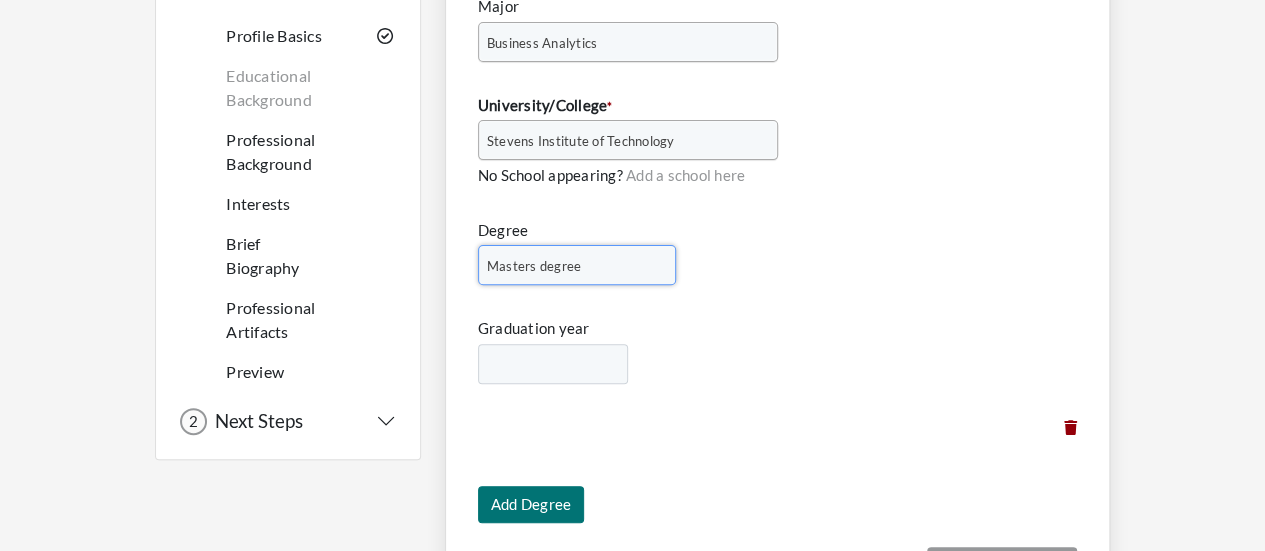 scroll, scrollTop: 215, scrollLeft: 0, axis: vertical 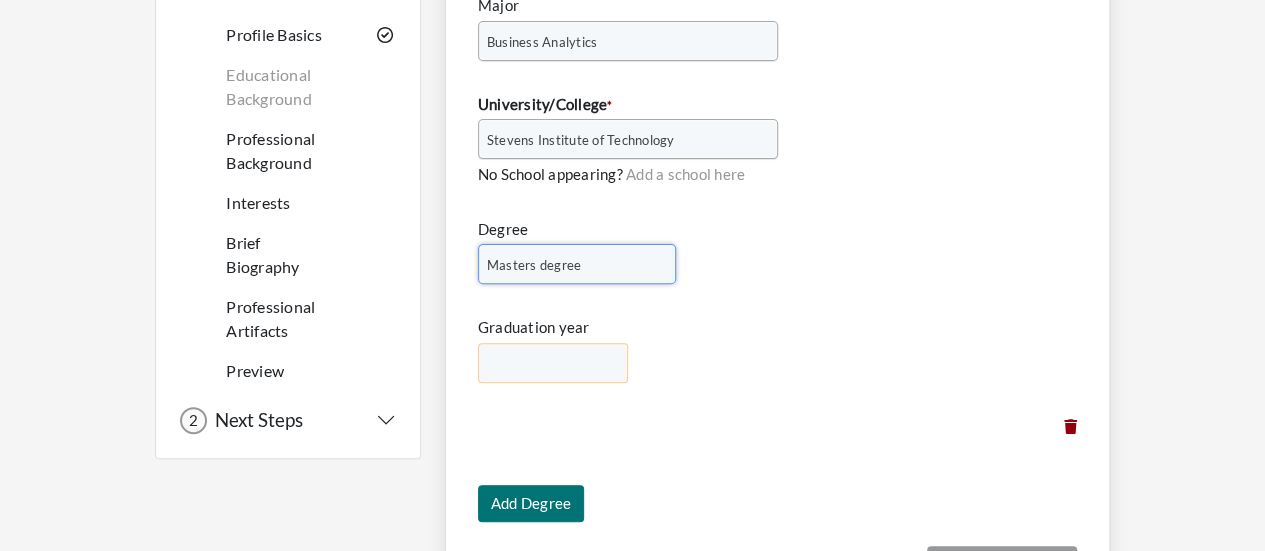 click on "****
****
****
****
****
****
****
****
****
****
****
****
****
****
****
****
****
****
****
****
****
****
****
****
****
****
****
****
****
****
****
****
****
****
****
****
****
****
****
****
****
****
****
****
****
****
****
****
****
****
****
****
****
****
****
****
****
****
****
****
****
****
****
****
****
****
****
****
****
****
****
****
****
****
****
****
****
****
****
****
****
****
****
****
****
****" at bounding box center (553, 363) 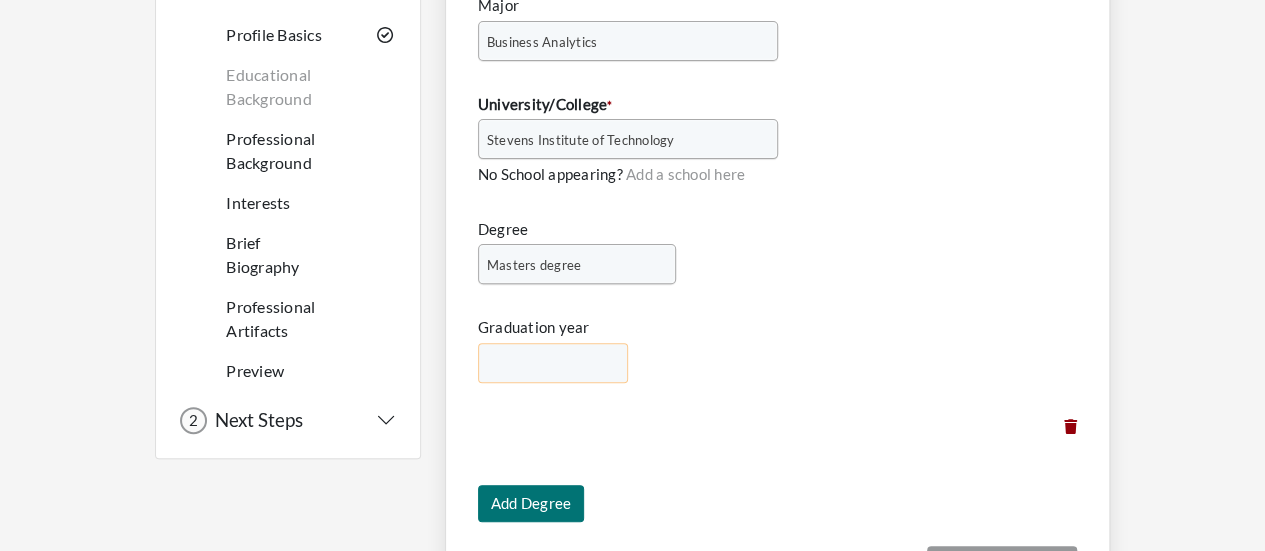 select on "****" 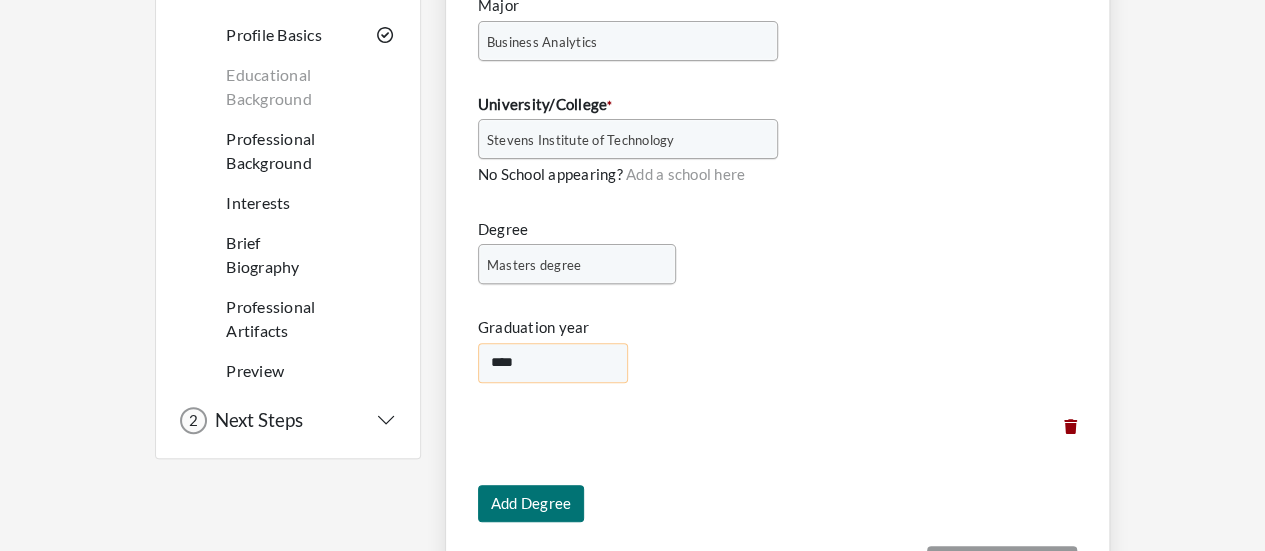 click on "****
****
****
****
****
****
****
****
****
****
****
****
****
****
****
****
****
****
****
****
****
****
****
****
****
****
****
****
****
****
****
****
****
****
****
****
****
****
****
****
****
****
****
****
****
****
****
****
****
****
****
****
****
****
****
****
****
****
****
****
****
****
****
****
****
****
****
****
****
****
****
****
****
****
****
****
****
****
****
****
****
****
****
****
****
****" at bounding box center (553, 363) 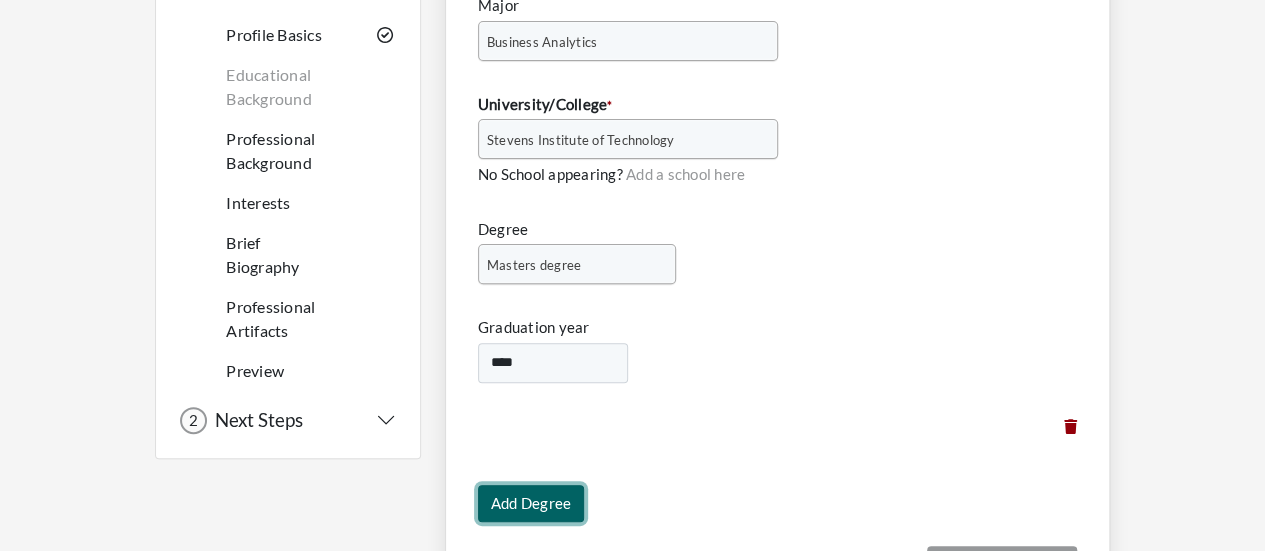 click on "Add Degree" at bounding box center [531, 503] 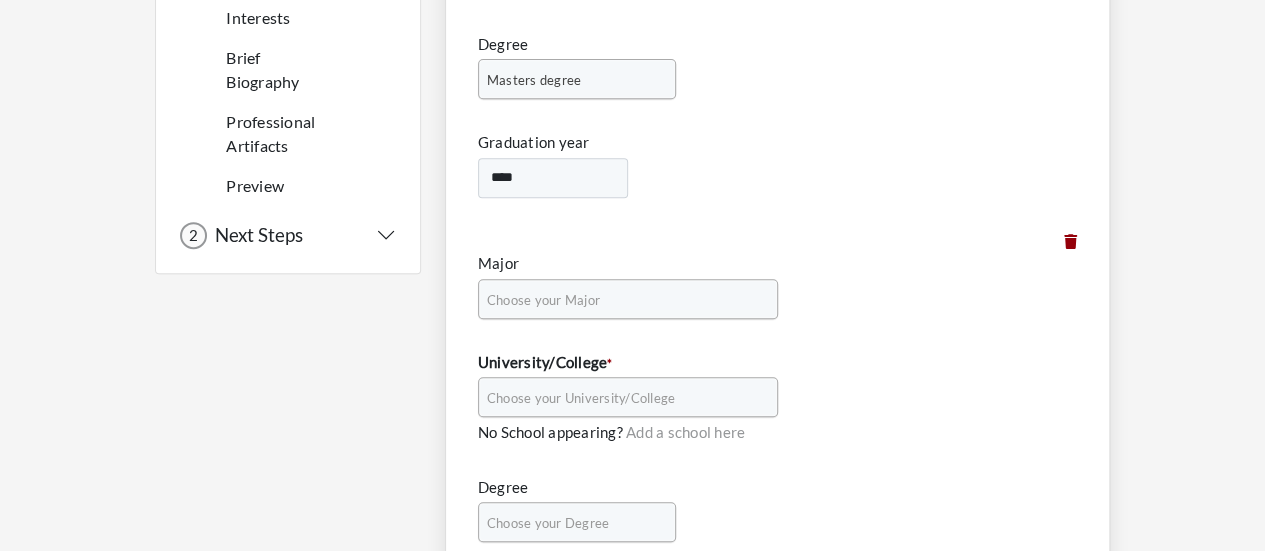 scroll, scrollTop: 408, scrollLeft: 0, axis: vertical 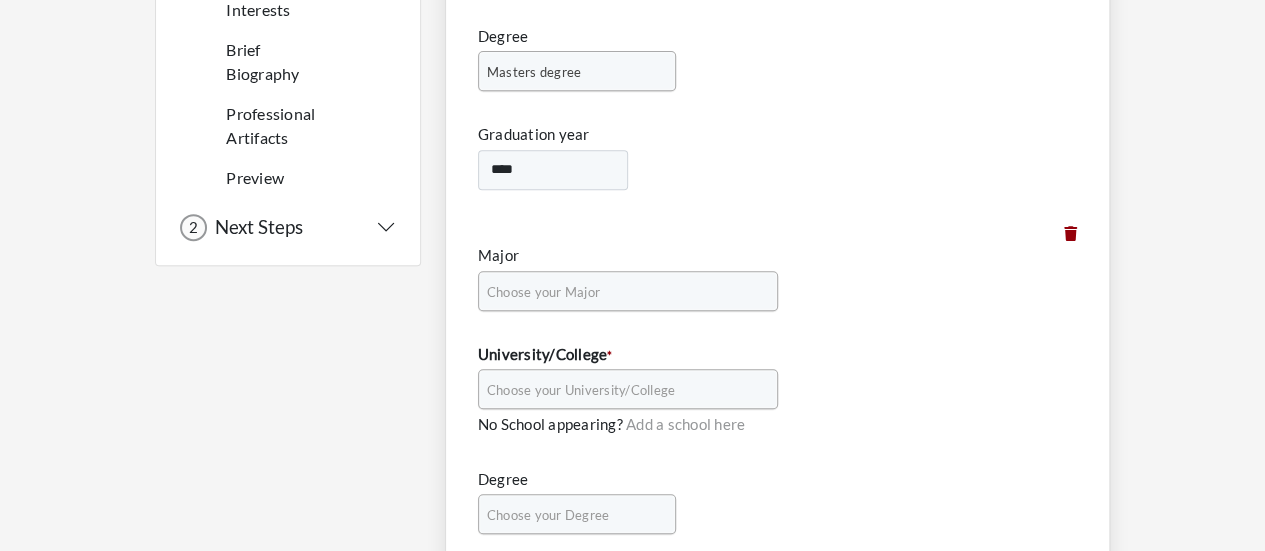 click on "**********" at bounding box center (777, 303) 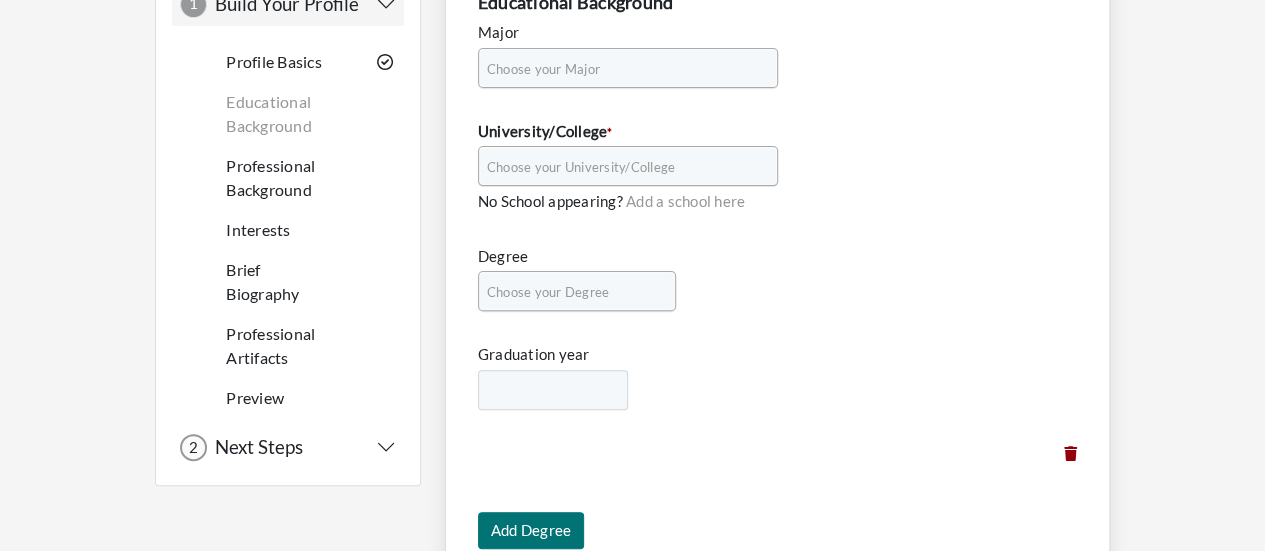 scroll, scrollTop: 366, scrollLeft: 0, axis: vertical 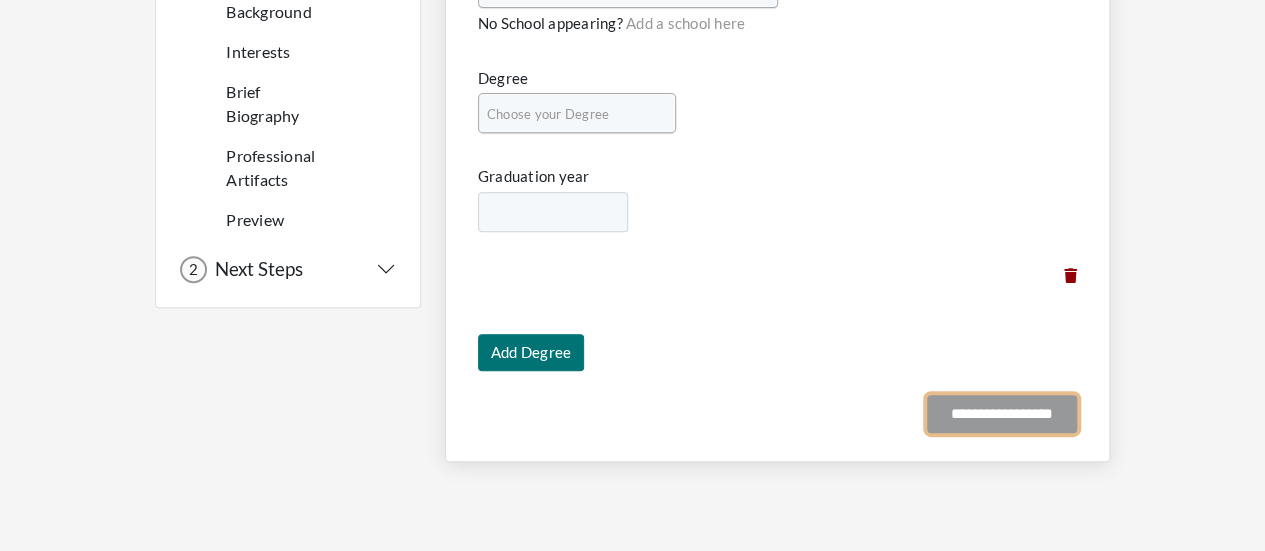 click on "**********" at bounding box center (1002, 414) 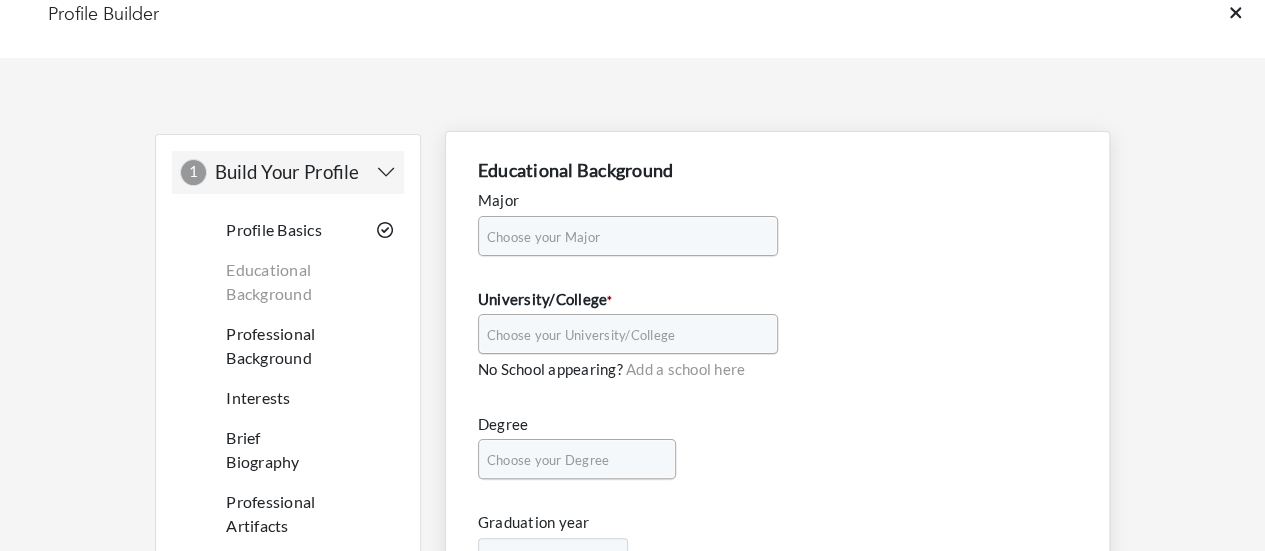 scroll, scrollTop: 21, scrollLeft: 0, axis: vertical 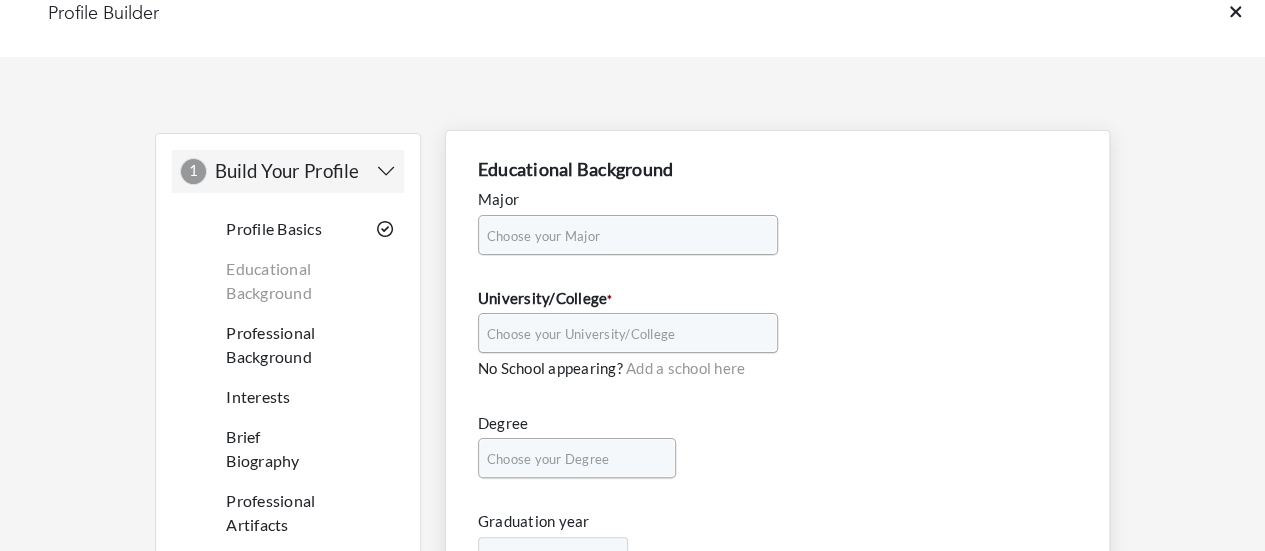 click on "Choose your Major" at bounding box center [619, 236] 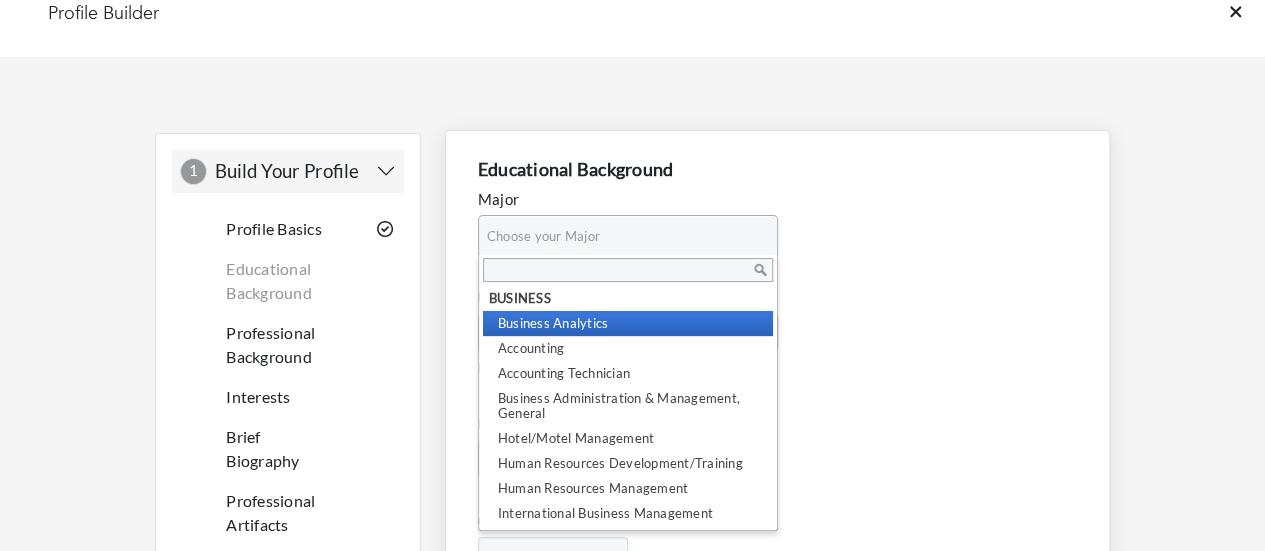 click on "Business Analytics" at bounding box center [628, 323] 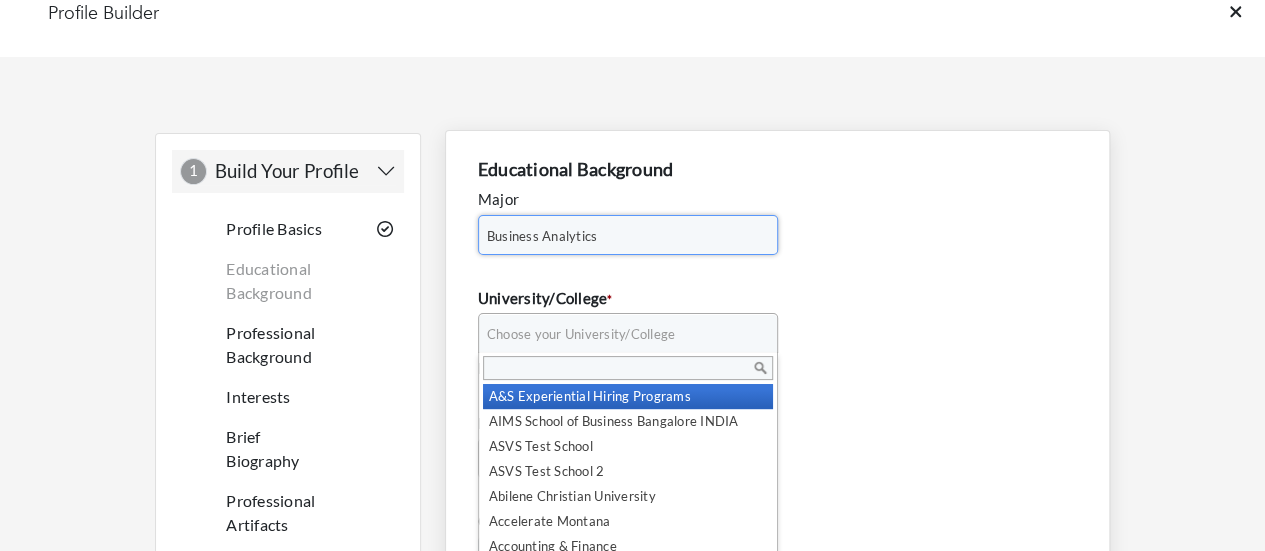 click on "Choose your University/College" at bounding box center [619, 334] 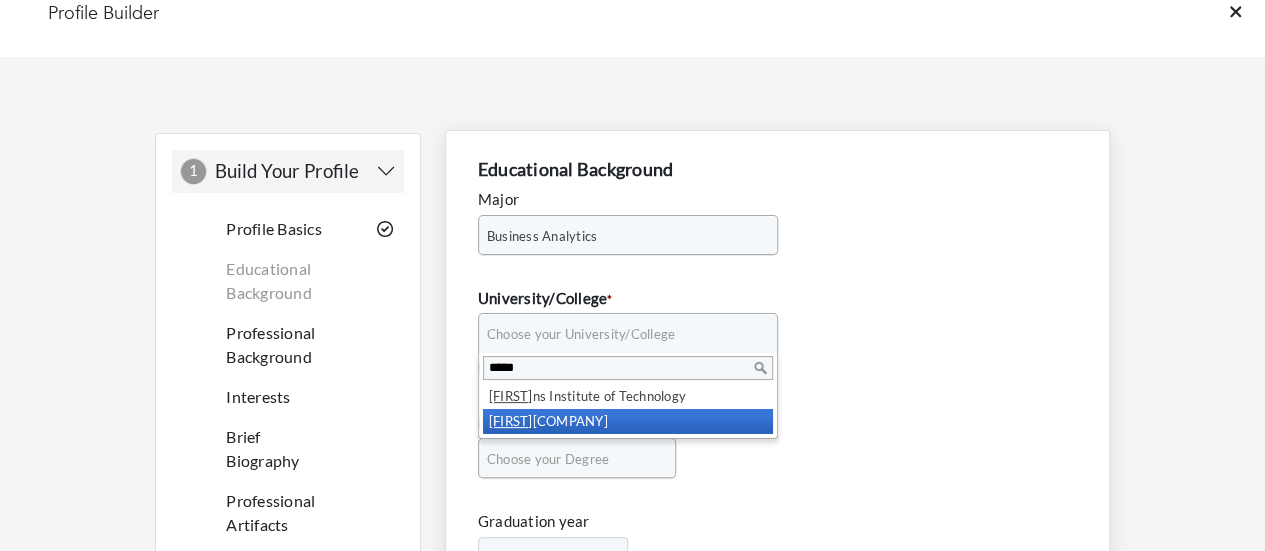 type on "*****" 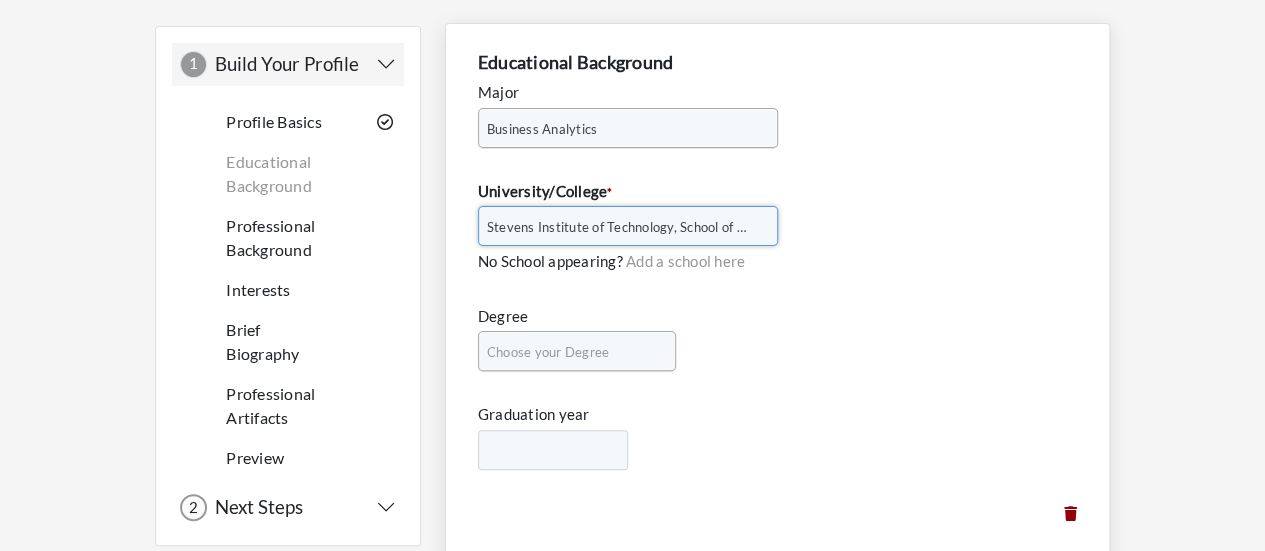 scroll, scrollTop: 134, scrollLeft: 0, axis: vertical 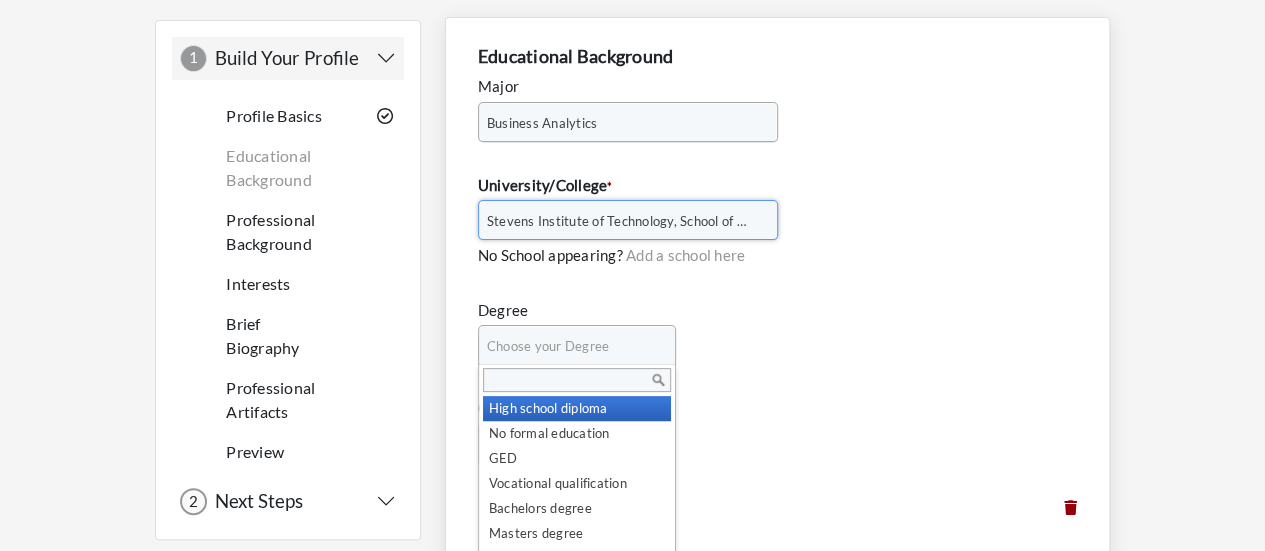 click on "Choose your Degree" at bounding box center [568, 346] 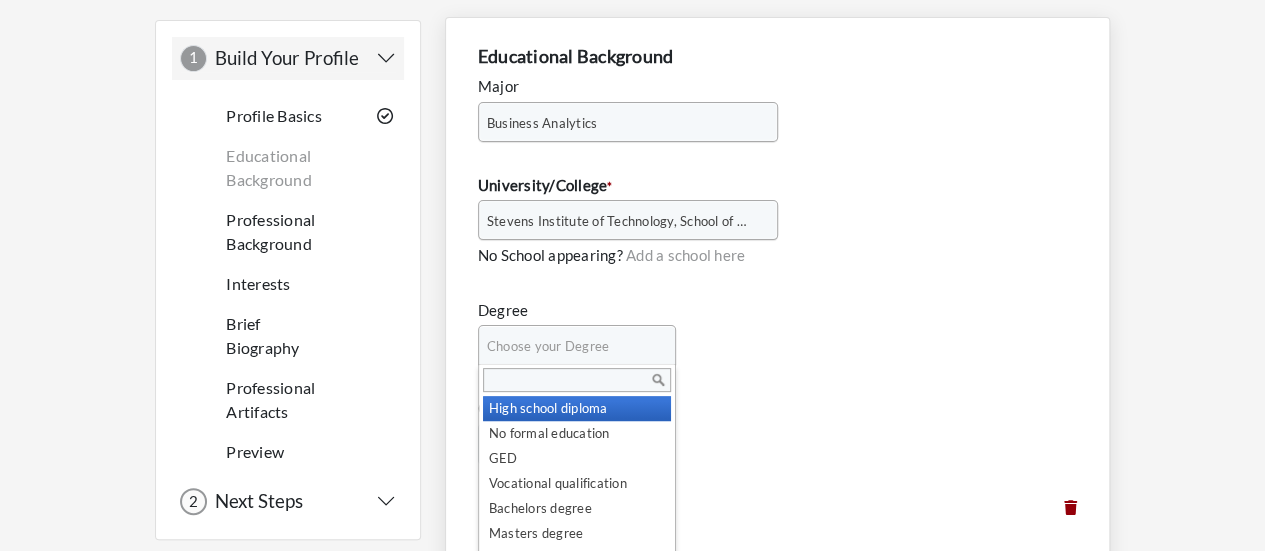 click on "Choose your Degree" at bounding box center (577, 345) 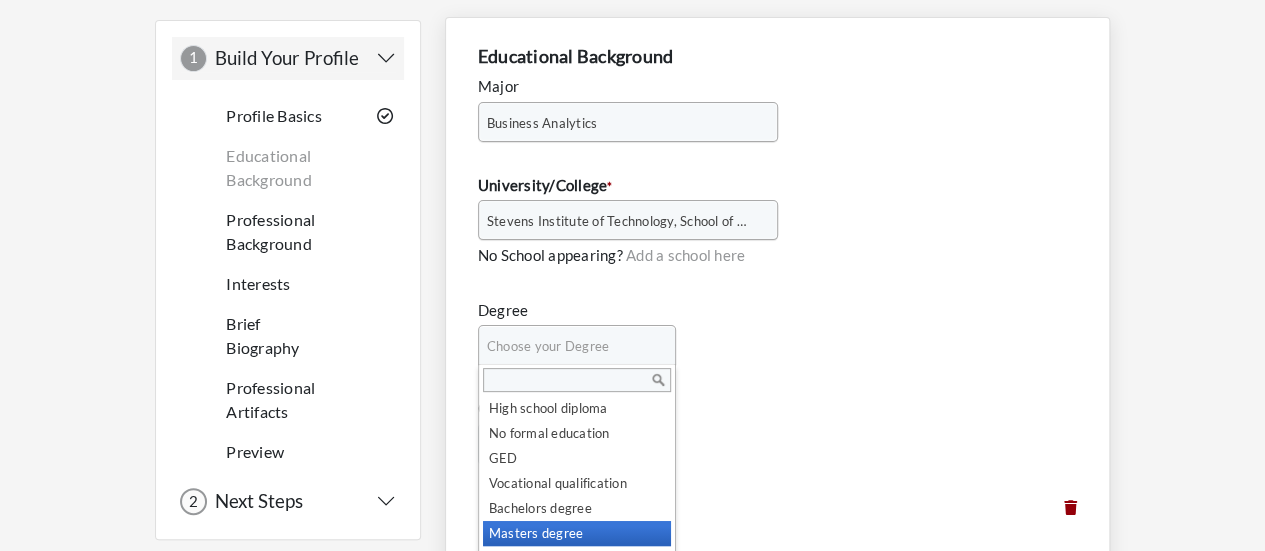 click on "Masters degree" at bounding box center (577, 533) 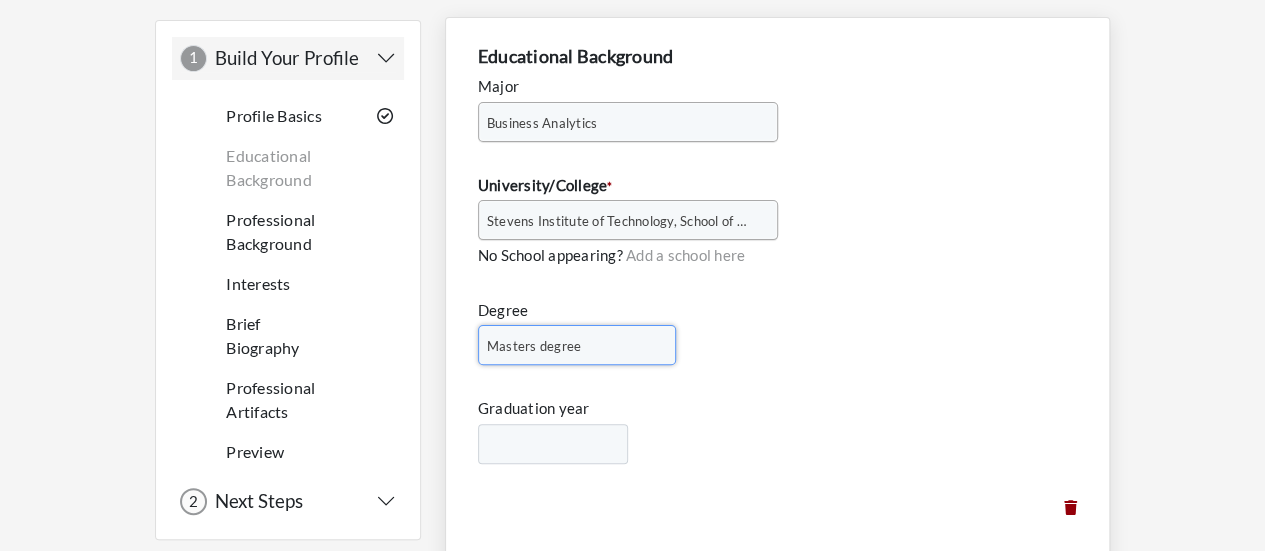 click on "Graduation year" at bounding box center (534, 408) 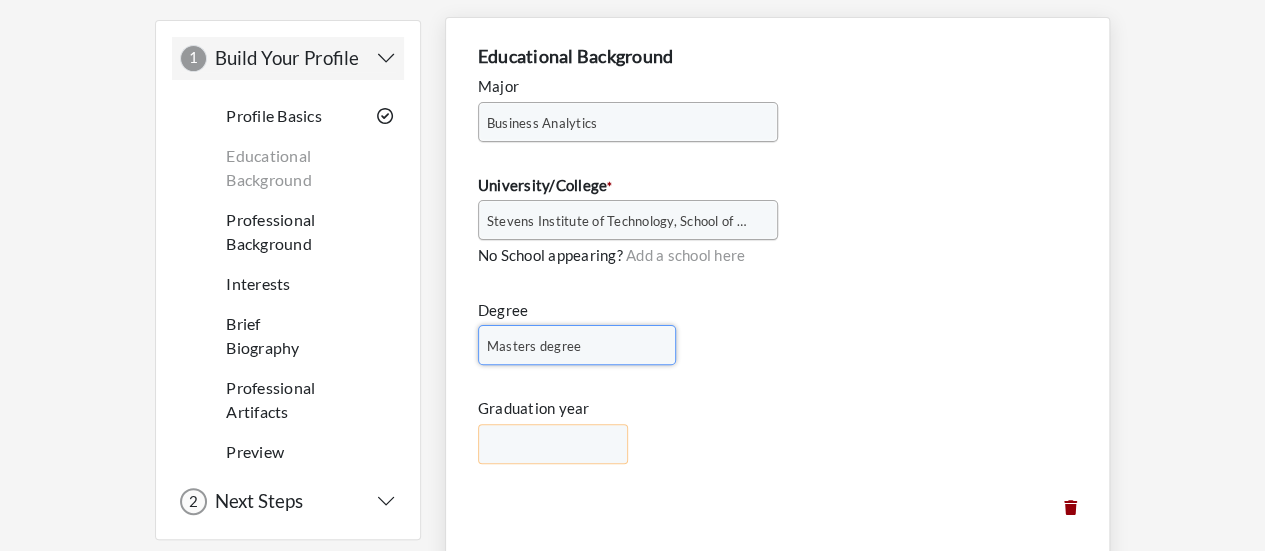 click on "****
****
****
****
****
****
****
****
****
****
****
****
****
****
****
****
****
****
****
****
****
****
****
****
****
****
****
****
****
****
****
****
****
****
****
****
****
****
****
****
****
****
****
****
****
****
****
****
****
****
****
****
****
****
****
****
****
****
****
****
****
****
****
****
****
****
****
****
****
****
****
****
****
****
****
****
****
****
****
****
****
****
****
****
****
****" at bounding box center [553, 444] 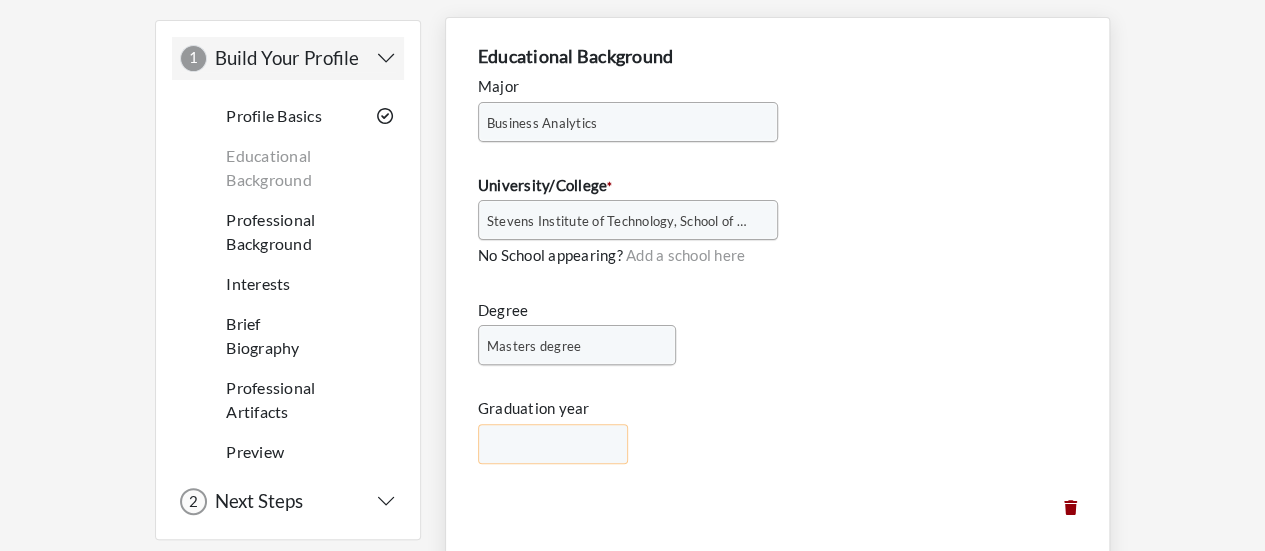 click on "****
****
****
****
****
****
****
****
****
****
****
****
****
****
****
****
****
****
****
****
****
****
****
****
****
****
****
****
****
****
****
****
****
****
****
****
****
****
****
****
****
****
****
****
****
****
****
****
****
****
****
****
****
****
****
****
****
****
****
****
****
****
****
****
****
****
****
****
****
****
****
****
****
****
****
****
****
****
****
****
****
****
****
****
****
****" at bounding box center (553, 444) 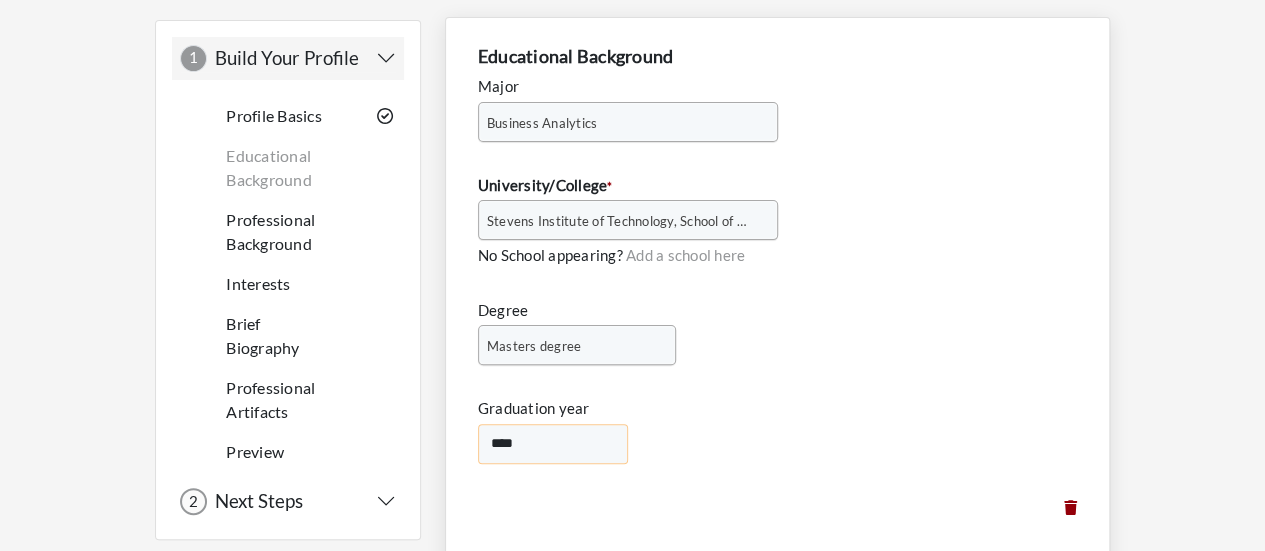 click on "****
****
****
****
****
****
****
****
****
****
****
****
****
****
****
****
****
****
****
****
****
****
****
****
****
****
****
****
****
****
****
****
****
****
****
****
****
****
****
****
****
****
****
****
****
****
****
****
****
****
****
****
****
****
****
****
****
****
****
****
****
****
****
****
****
****
****
****
****
****
****
****
****
****
****
****
****
****
****
****
****
****
****
****
****
****" at bounding box center (553, 444) 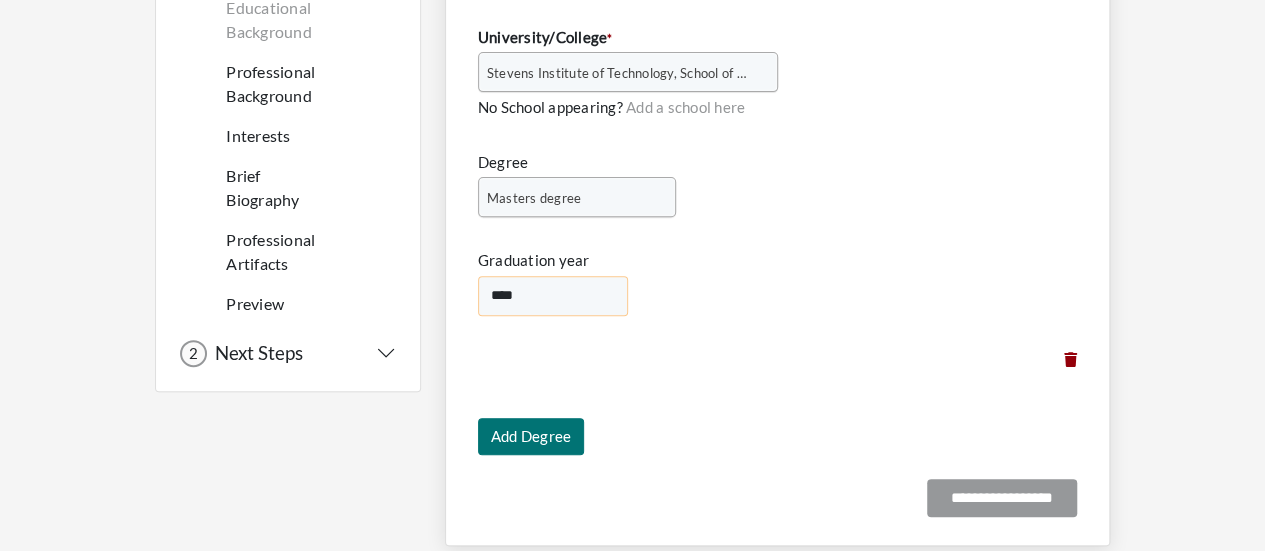 scroll, scrollTop: 284, scrollLeft: 0, axis: vertical 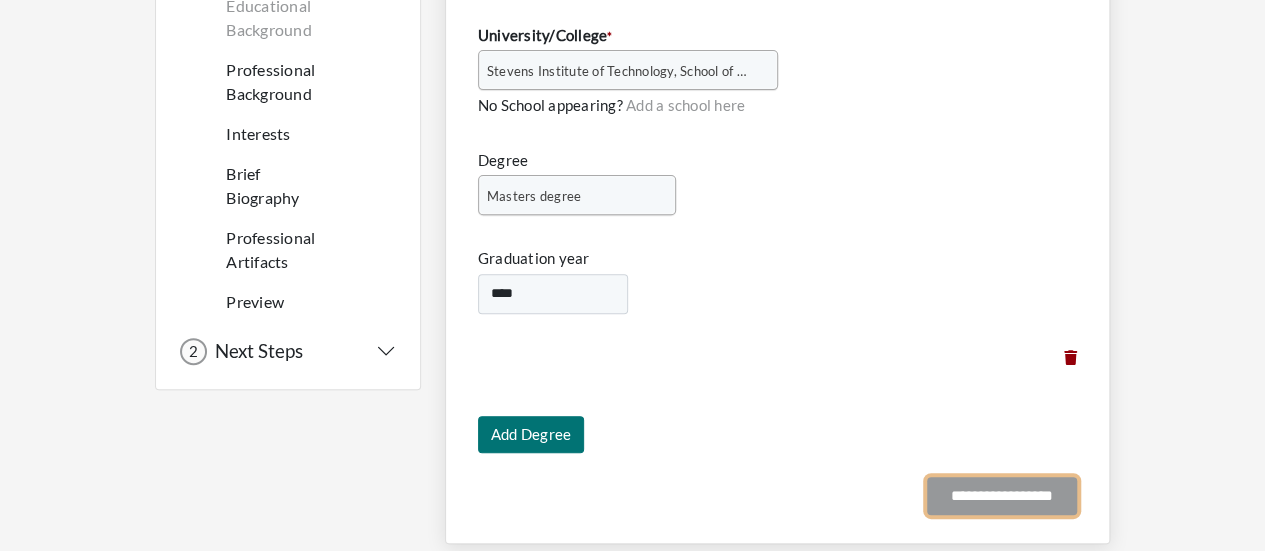 click on "**********" at bounding box center [1002, 496] 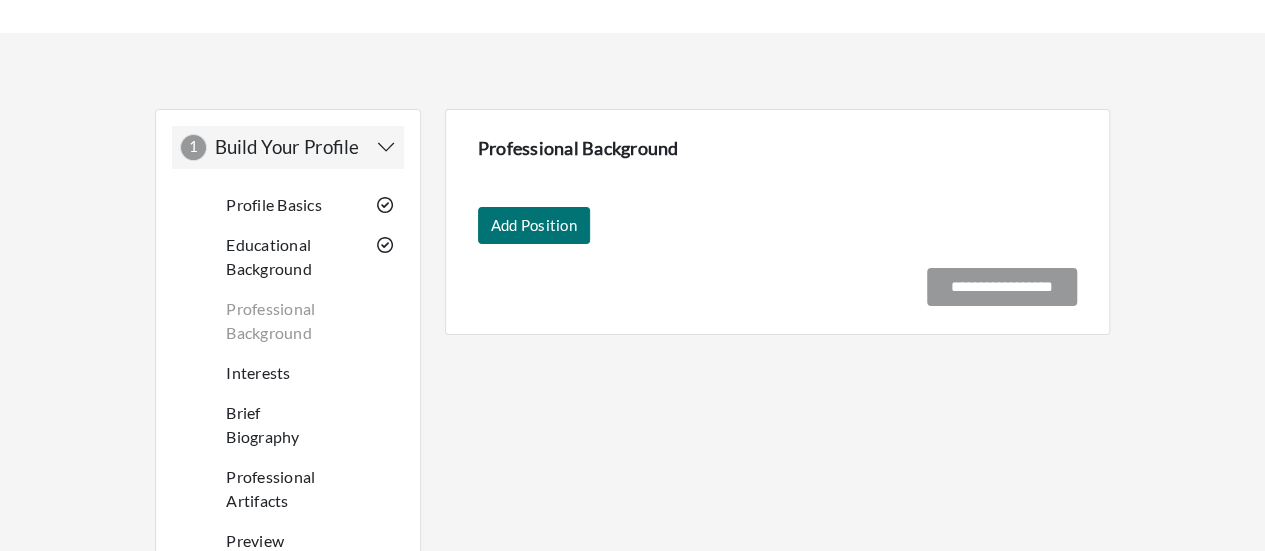 scroll, scrollTop: 0, scrollLeft: 0, axis: both 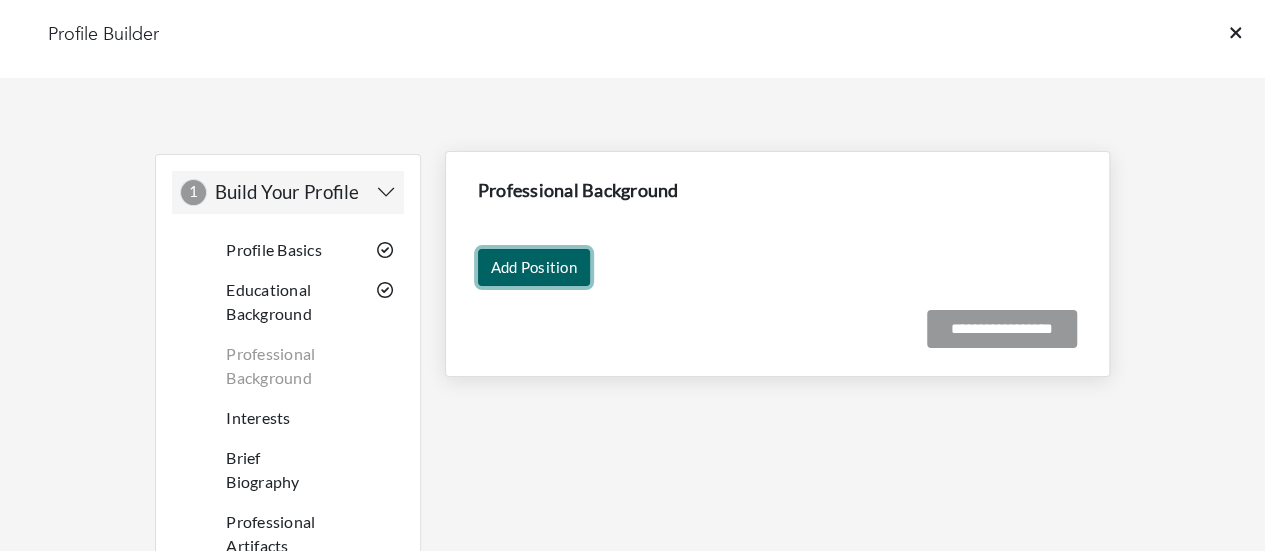 click on "Add Position" at bounding box center (534, 267) 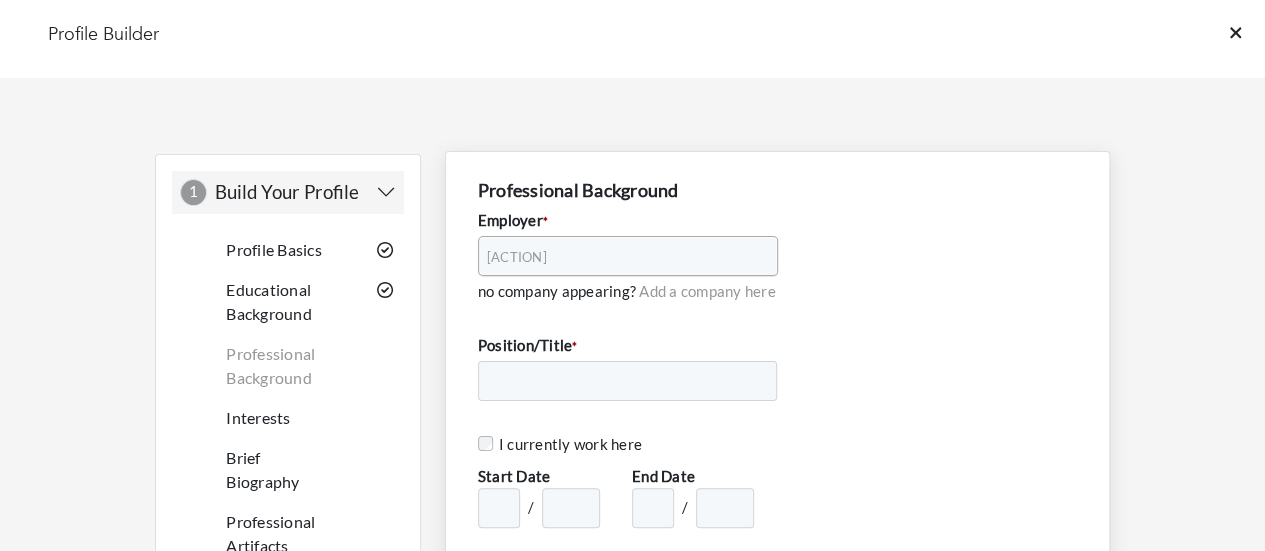 click on "Select an Option" at bounding box center (619, 257) 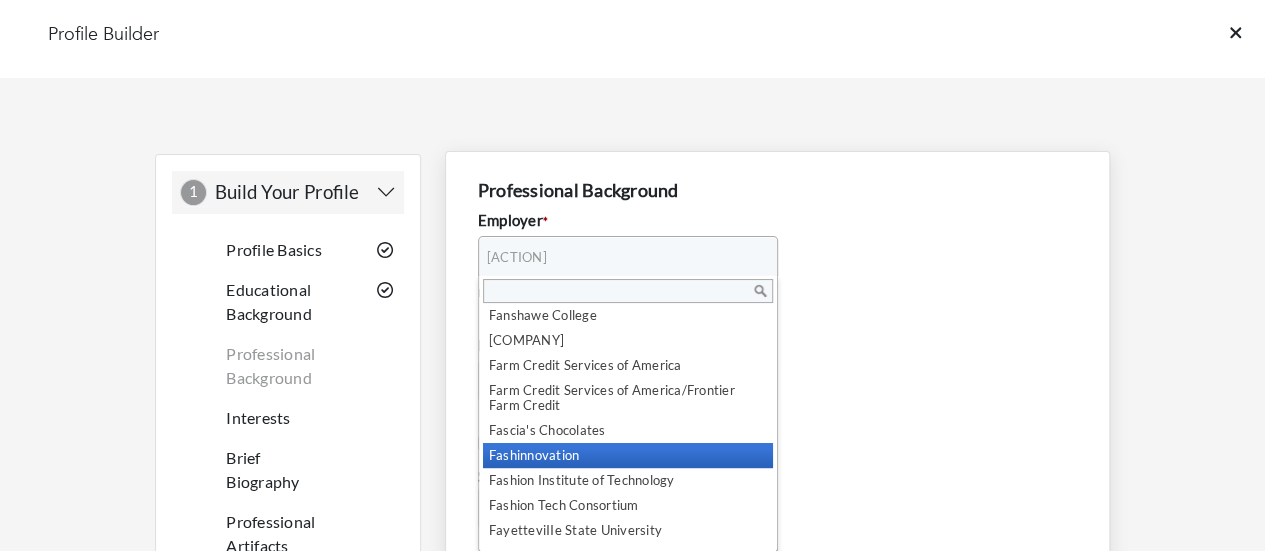 scroll, scrollTop: 23028, scrollLeft: 0, axis: vertical 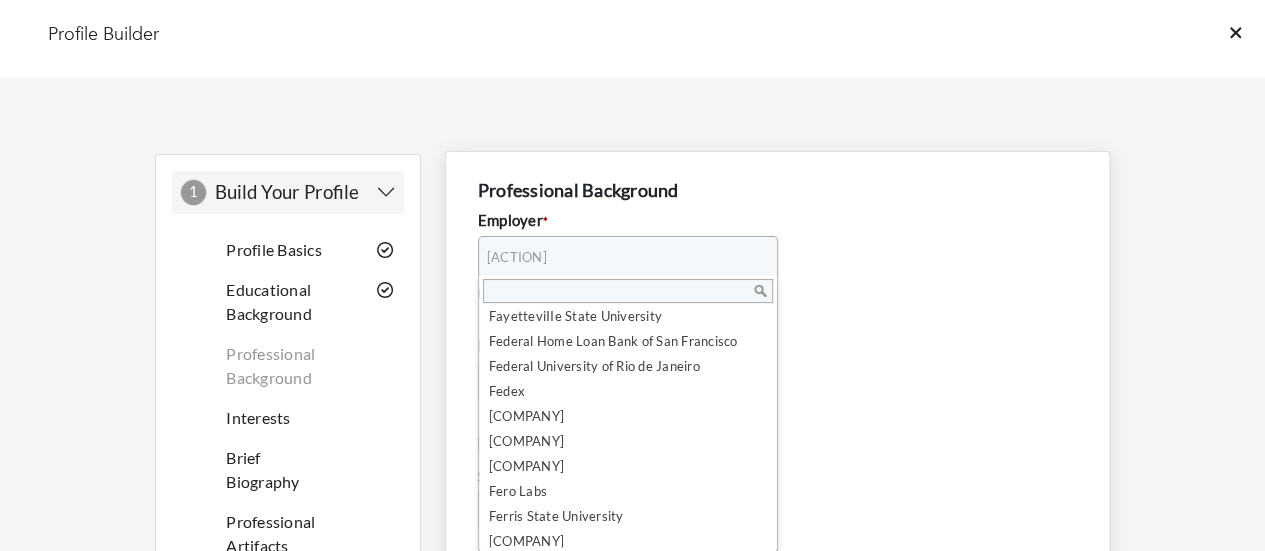 click on "**********" at bounding box center [777, 395] 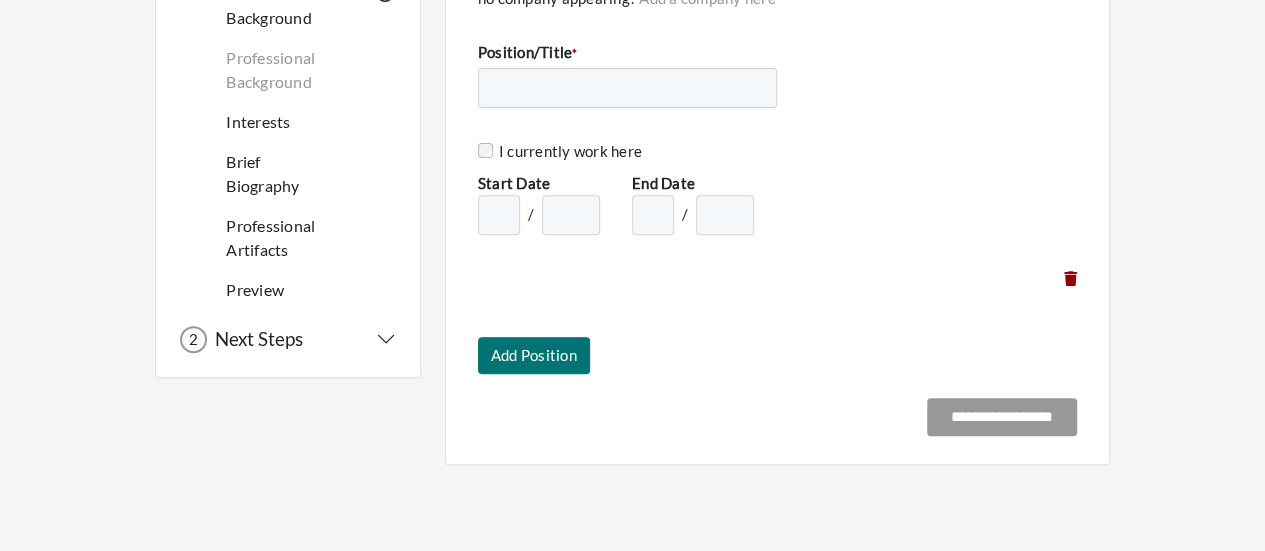 scroll, scrollTop: 0, scrollLeft: 0, axis: both 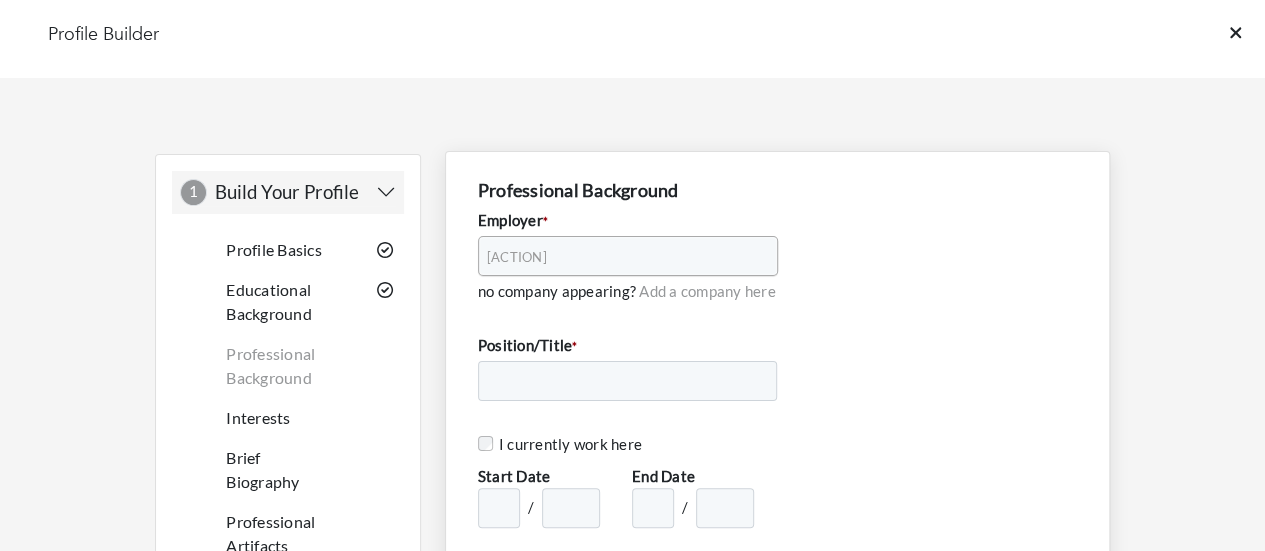 click on "Select an Option" at bounding box center (619, 257) 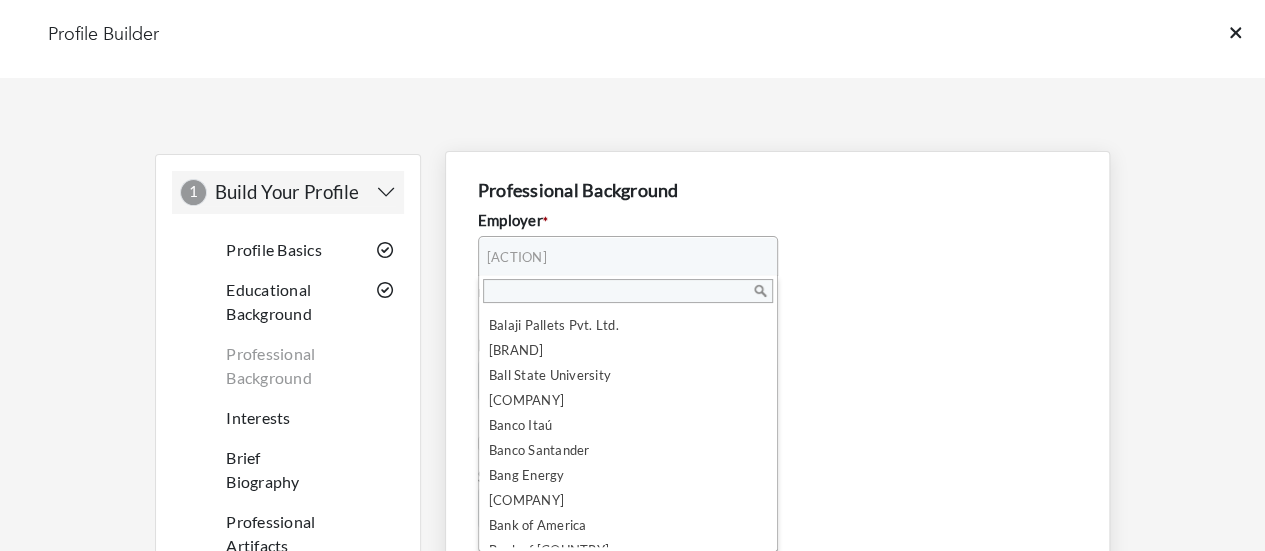 scroll, scrollTop: 7284, scrollLeft: 0, axis: vertical 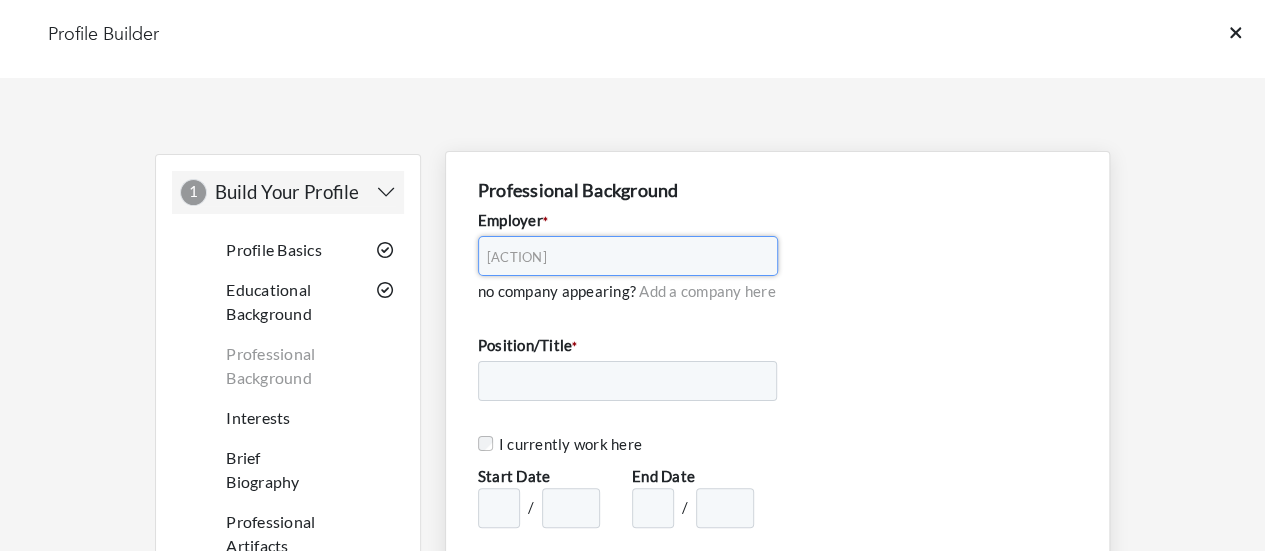 click on "Select an Option" at bounding box center [619, 257] 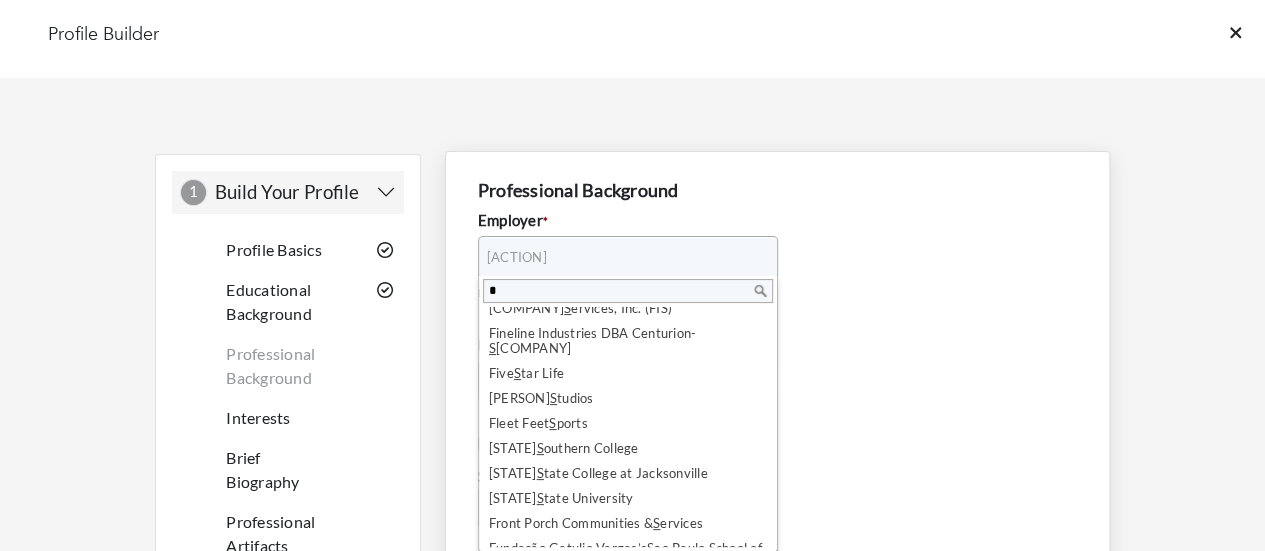 scroll, scrollTop: 0, scrollLeft: 0, axis: both 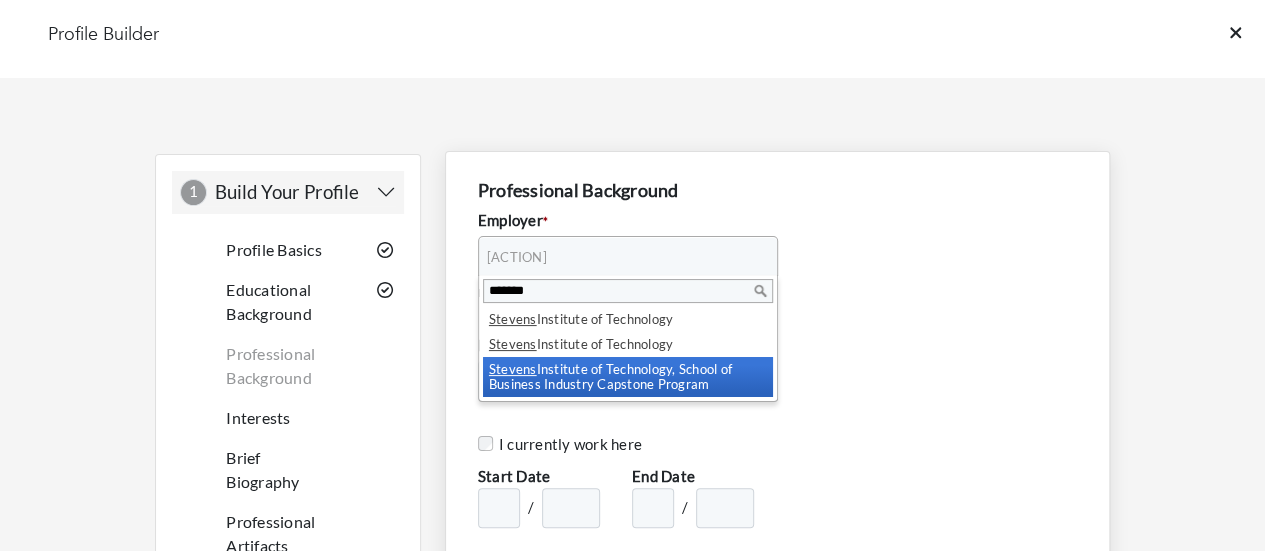type on "*******" 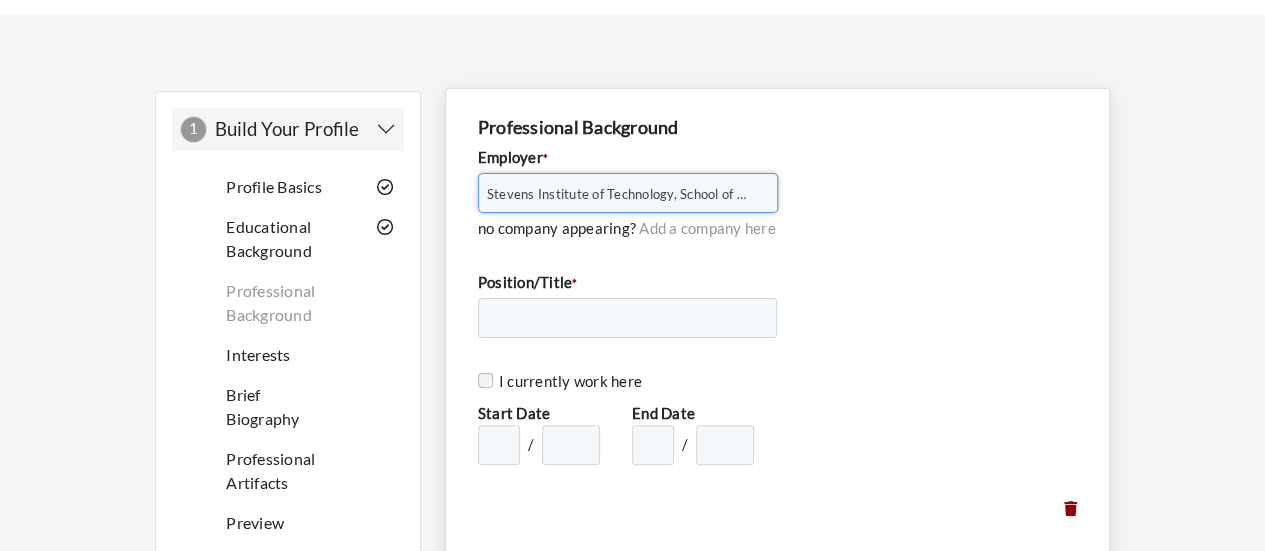 scroll, scrollTop: 72, scrollLeft: 0, axis: vertical 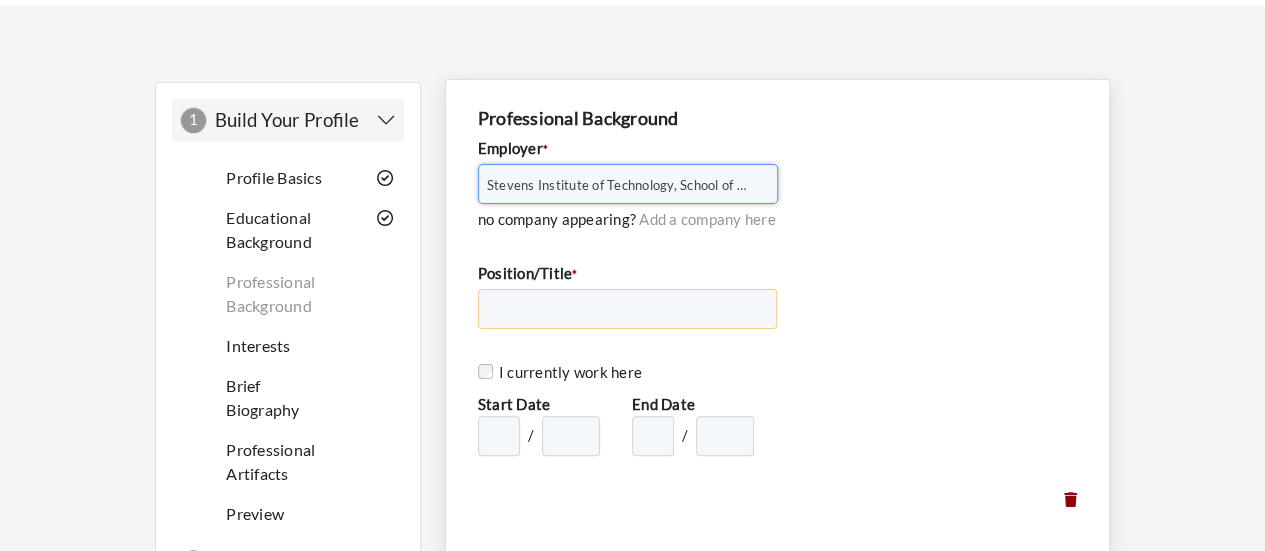 click on "Position/Title  *" at bounding box center [628, 309] 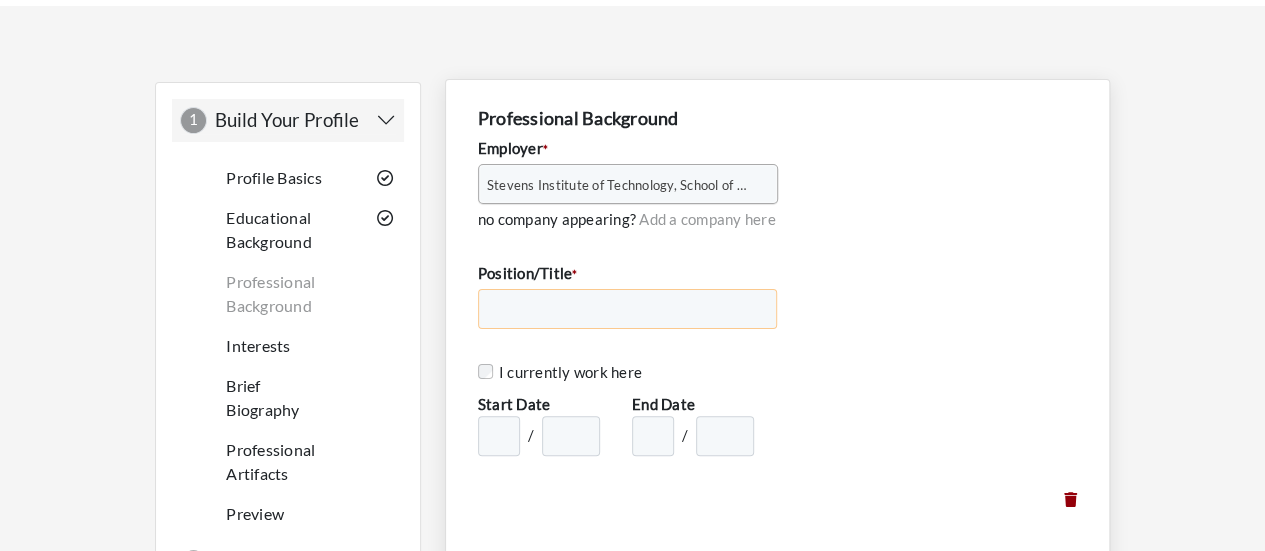click on "Position/Title  *" at bounding box center [628, 309] 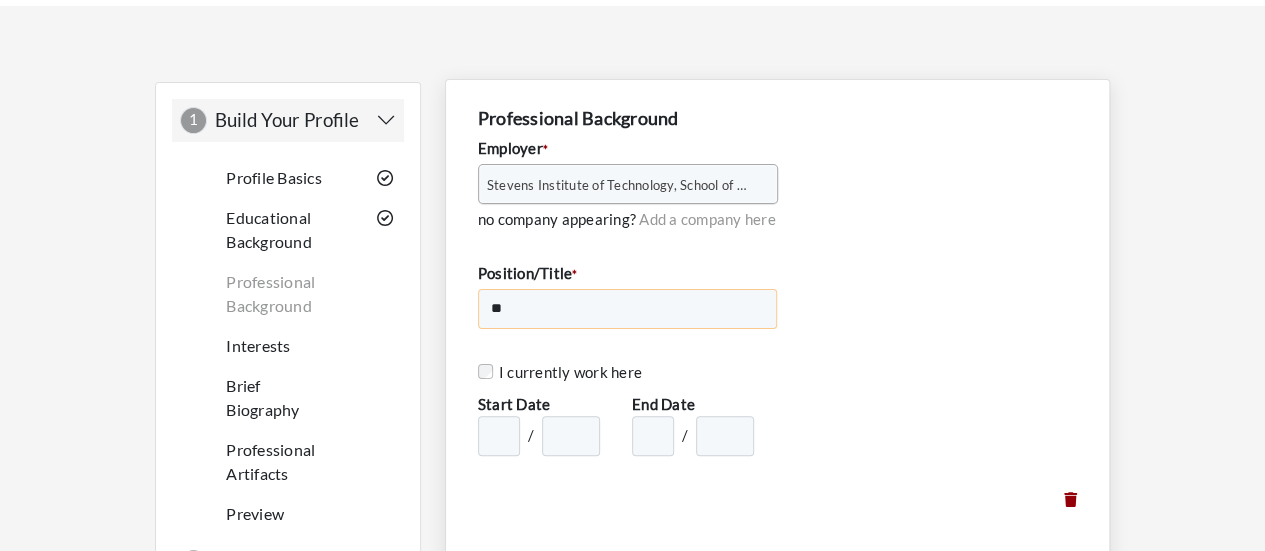 type on "*" 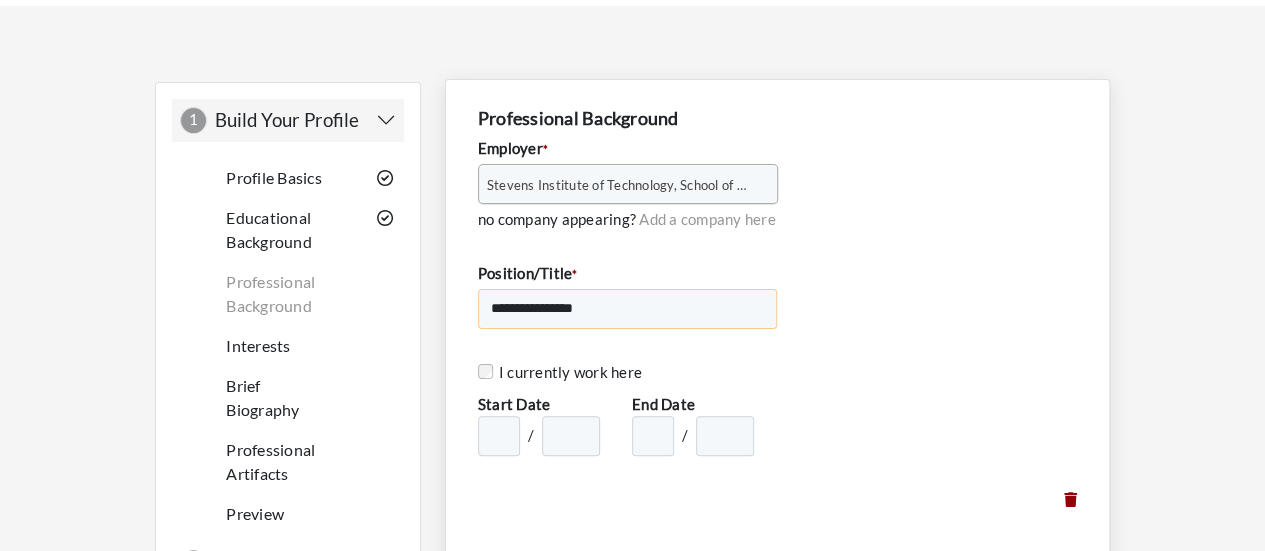 click on "**********" at bounding box center (628, 309) 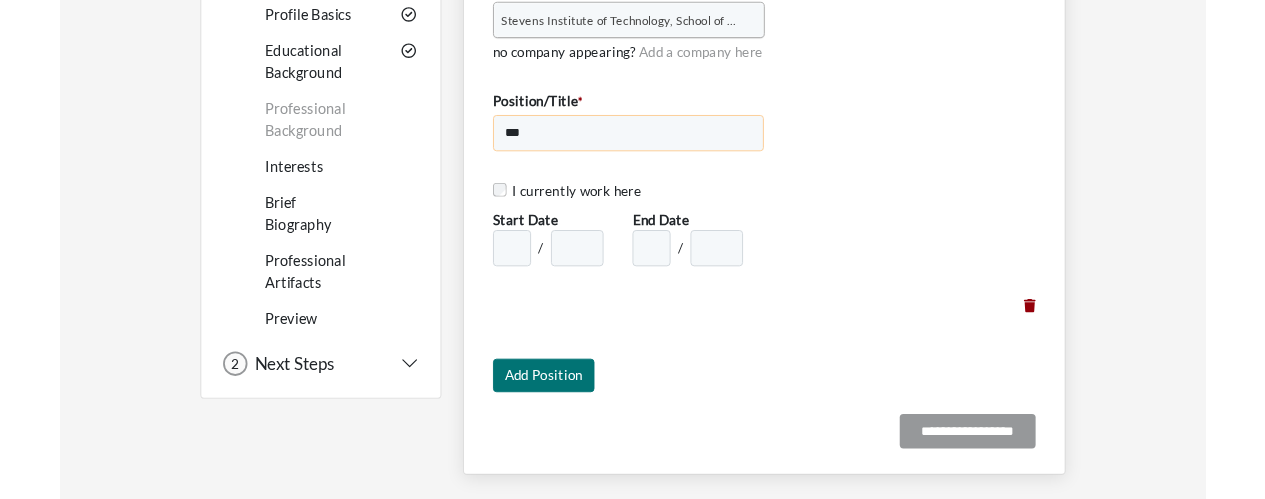 scroll, scrollTop: 0, scrollLeft: 0, axis: both 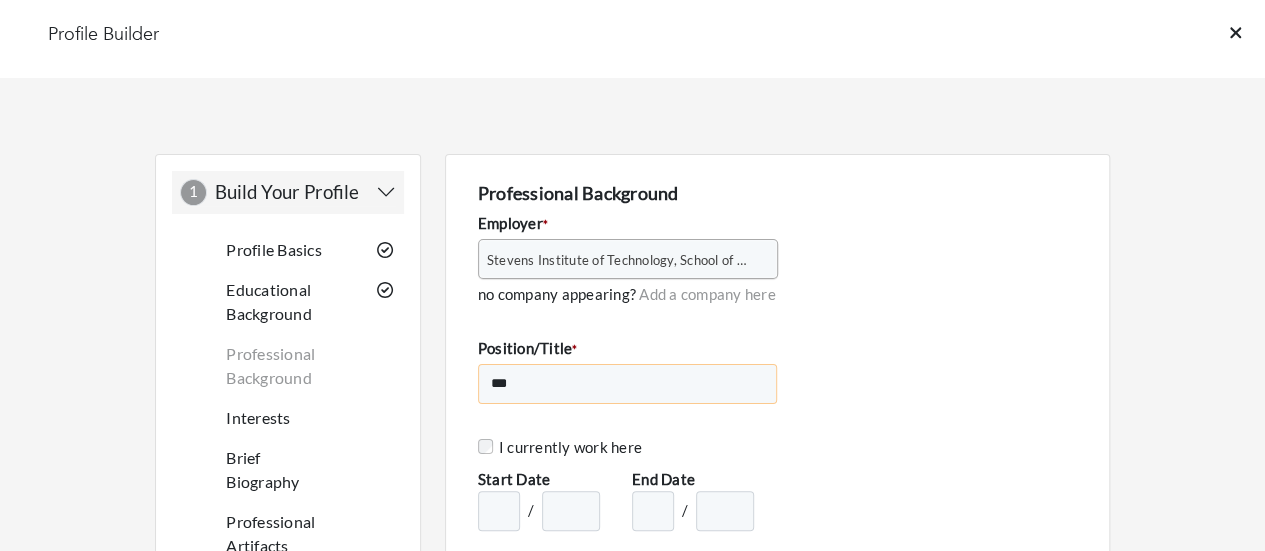type on "***" 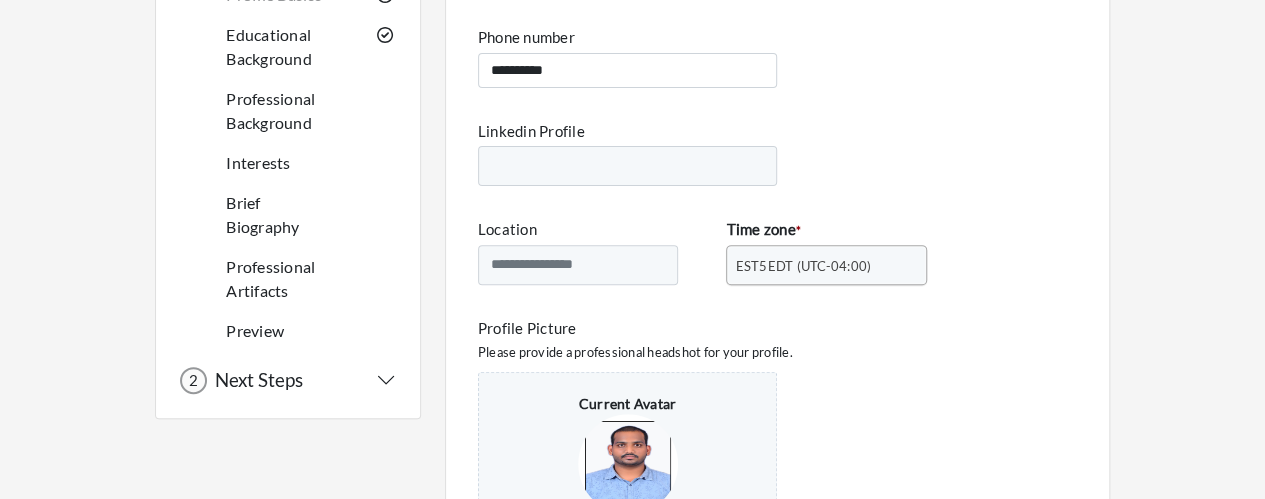 scroll, scrollTop: 325, scrollLeft: 0, axis: vertical 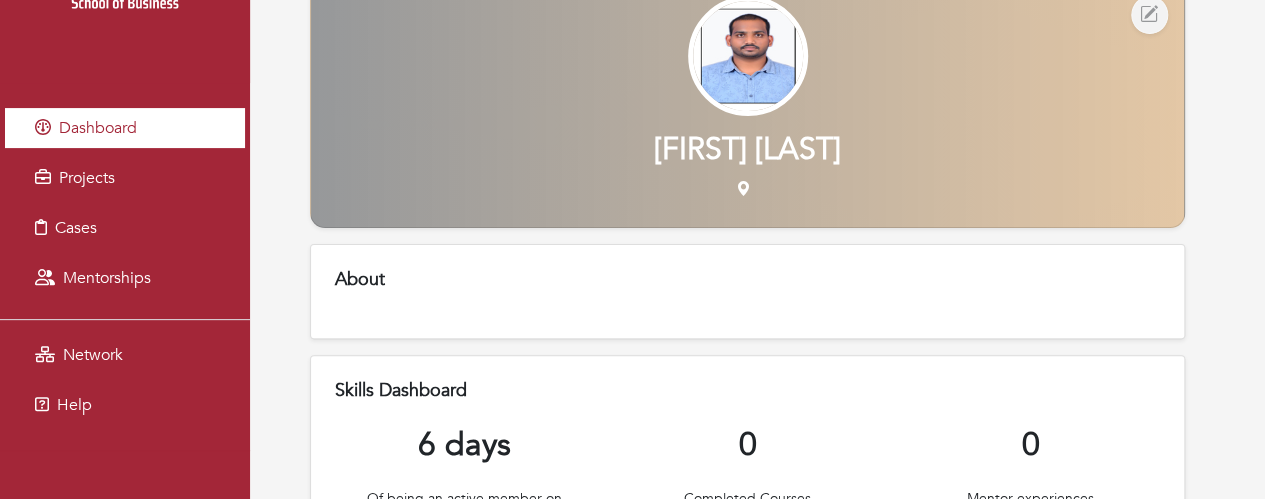 click on "Dashboard" at bounding box center [125, 128] 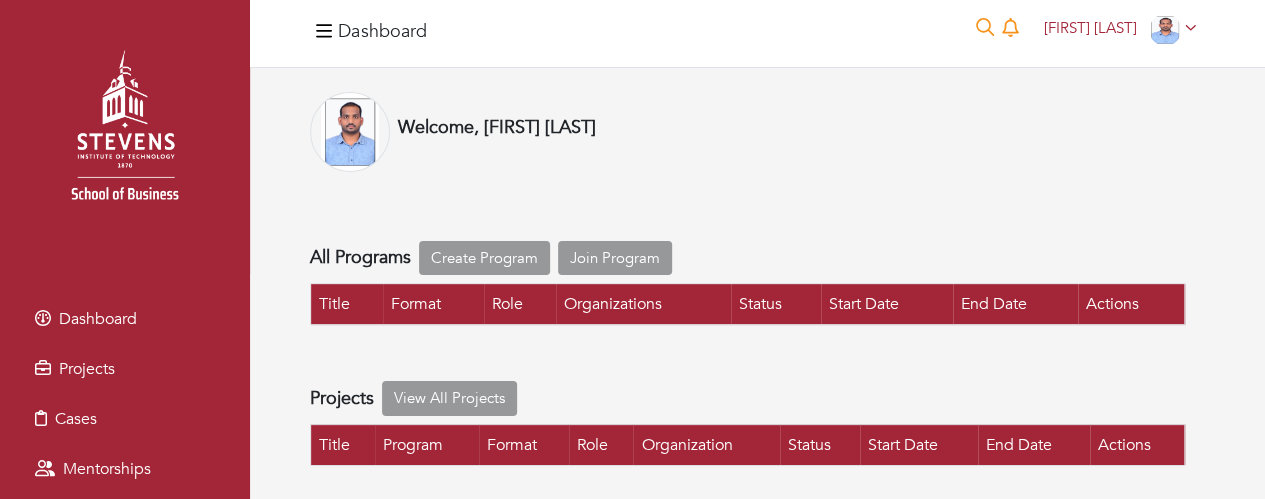 scroll, scrollTop: 0, scrollLeft: 0, axis: both 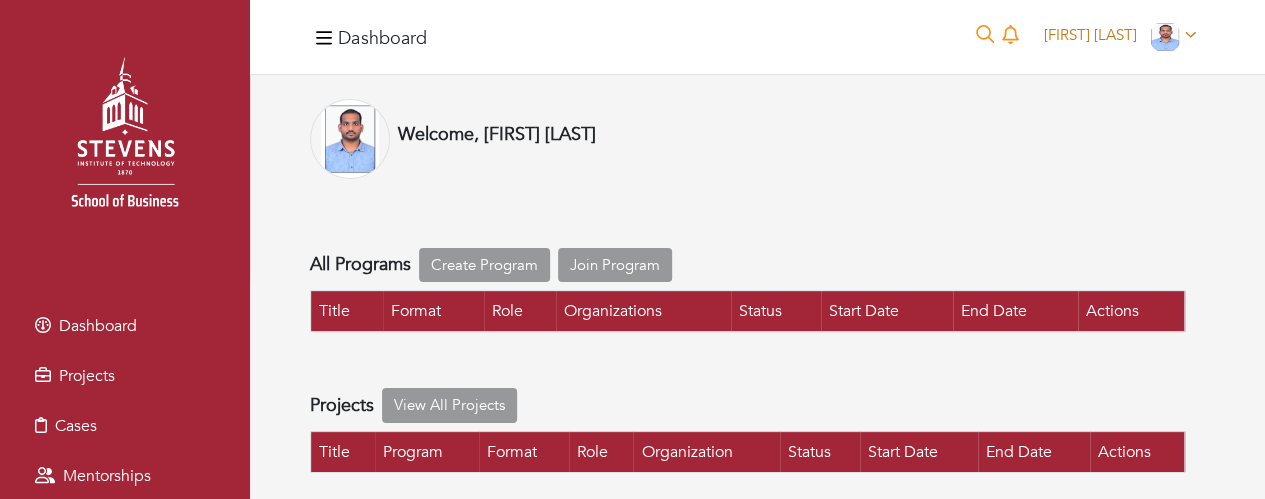 click 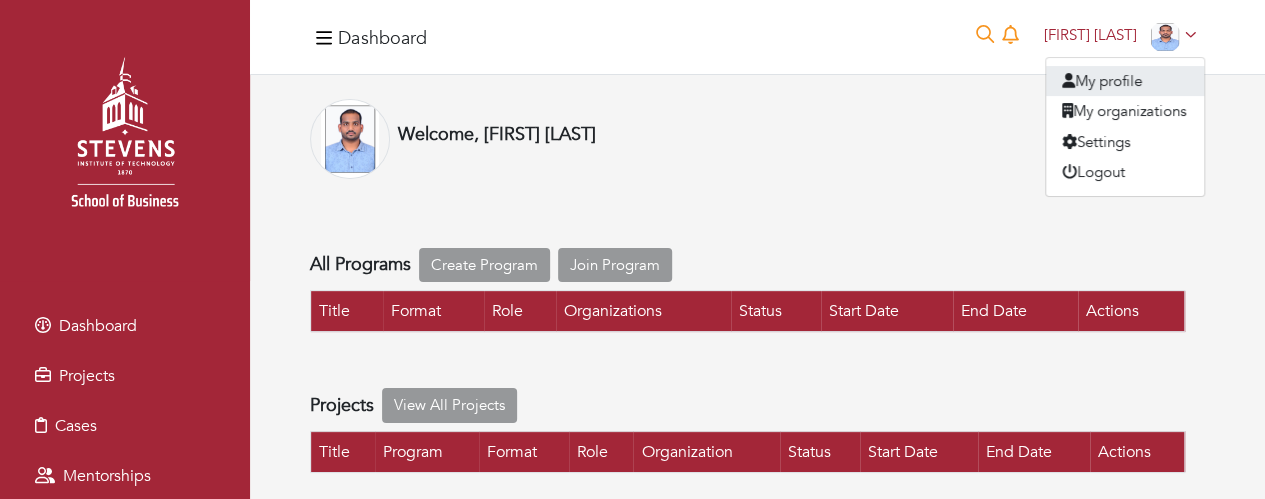 click on "My profile" at bounding box center (1125, 81) 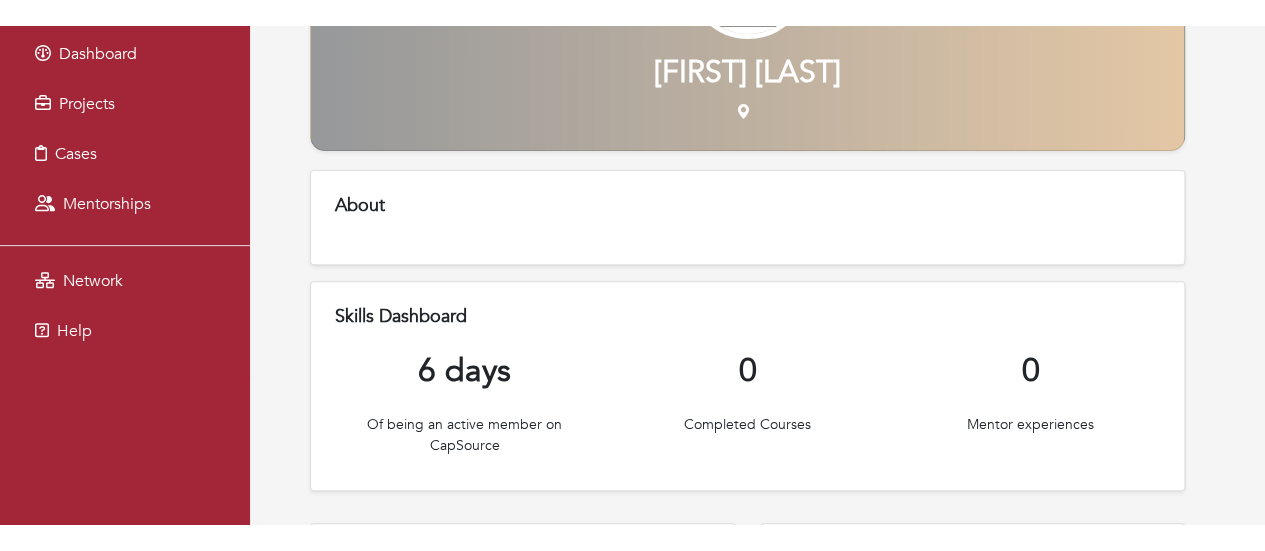 scroll, scrollTop: 0, scrollLeft: 0, axis: both 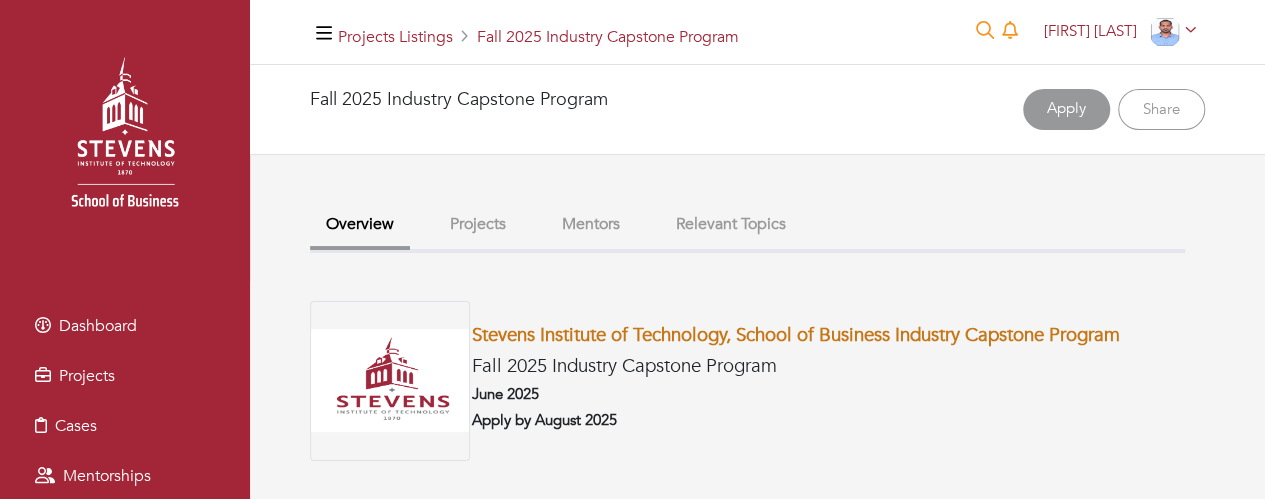 click on "Stevens Institute of Technology, School of Business Industry Capstone Program" at bounding box center [796, 335] 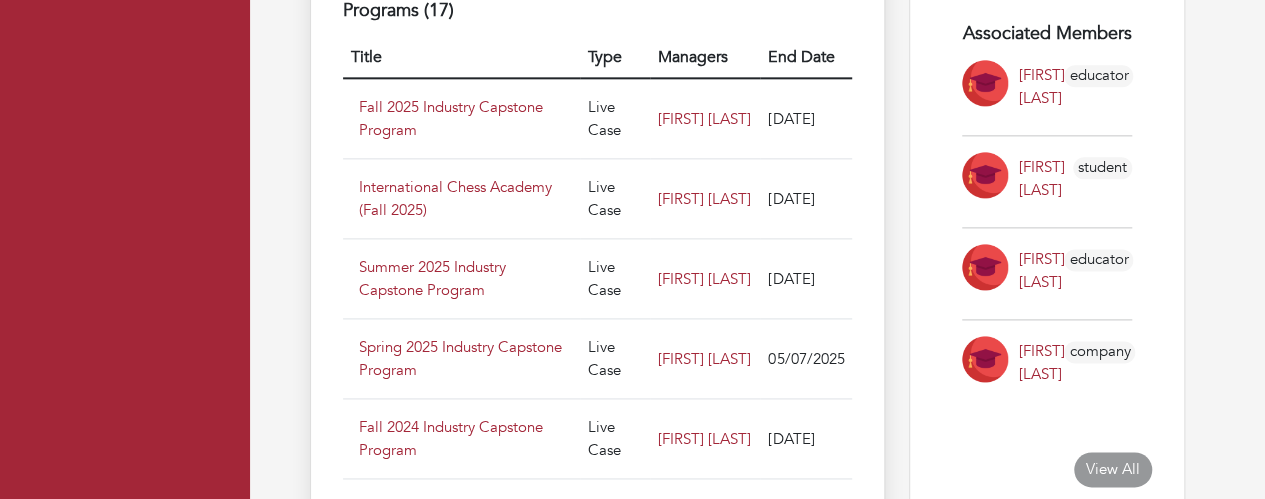 scroll, scrollTop: 1200, scrollLeft: 0, axis: vertical 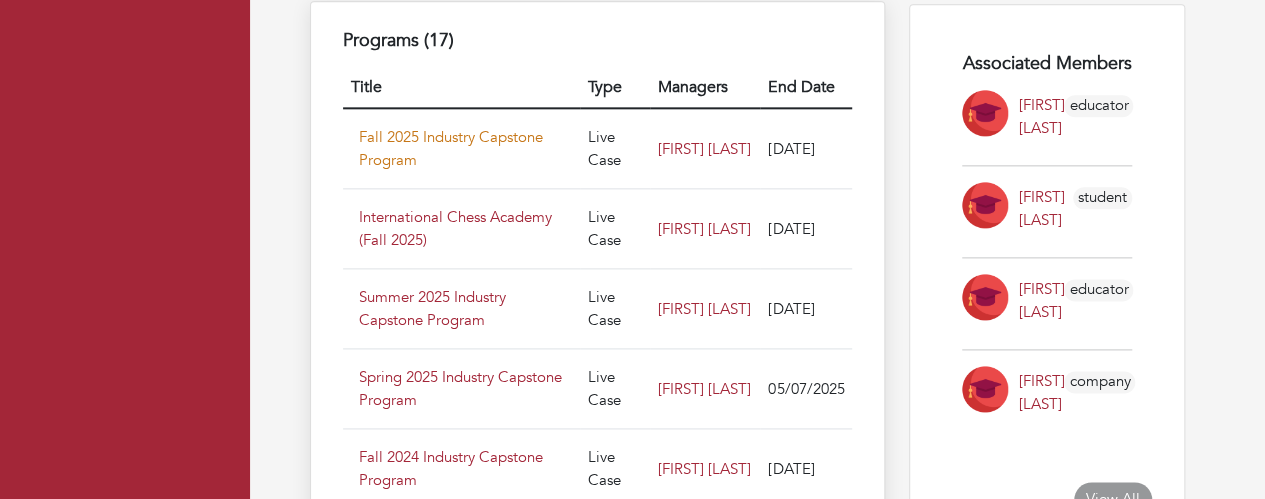click on "Fall 2025 Industry Capstone Program" at bounding box center [451, 148] 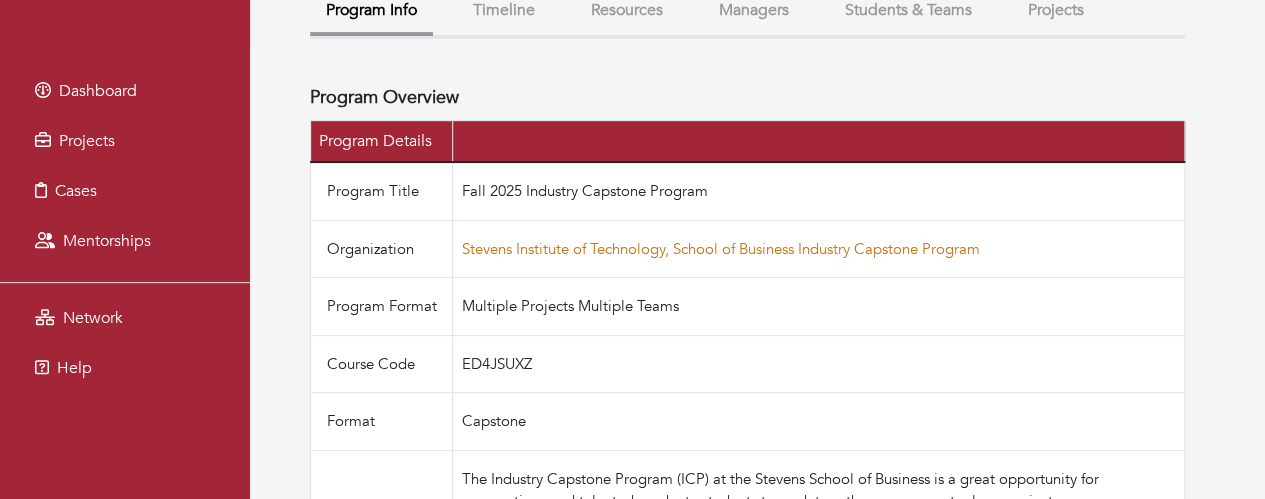 scroll, scrollTop: 236, scrollLeft: 0, axis: vertical 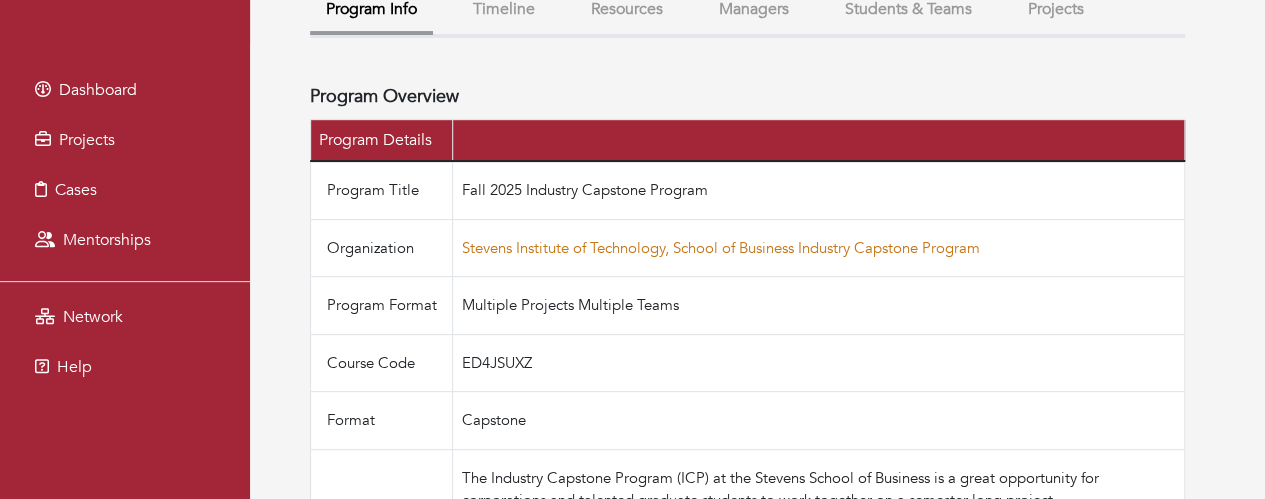 click on "Stevens Institute of Technology, School of Business Industry Capstone Program" at bounding box center [720, 248] 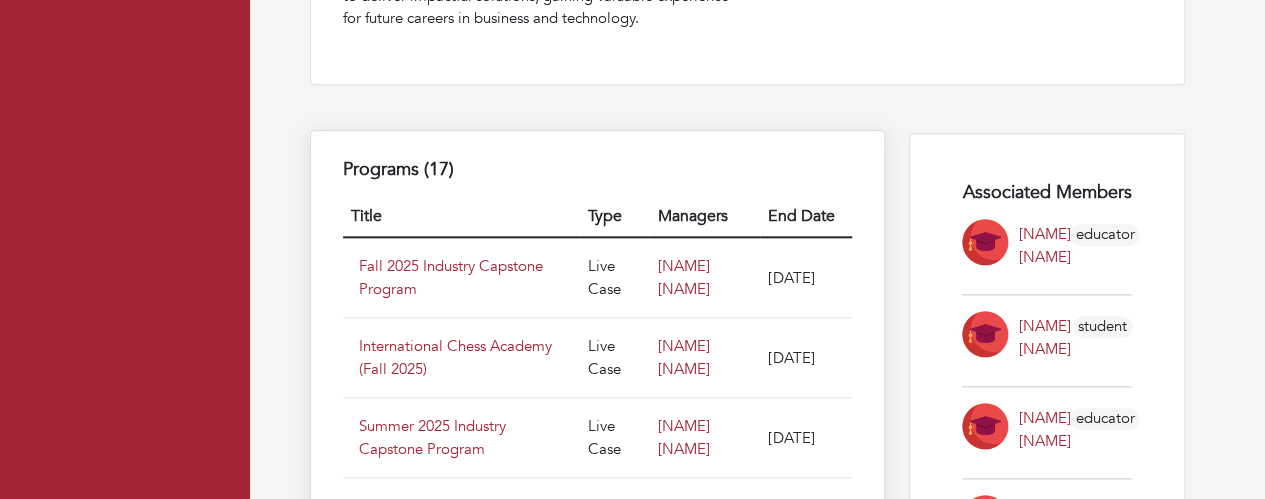 scroll, scrollTop: 1076, scrollLeft: 0, axis: vertical 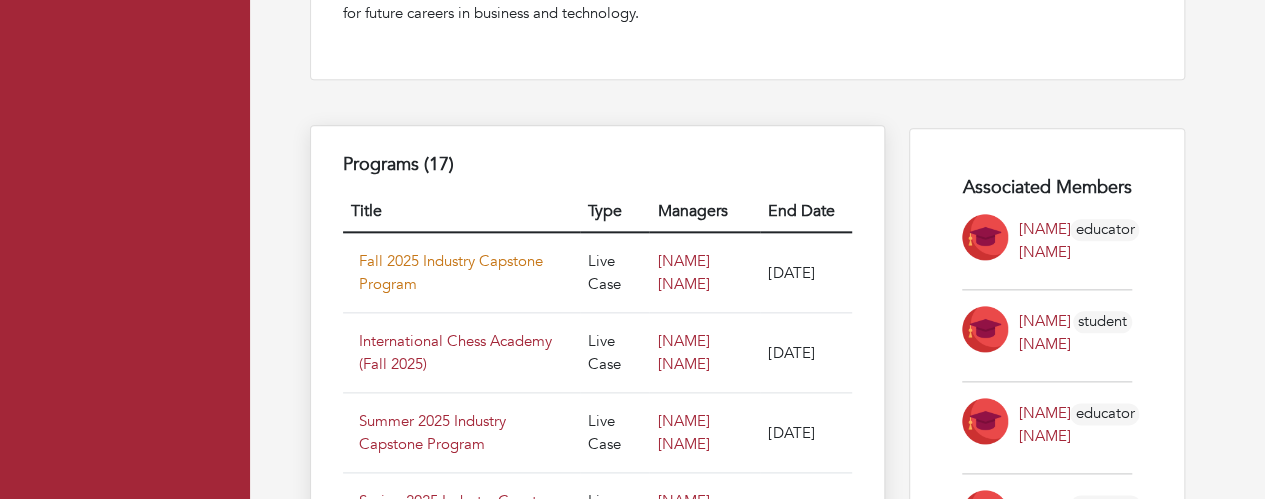 click on "Fall 2025 Industry Capstone Program" at bounding box center [451, 272] 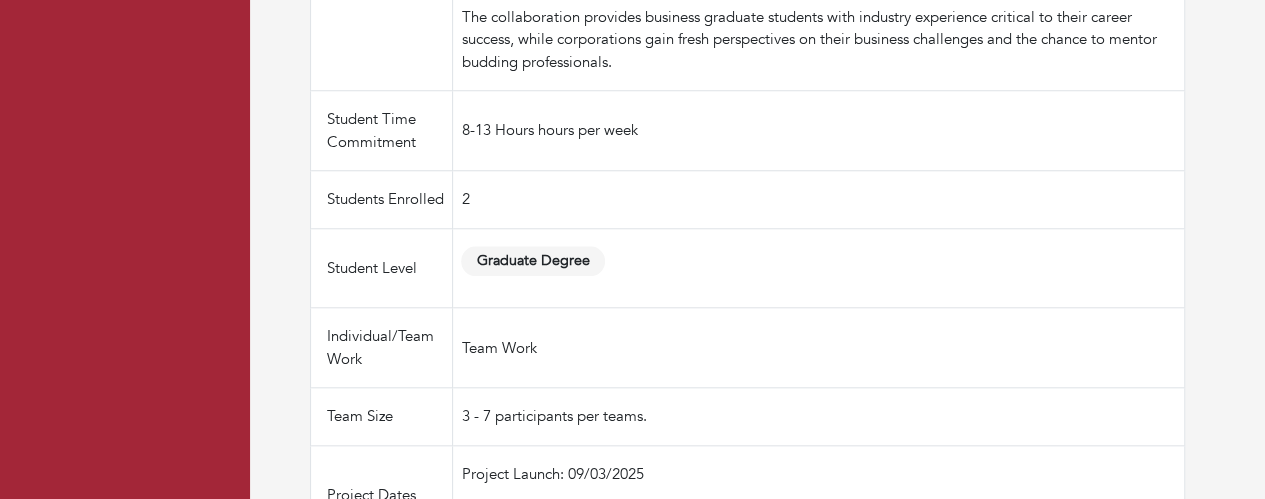 scroll, scrollTop: 833, scrollLeft: 0, axis: vertical 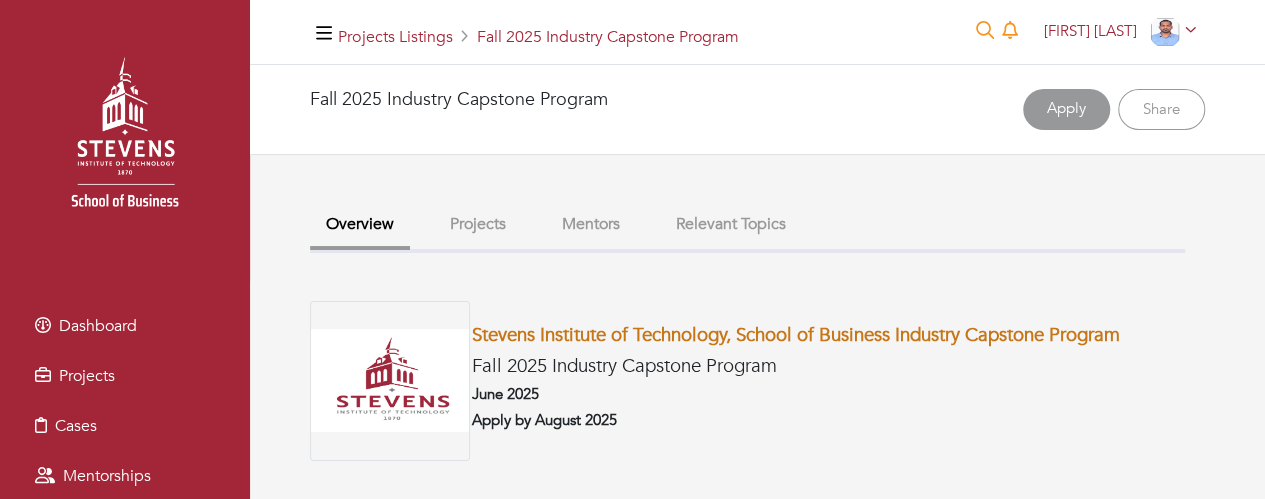 click on "Stevens Institute of Technology, School of Business Industry Capstone Program" at bounding box center (796, 335) 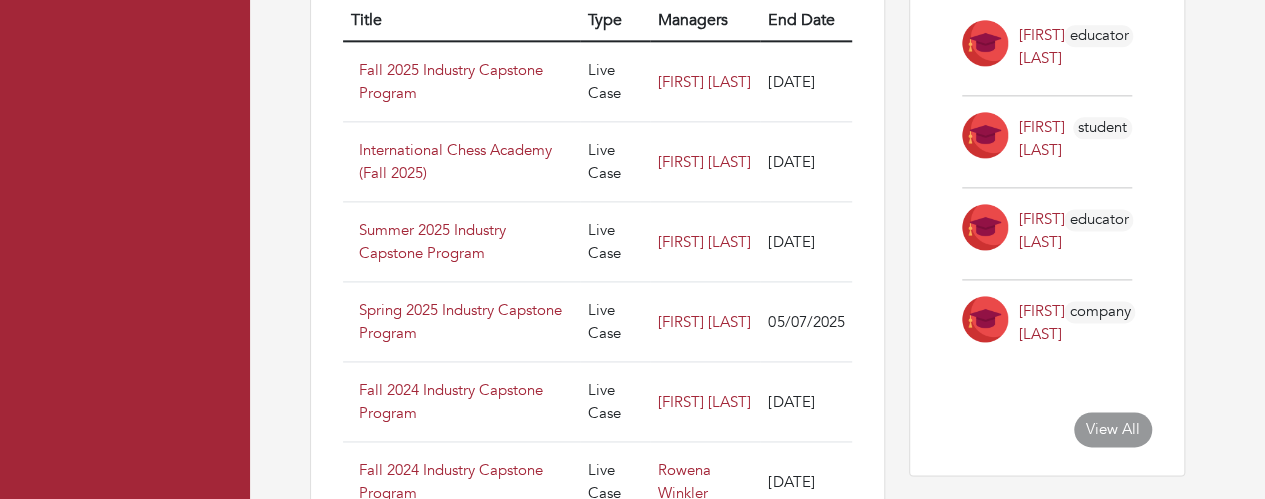 scroll, scrollTop: 1272, scrollLeft: 0, axis: vertical 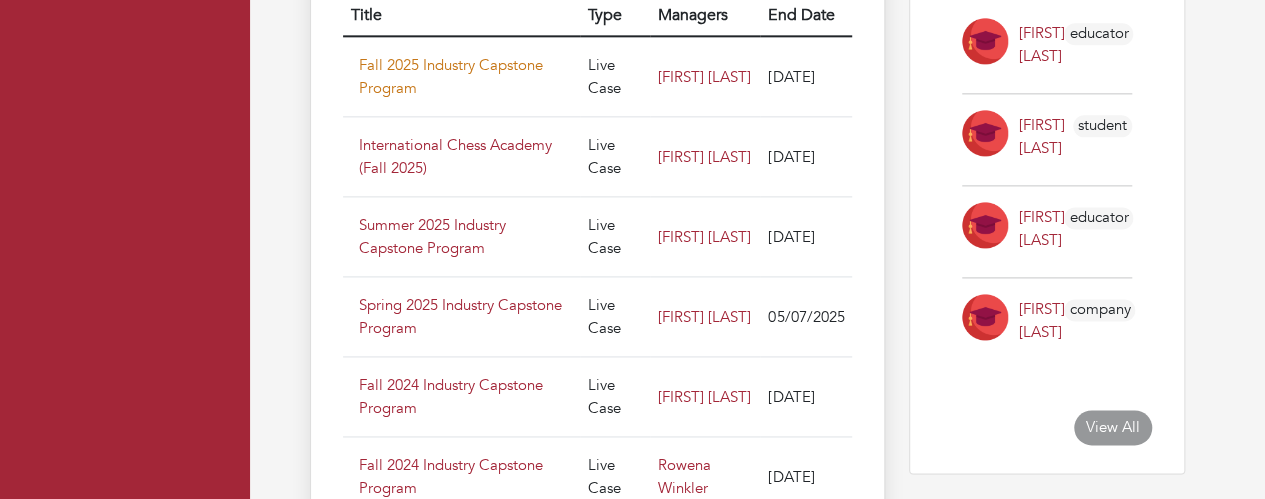 click on "Fall 2025 Industry Capstone Program" at bounding box center (451, 76) 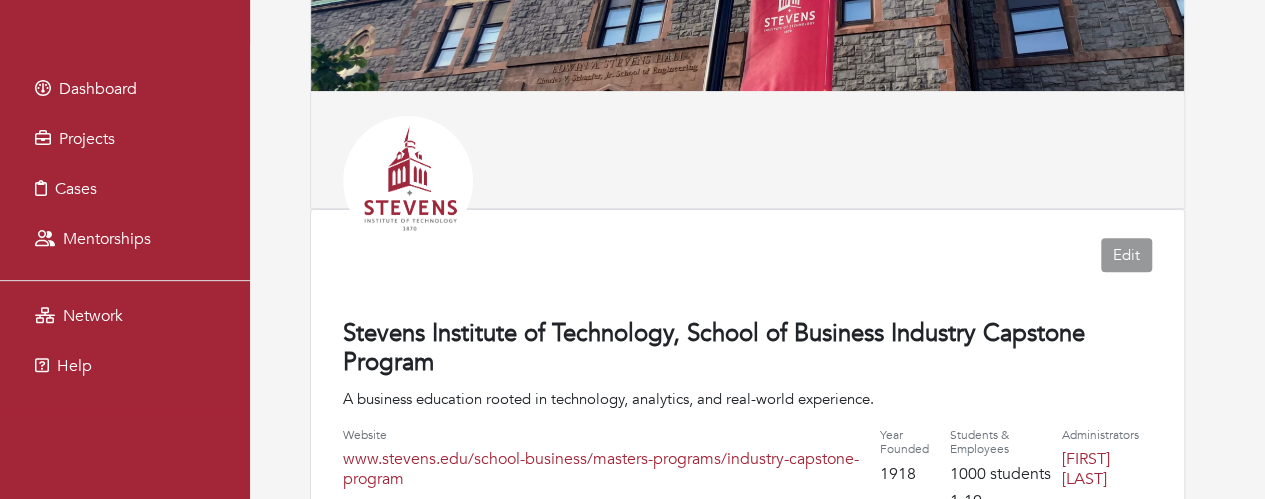 scroll, scrollTop: 0, scrollLeft: 0, axis: both 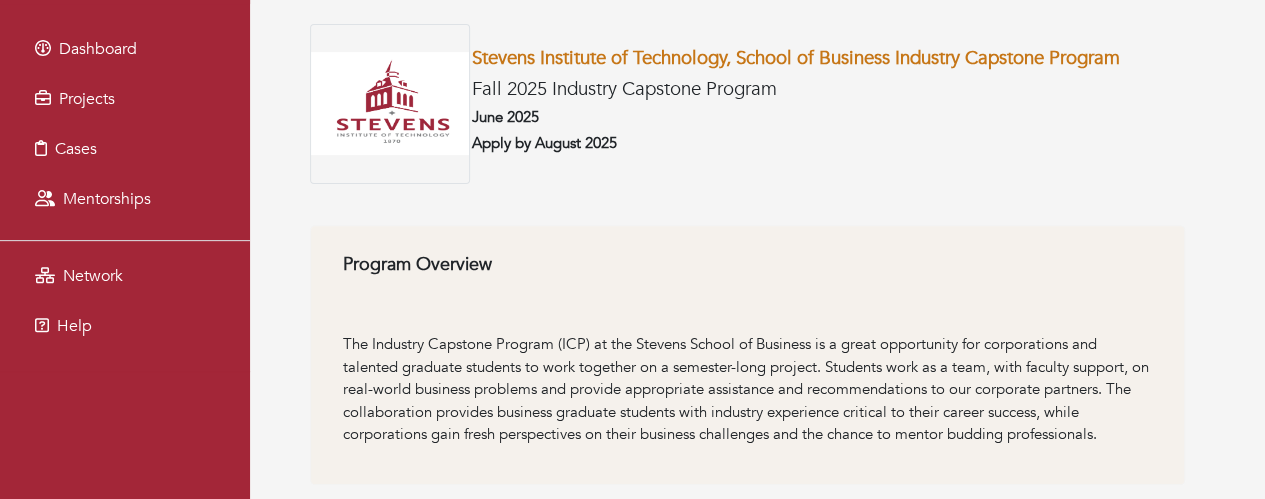 click on "Stevens Institute of Technology, School of Business Industry Capstone Program" at bounding box center [796, 58] 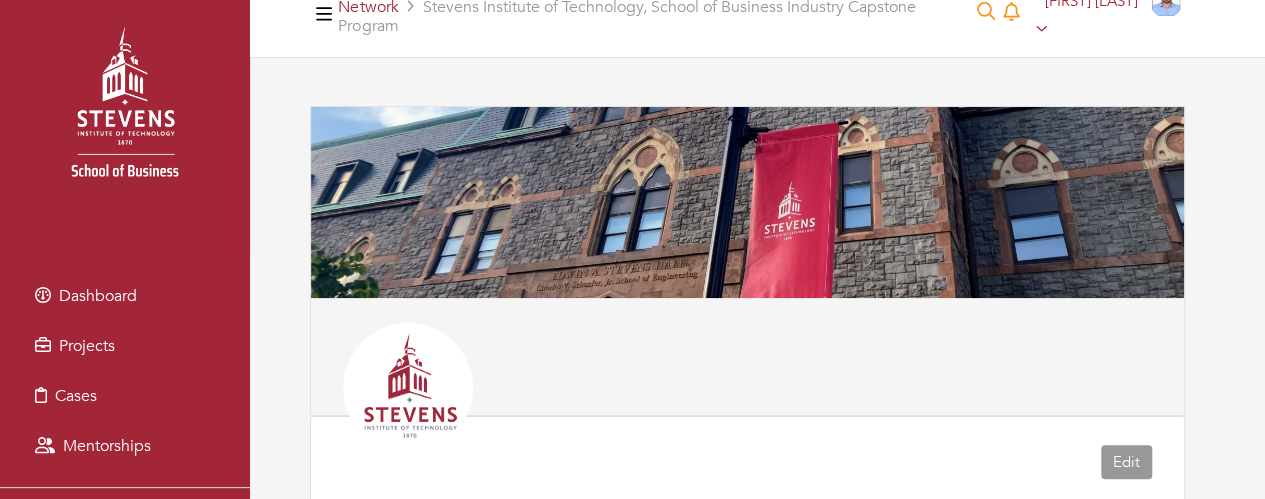 scroll, scrollTop: 0, scrollLeft: 0, axis: both 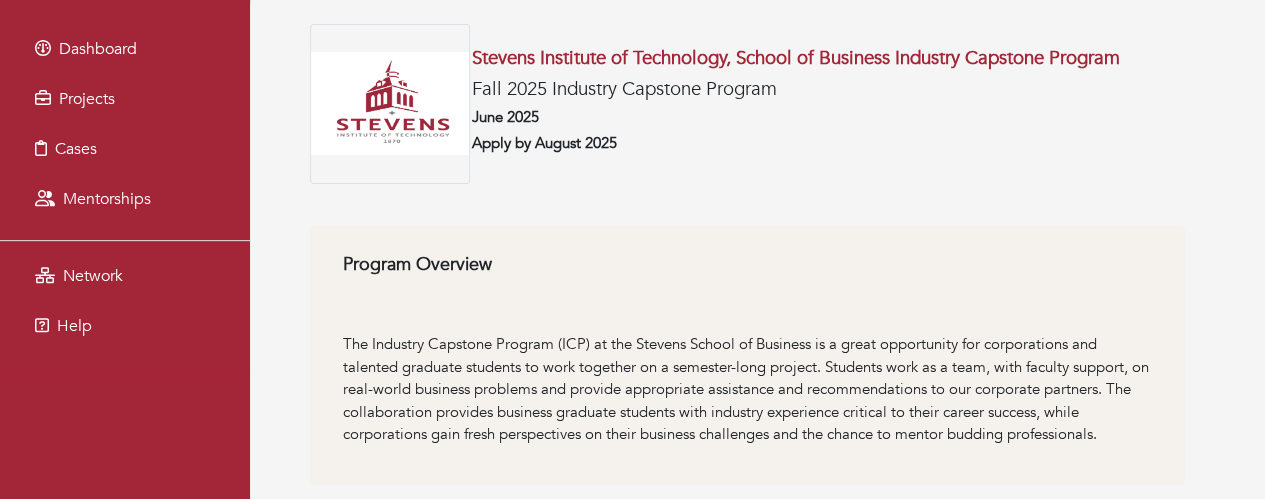 click on "Apply by August 2025" at bounding box center [828, 143] 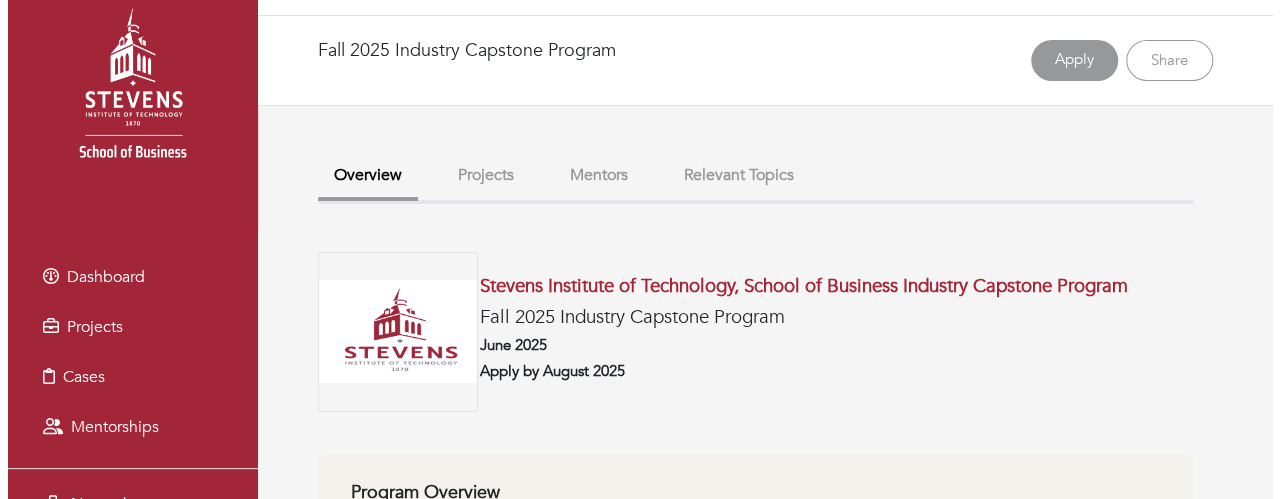 scroll, scrollTop: 0, scrollLeft: 0, axis: both 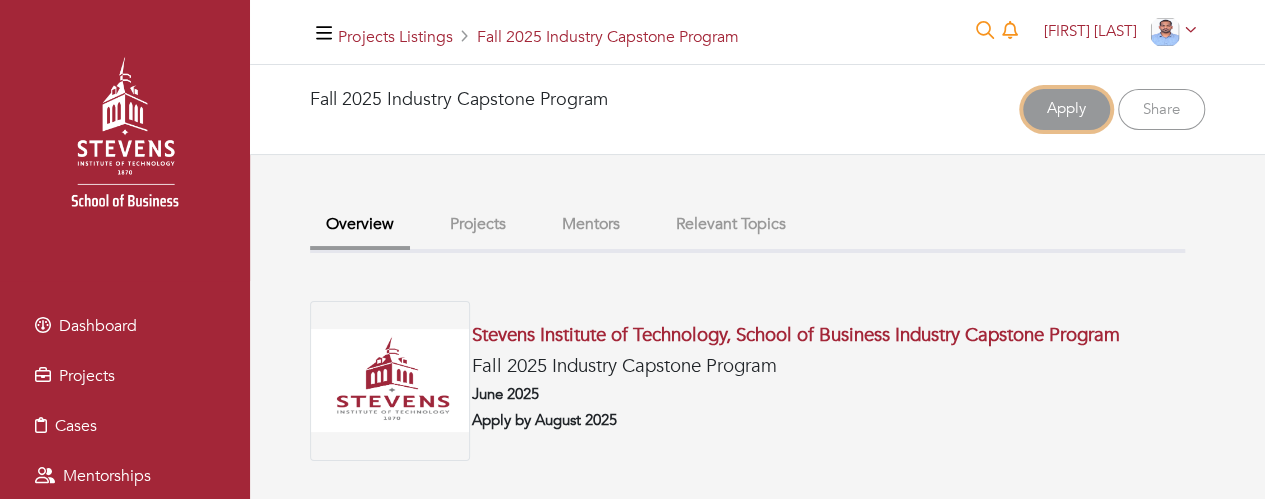 click on "Apply" at bounding box center [1066, 109] 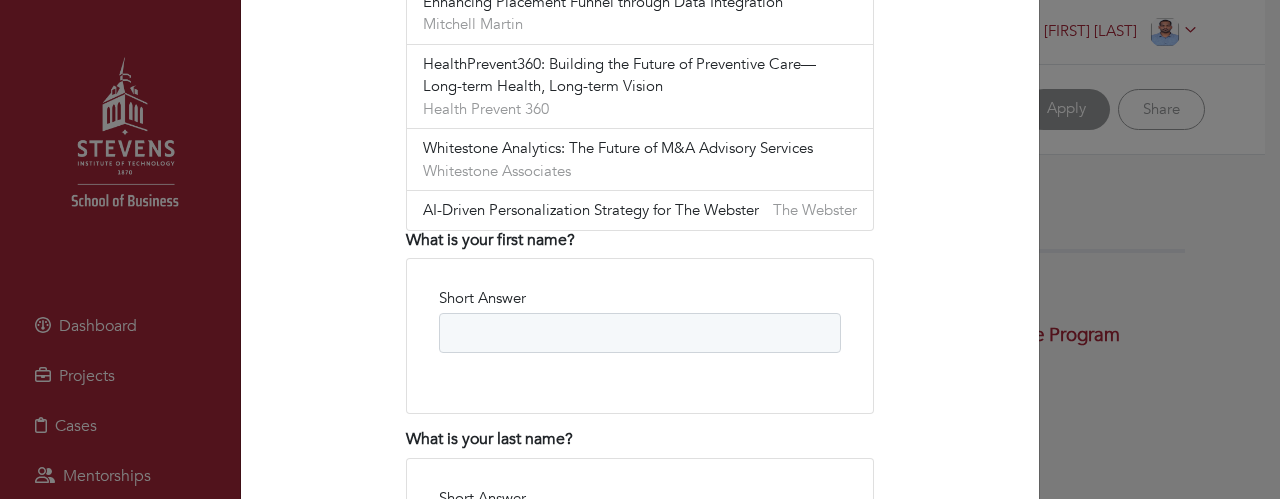 scroll, scrollTop: 1093, scrollLeft: 0, axis: vertical 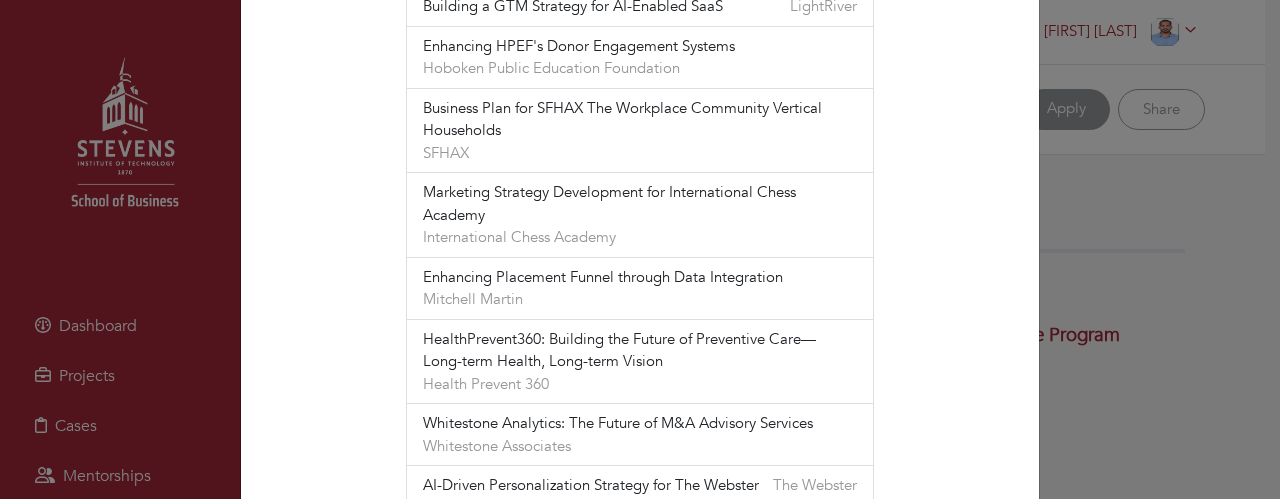 type 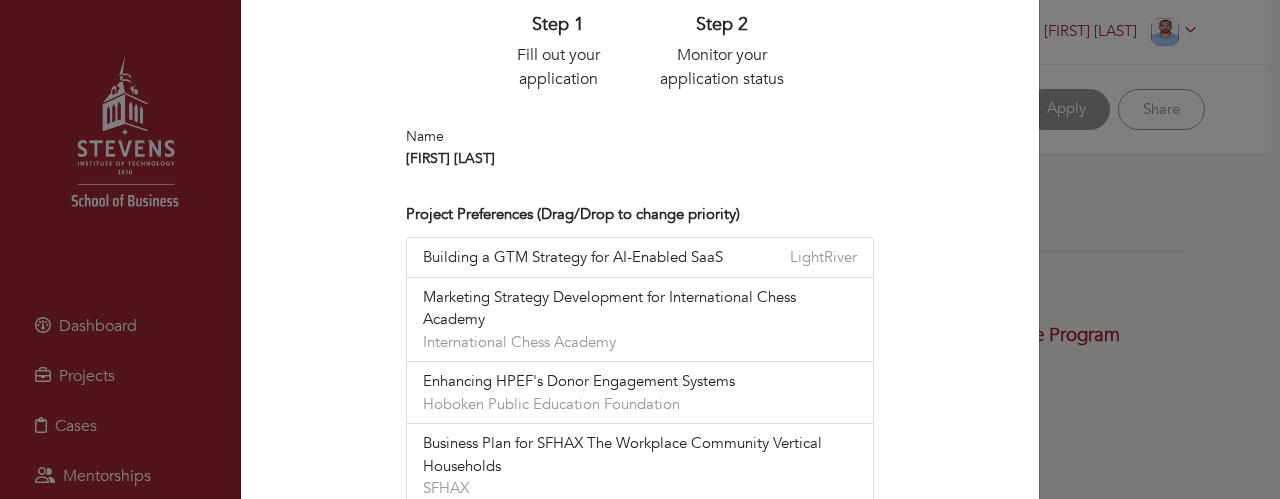 scroll, scrollTop: 565, scrollLeft: 0, axis: vertical 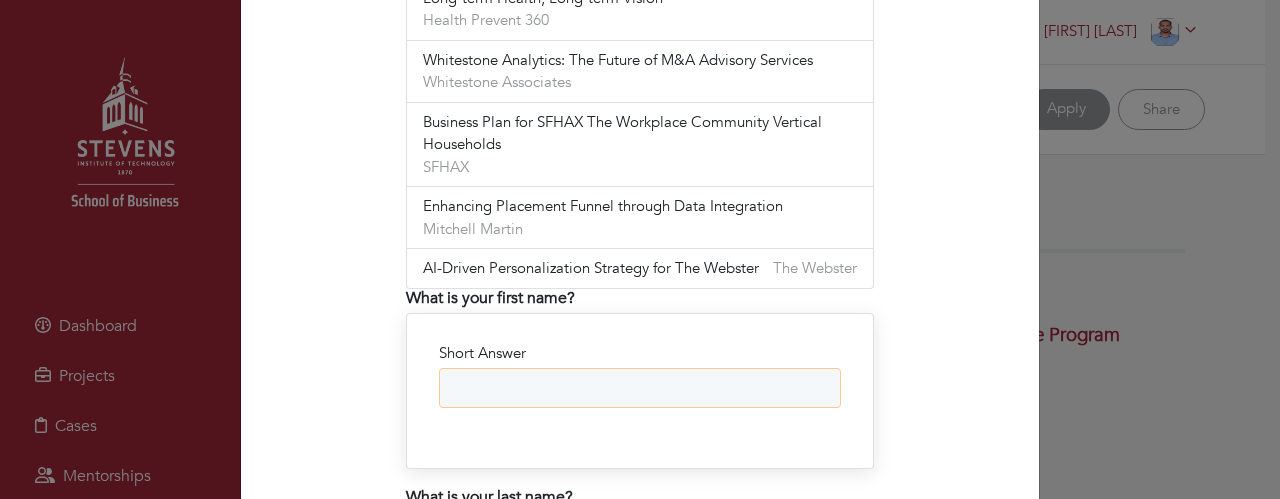 click on "Short Answer" at bounding box center (640, 388) 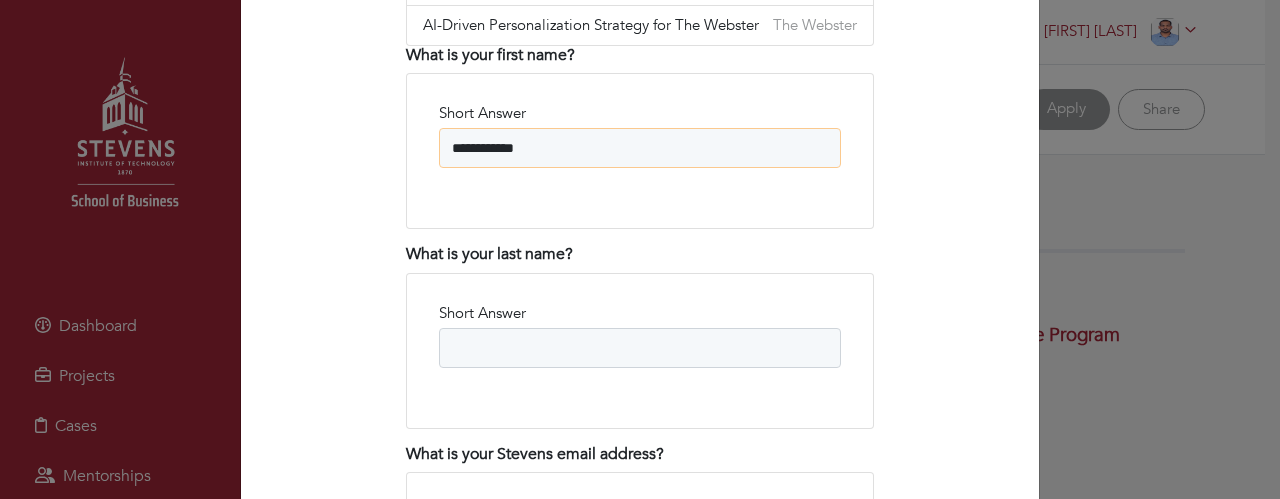 scroll, scrollTop: 1280, scrollLeft: 0, axis: vertical 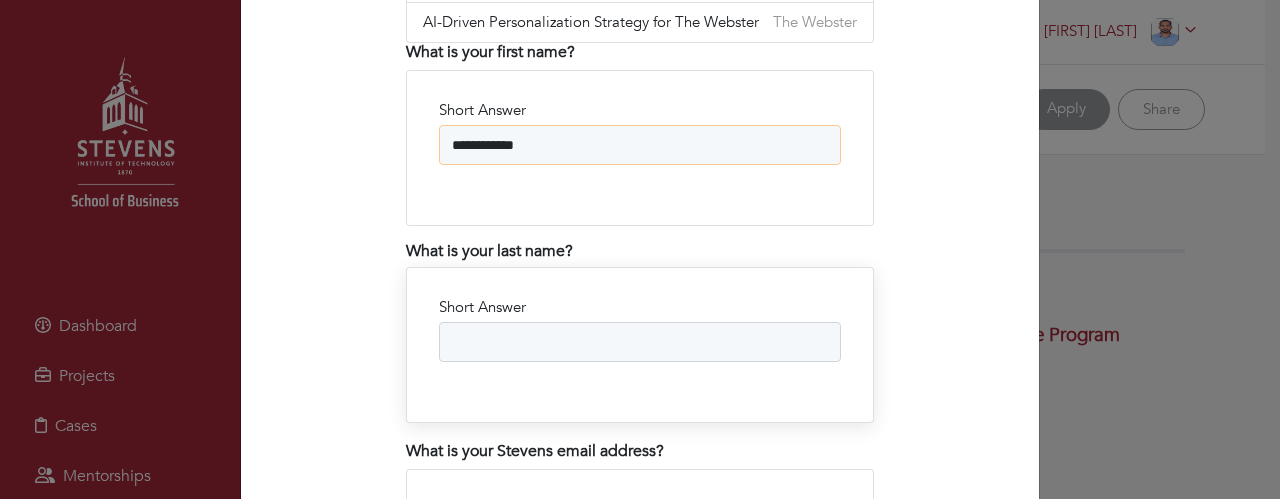 type on "**********" 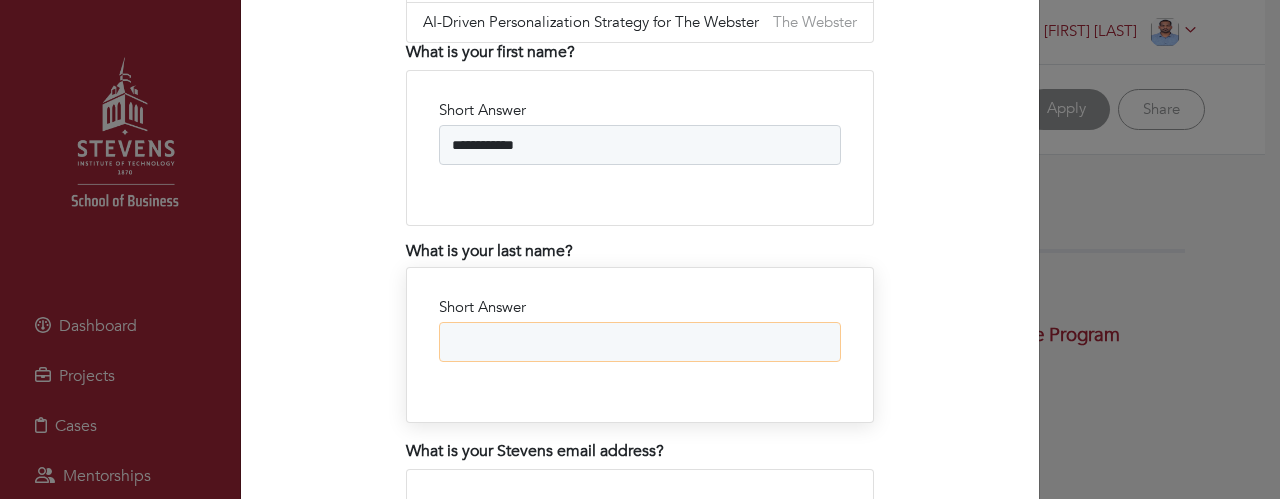 click on "Short Answer" at bounding box center (640, 342) 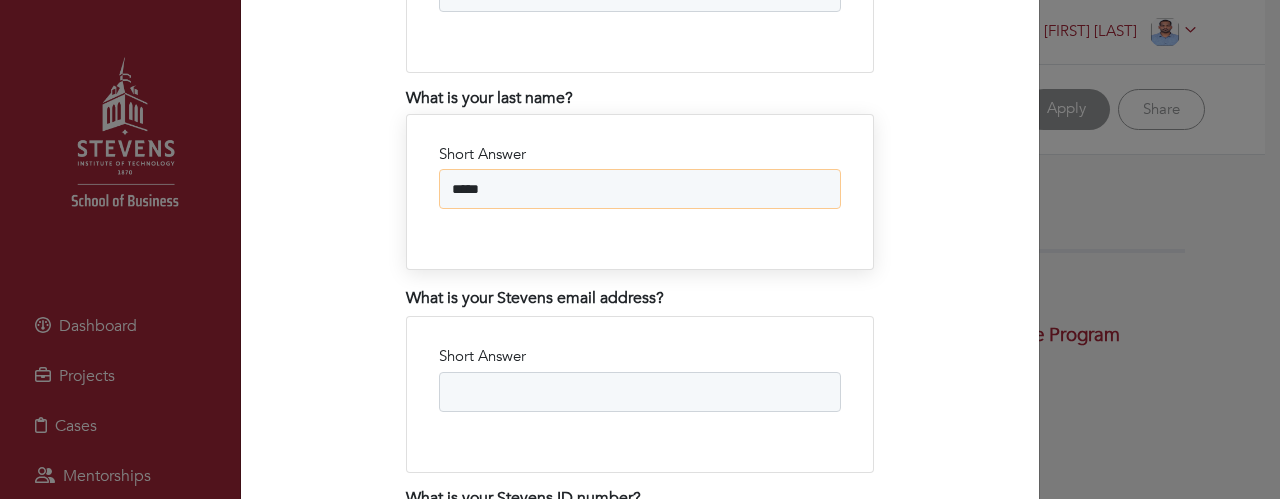scroll, scrollTop: 1440, scrollLeft: 0, axis: vertical 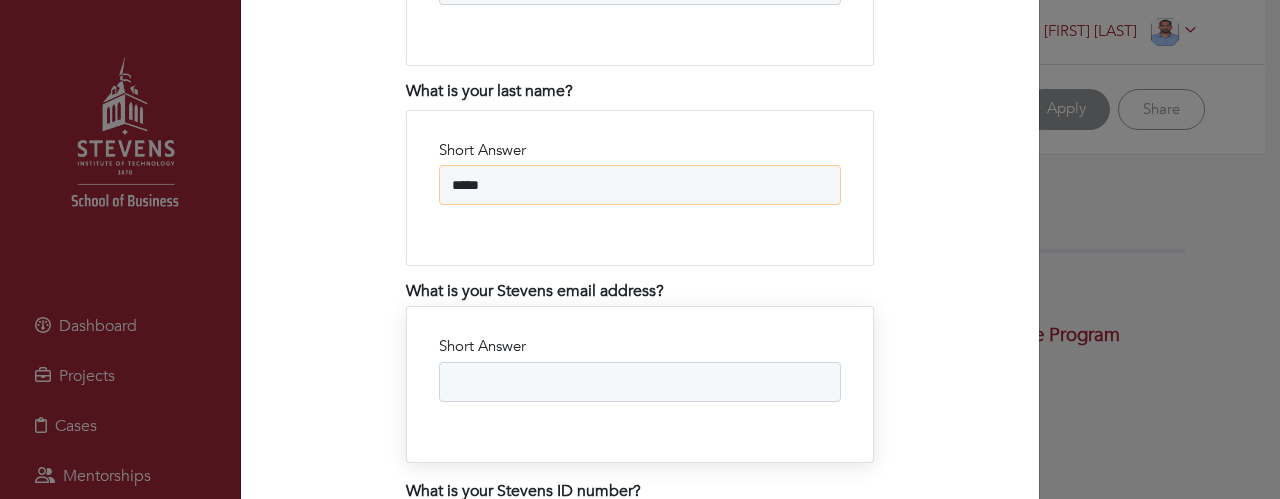 type on "*****" 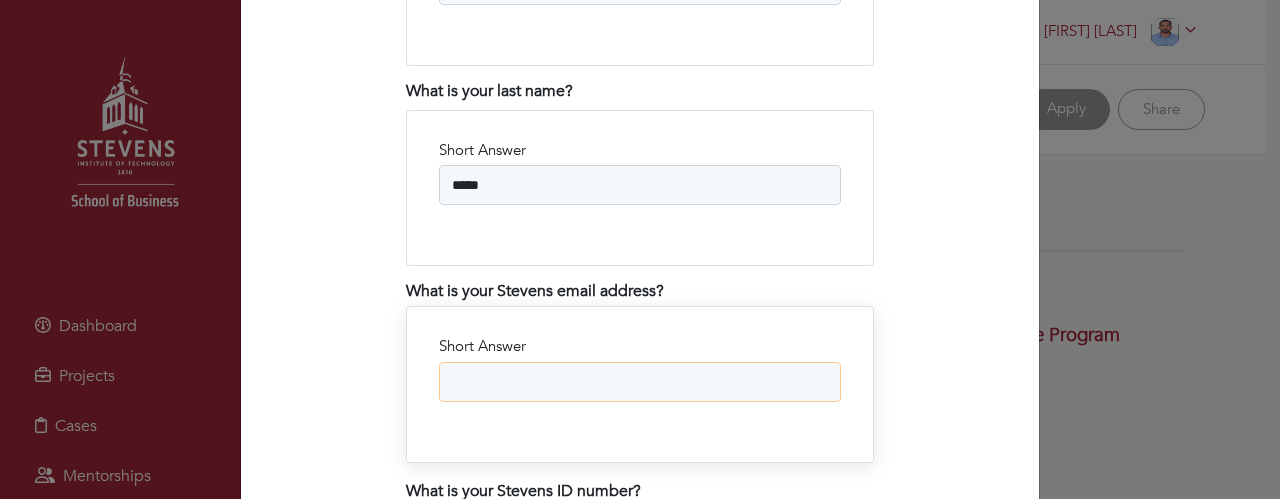 click on "Short Answer" at bounding box center [640, 382] 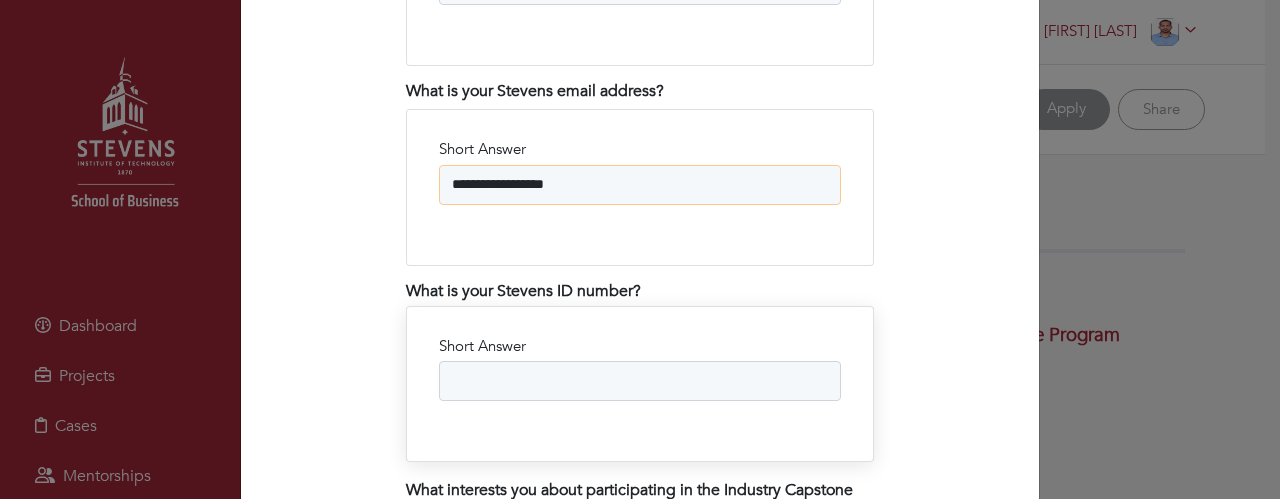 scroll, scrollTop: 1641, scrollLeft: 0, axis: vertical 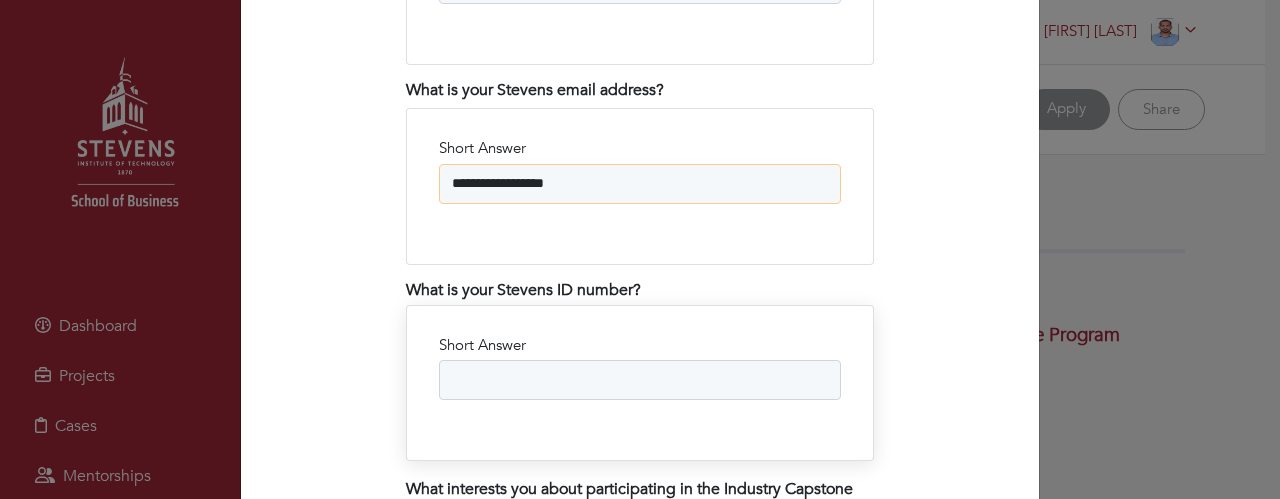 type on "**********" 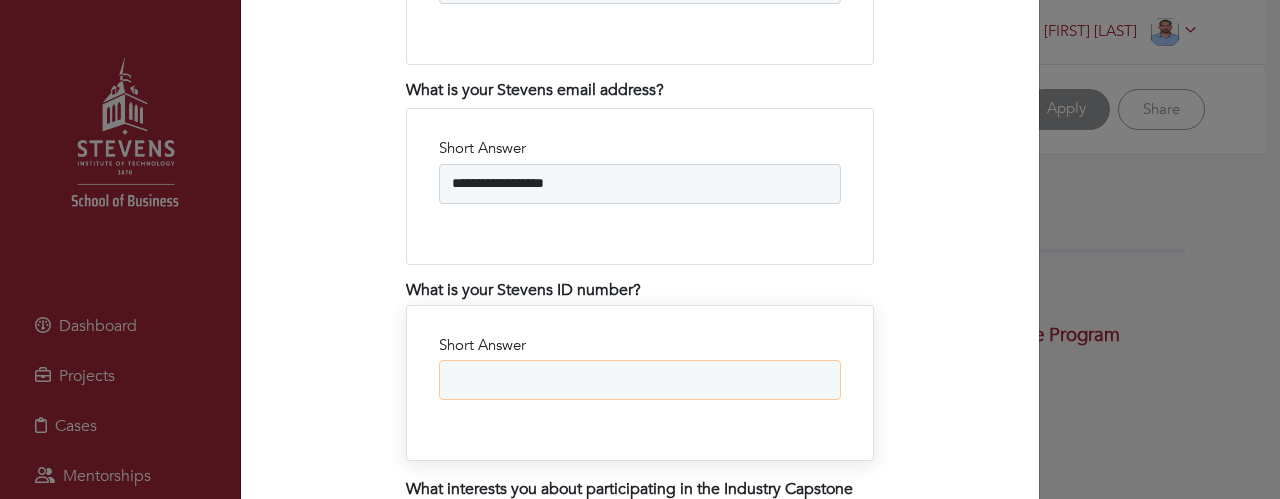 click on "Short Answer" at bounding box center [640, 380] 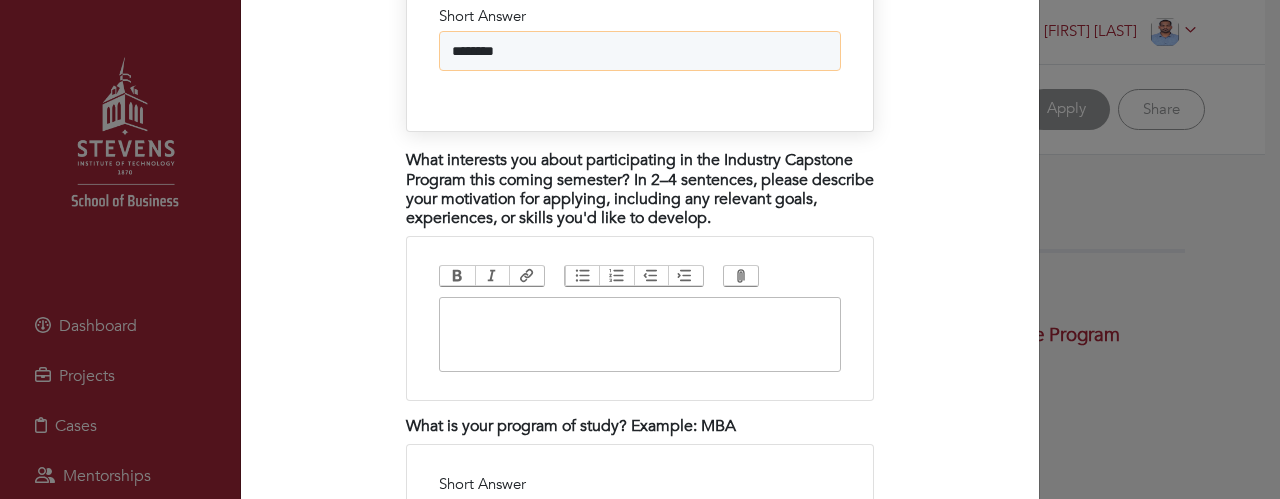 scroll, scrollTop: 1971, scrollLeft: 0, axis: vertical 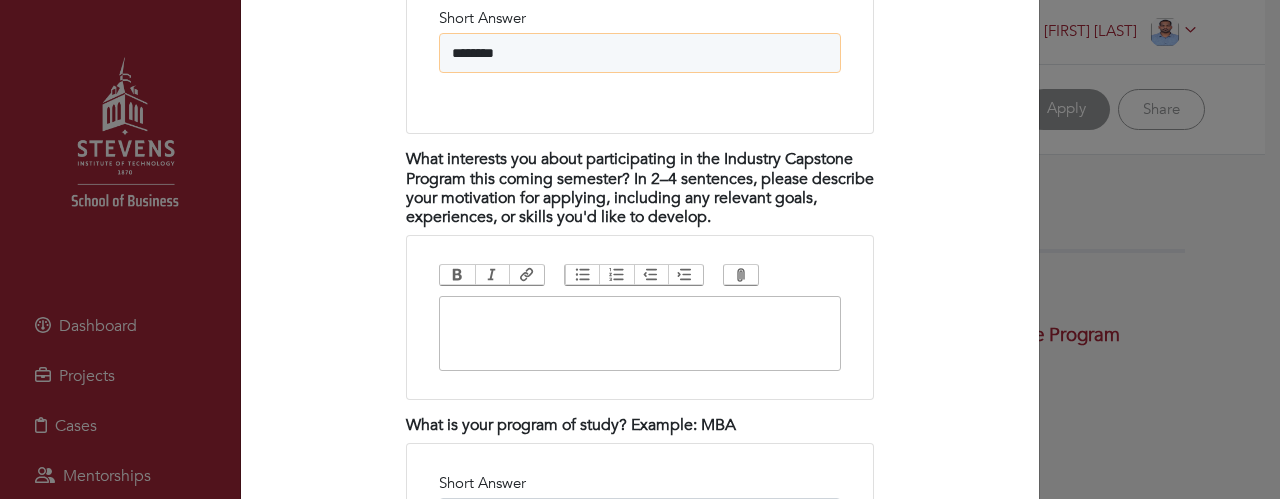 type on "********" 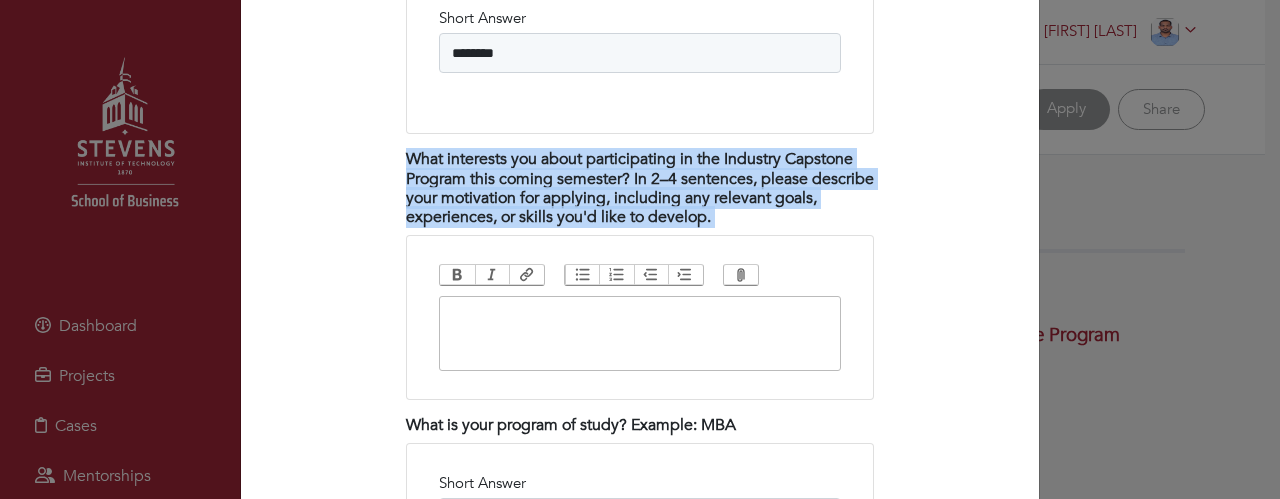 drag, startPoint x: 394, startPoint y: 147, endPoint x: 737, endPoint y: 225, distance: 351.75702 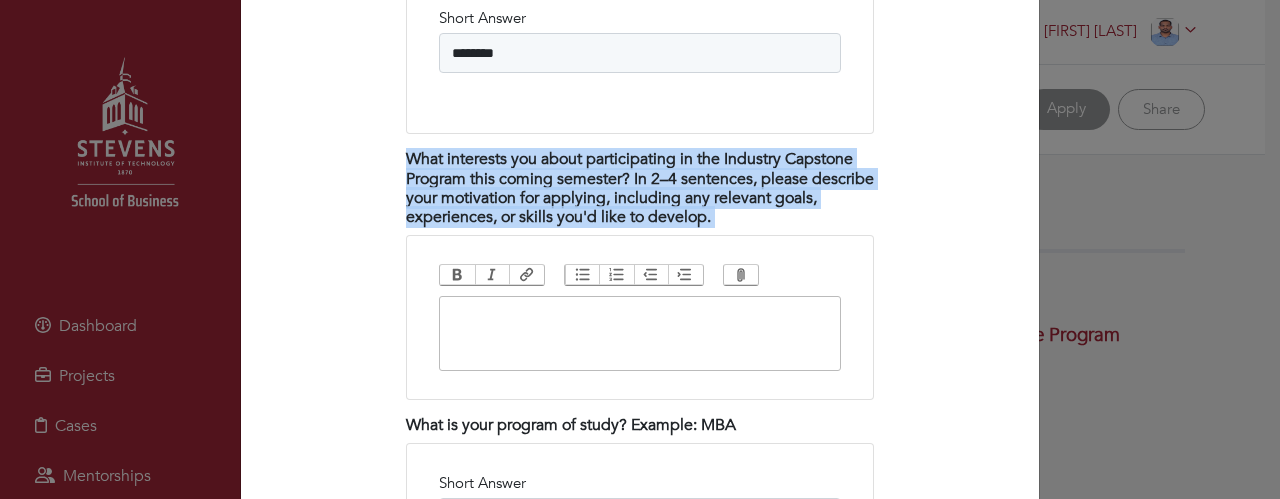 copy on "What interests you about participating in the Industry Capstone Program this coming semester? In 2–4 sentences, please describe your motivation for applying, including any relevant goals, experiences, or skills you'd like to develop.
Bold
Italic
Strikethrough
Link
Heading
Quote
Code
Bullets
Numbers
Decrease Level
Increase Level
Attach Files" 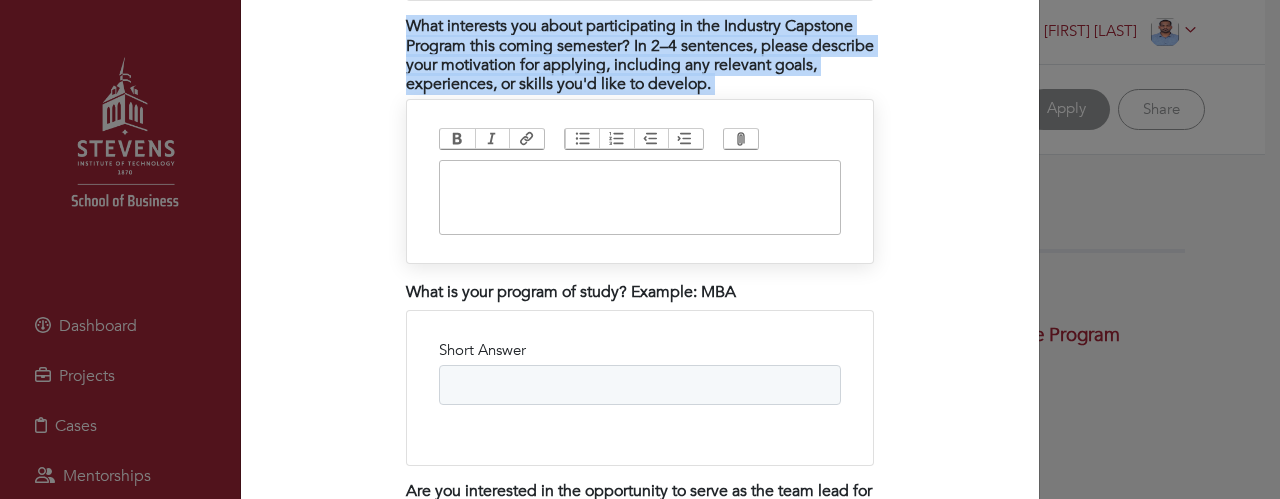 scroll, scrollTop: 2105, scrollLeft: 0, axis: vertical 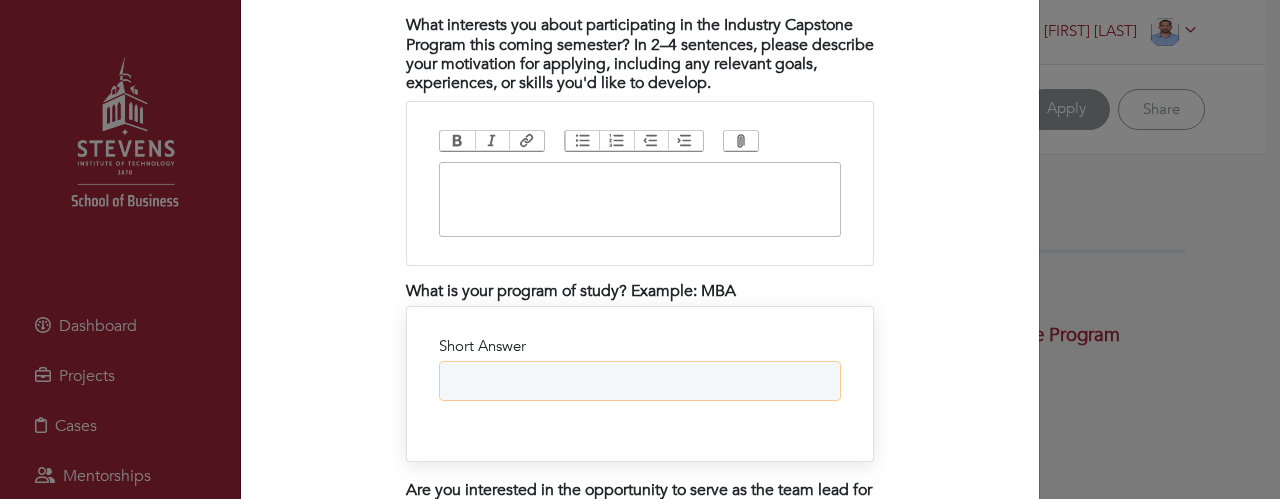 click on "Short Answer" at bounding box center (640, 381) 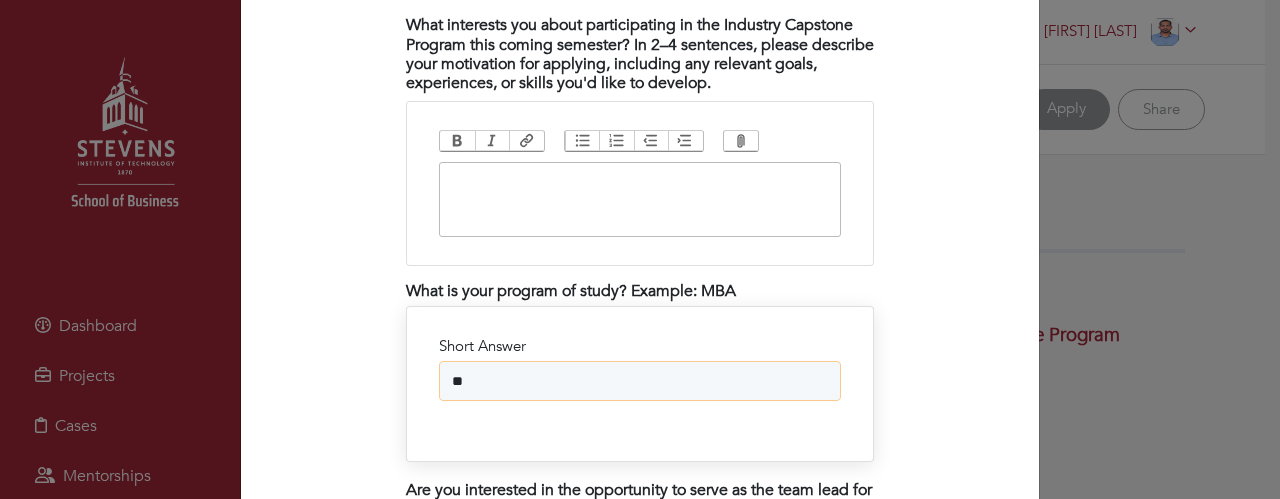 type on "*" 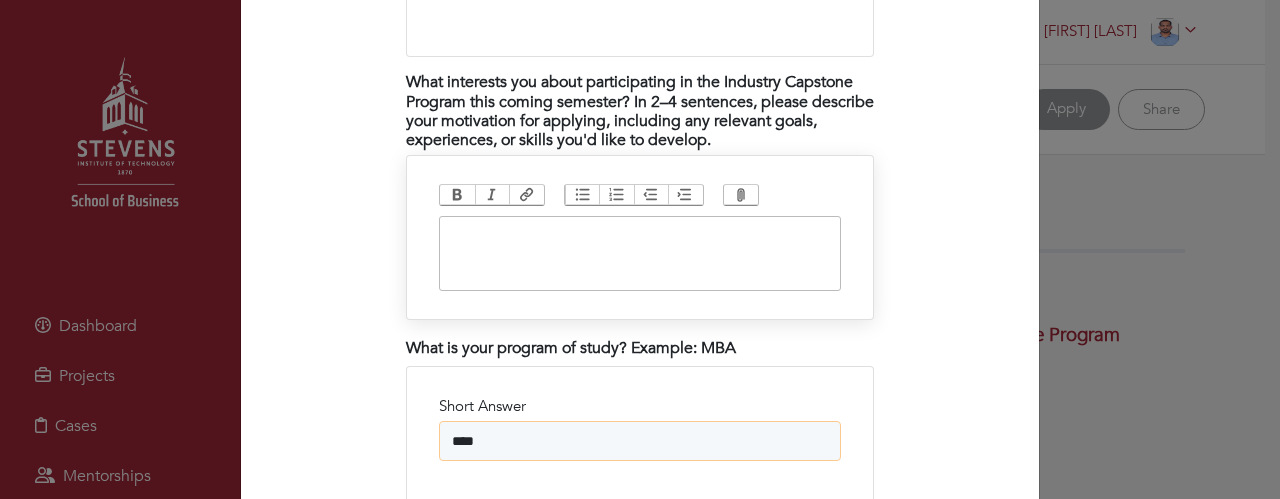 scroll, scrollTop: 2045, scrollLeft: 0, axis: vertical 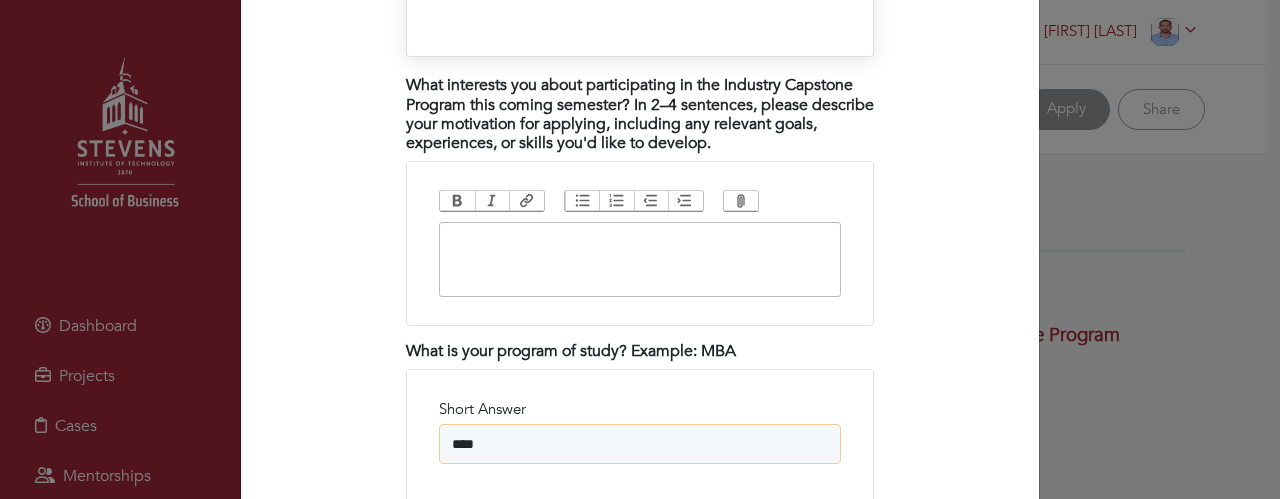 type on "***" 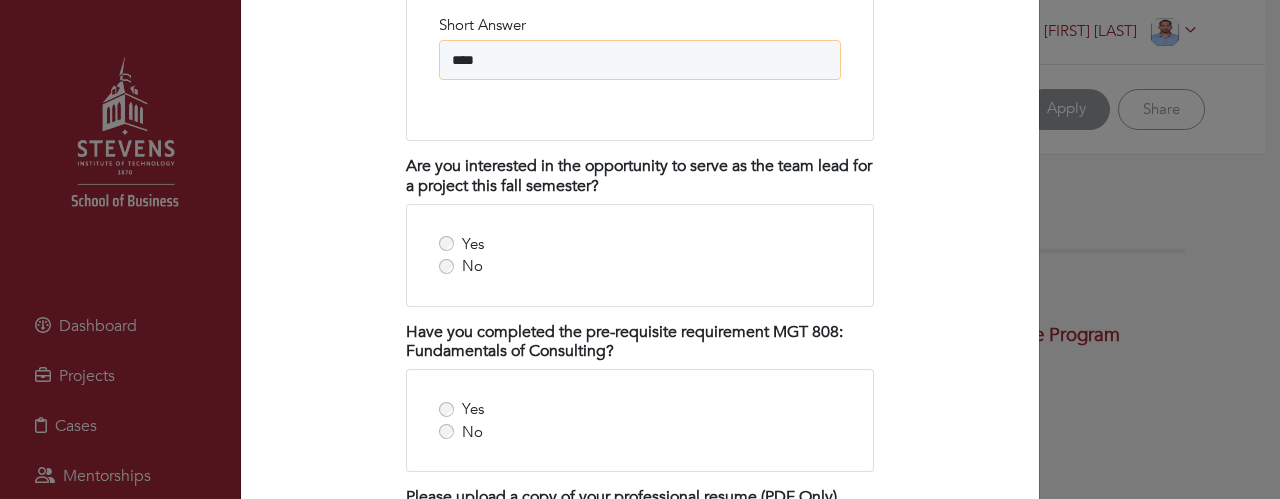 scroll, scrollTop: 2431, scrollLeft: 0, axis: vertical 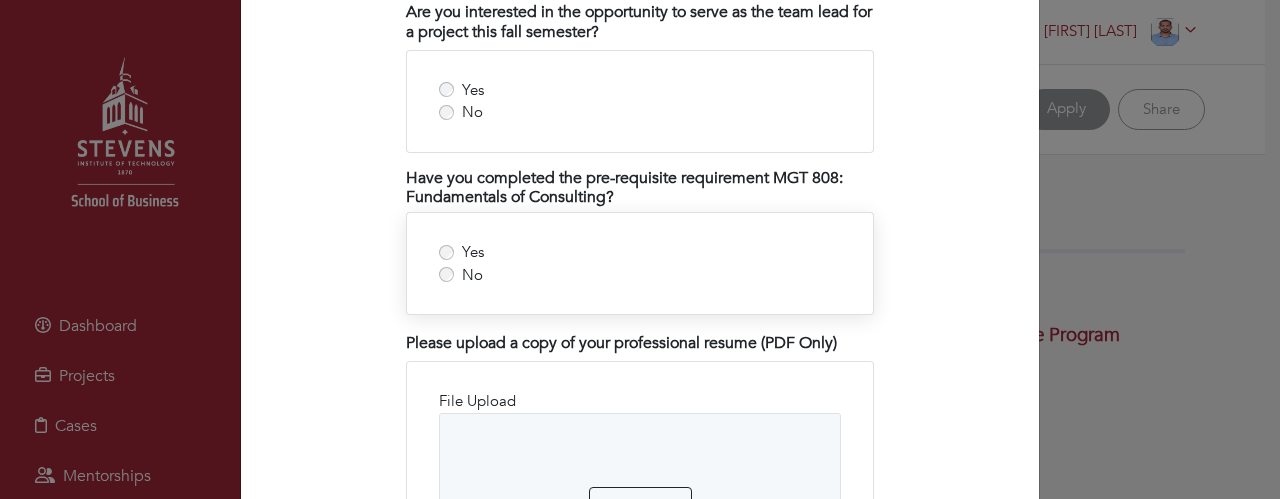 click on "Yes
No" at bounding box center [640, 263] 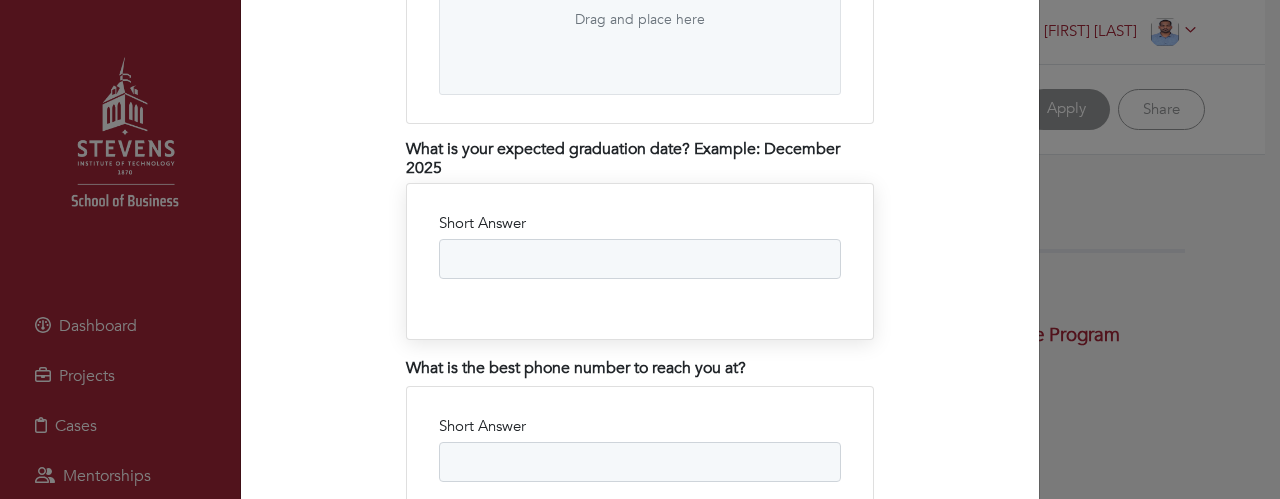 scroll, scrollTop: 3124, scrollLeft: 0, axis: vertical 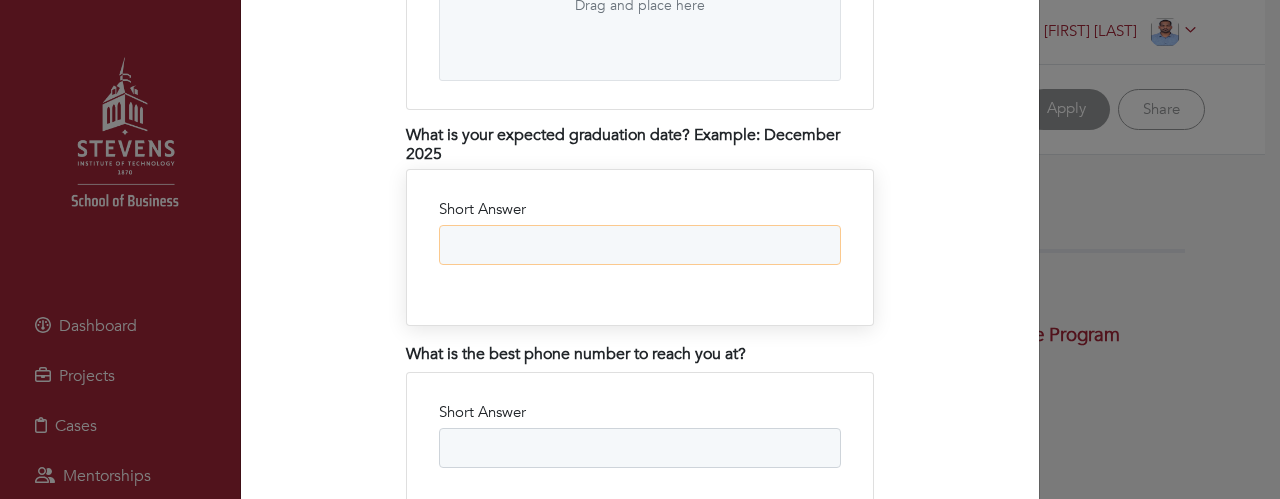 click on "Short Answer" at bounding box center (640, 245) 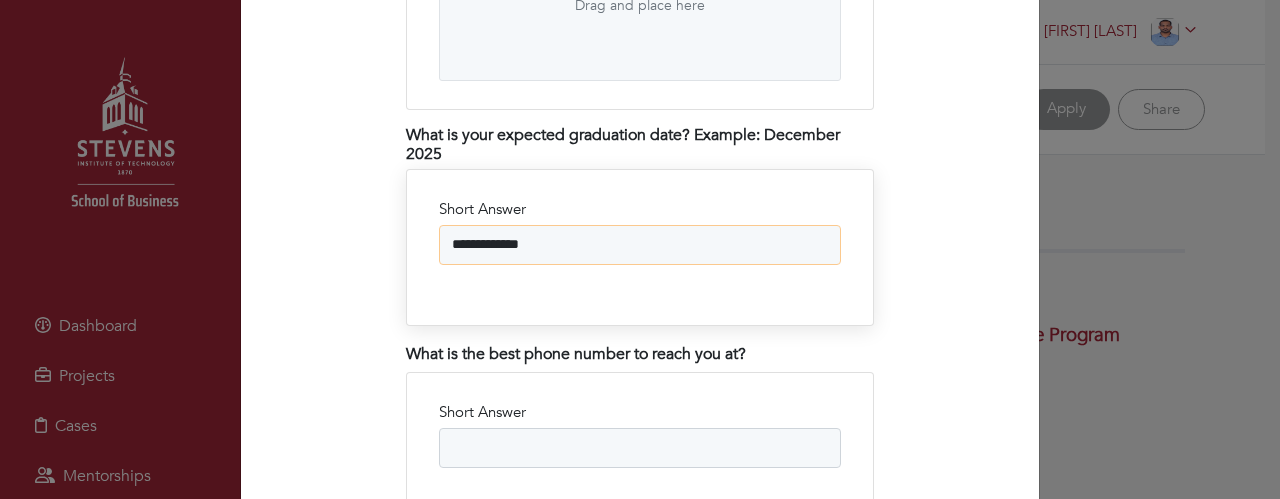 scroll, scrollTop: 3260, scrollLeft: 0, axis: vertical 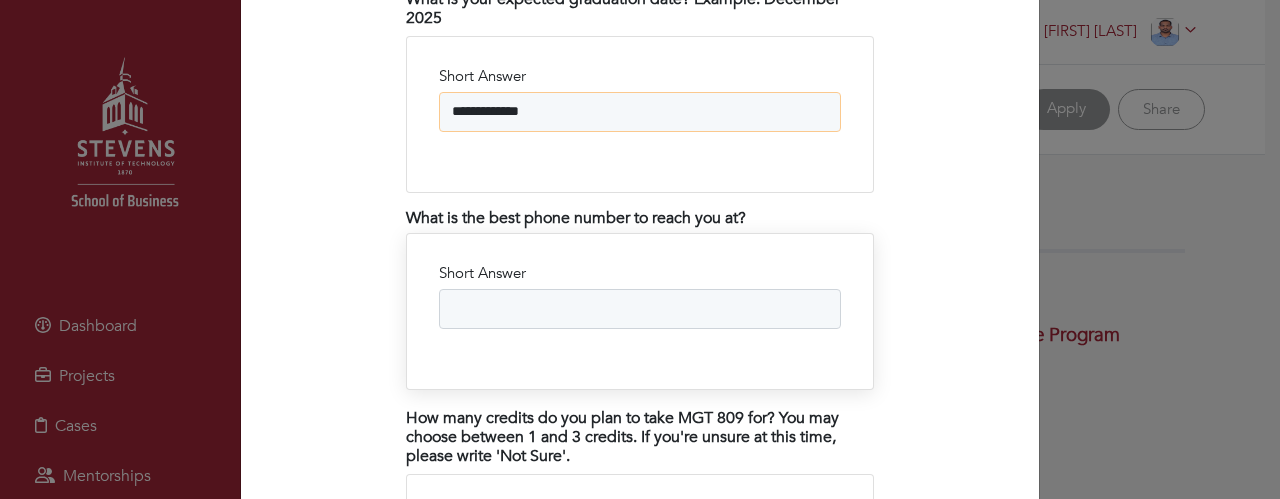 type on "**********" 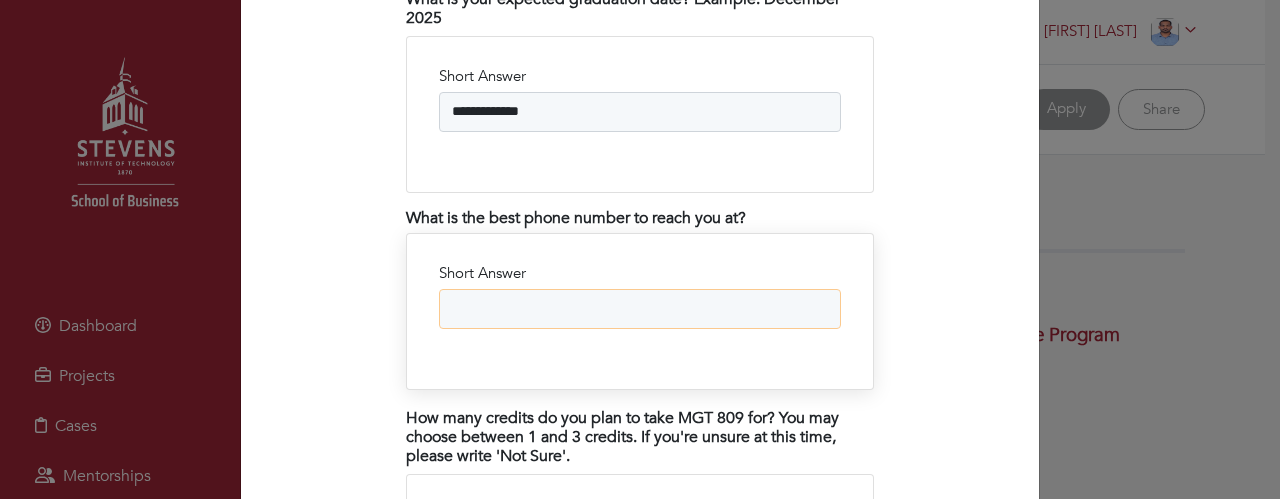 click on "Short Answer" at bounding box center [640, 309] 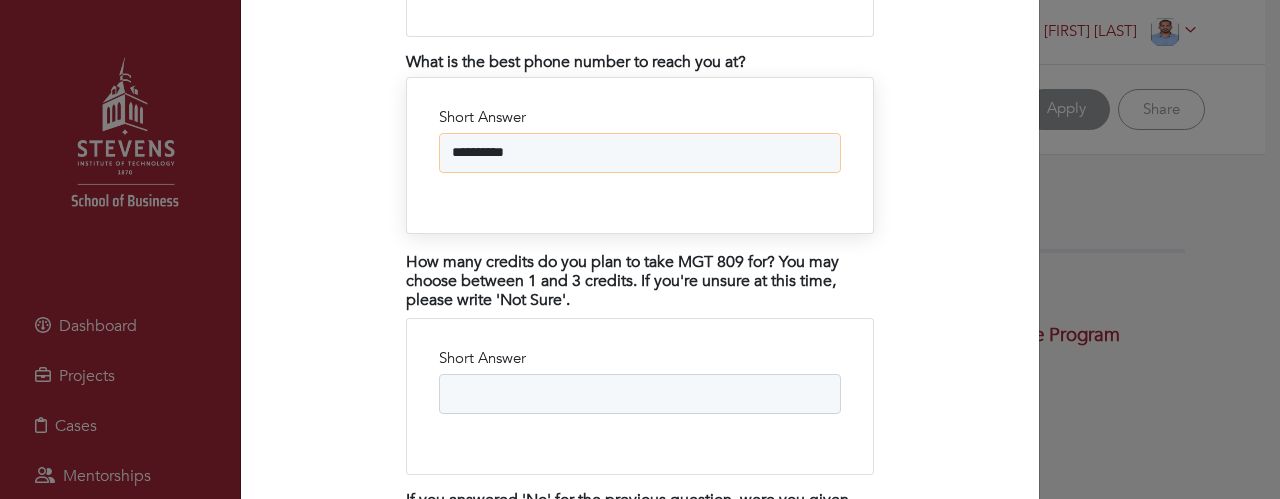 scroll, scrollTop: 3428, scrollLeft: 0, axis: vertical 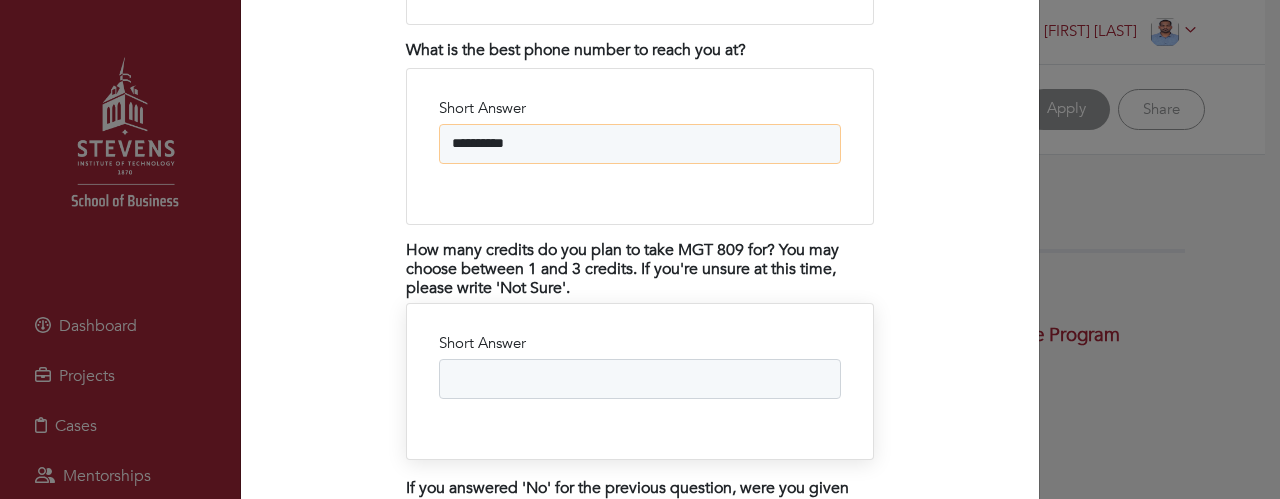 type on "**********" 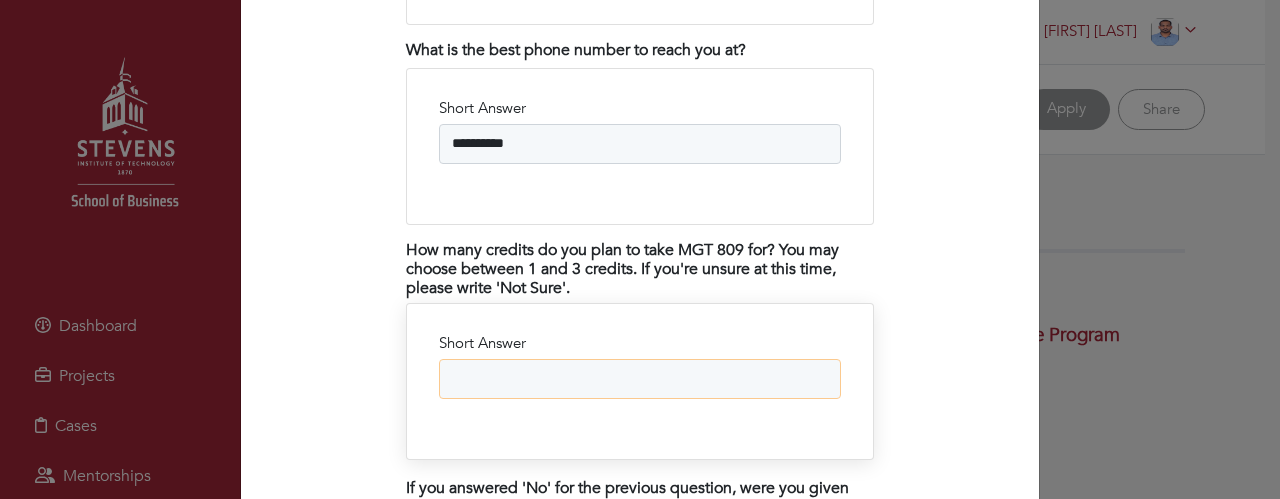 click on "Short Answer" at bounding box center (640, 379) 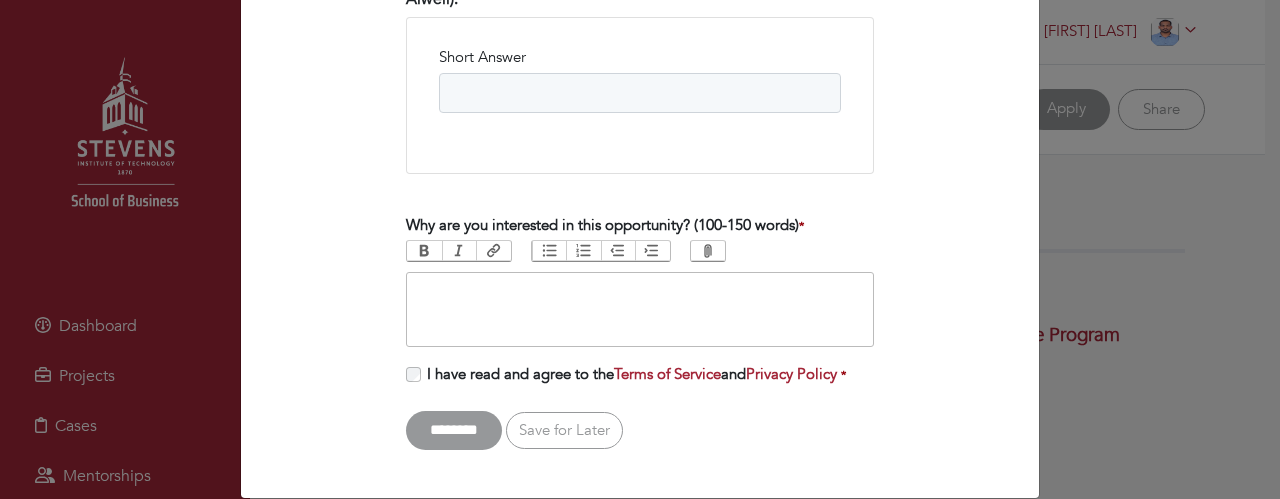 scroll, scrollTop: 3975, scrollLeft: 0, axis: vertical 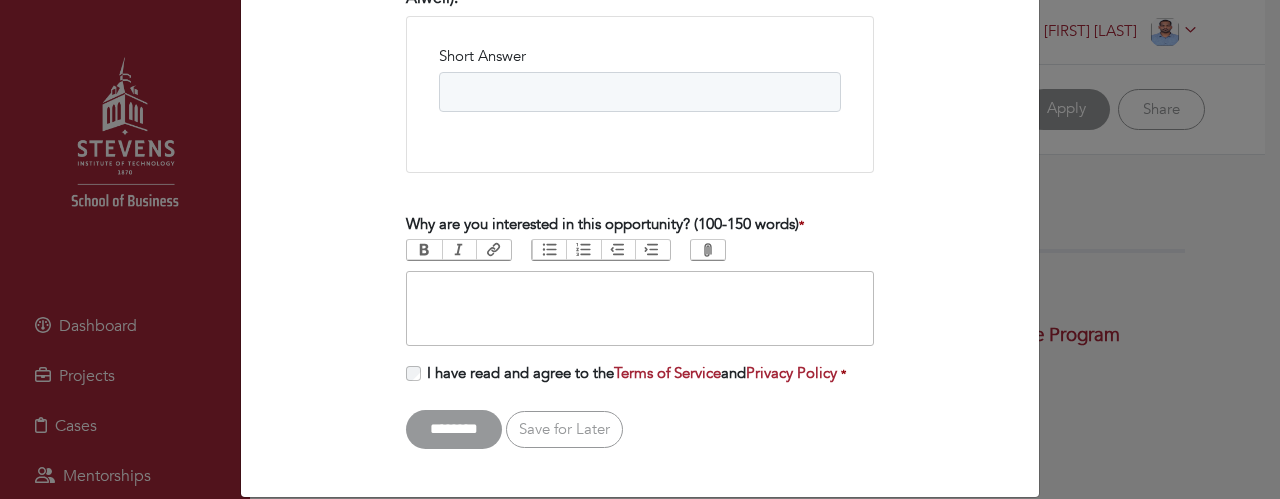 type on "*" 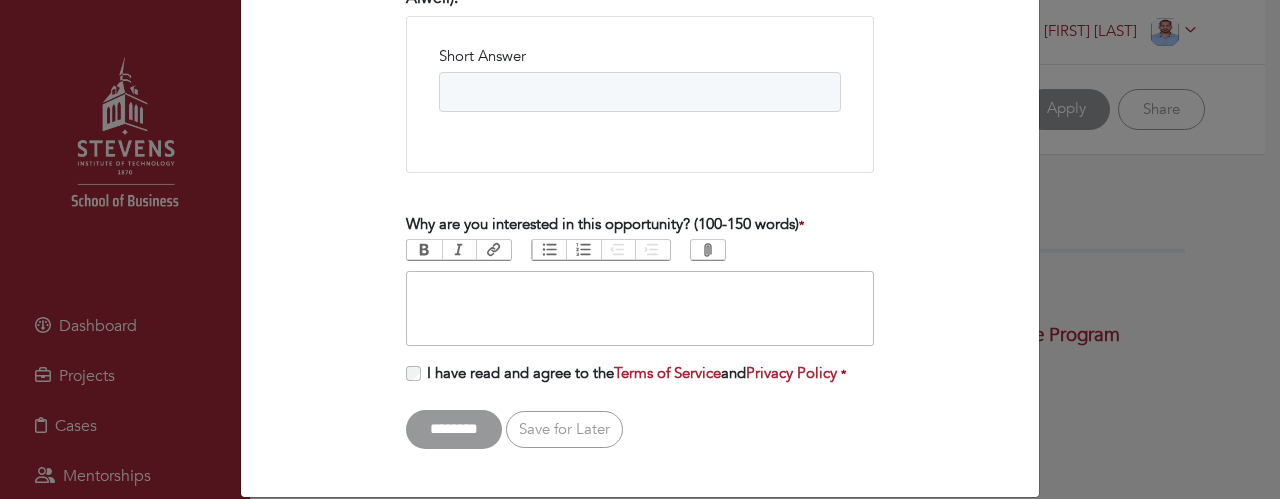 click at bounding box center (640, 308) 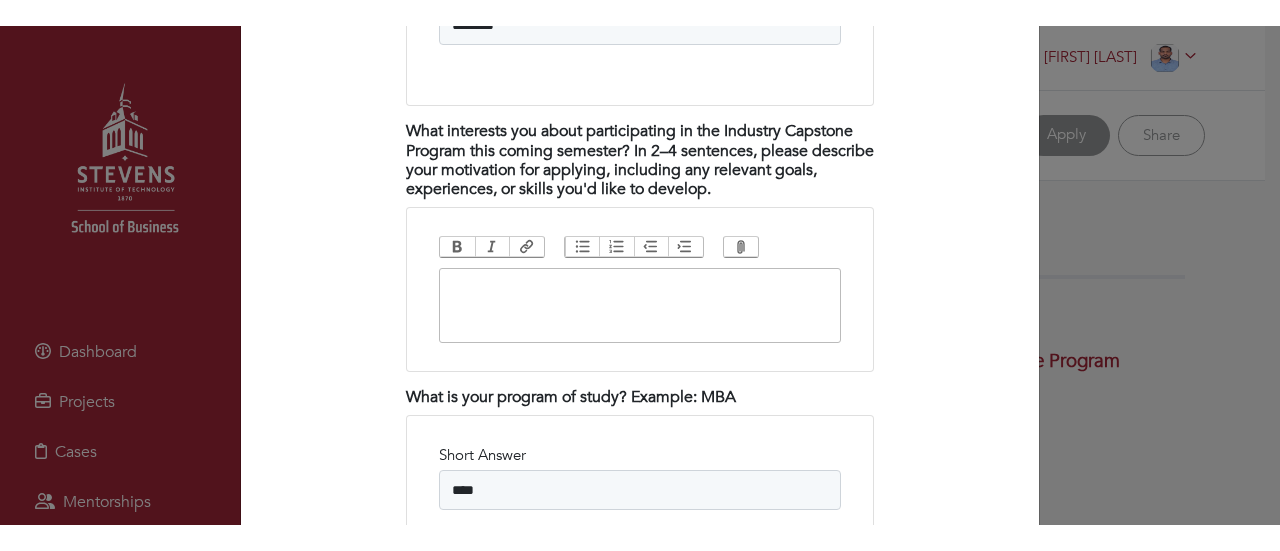 scroll, scrollTop: 1950, scrollLeft: 0, axis: vertical 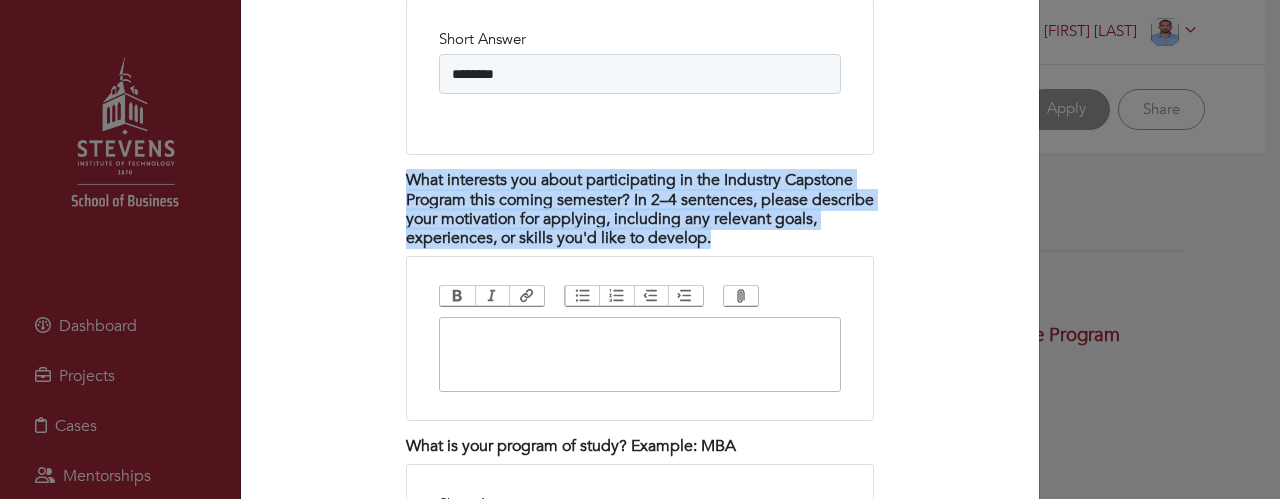 drag, startPoint x: 395, startPoint y: 173, endPoint x: 749, endPoint y: 240, distance: 360.2846 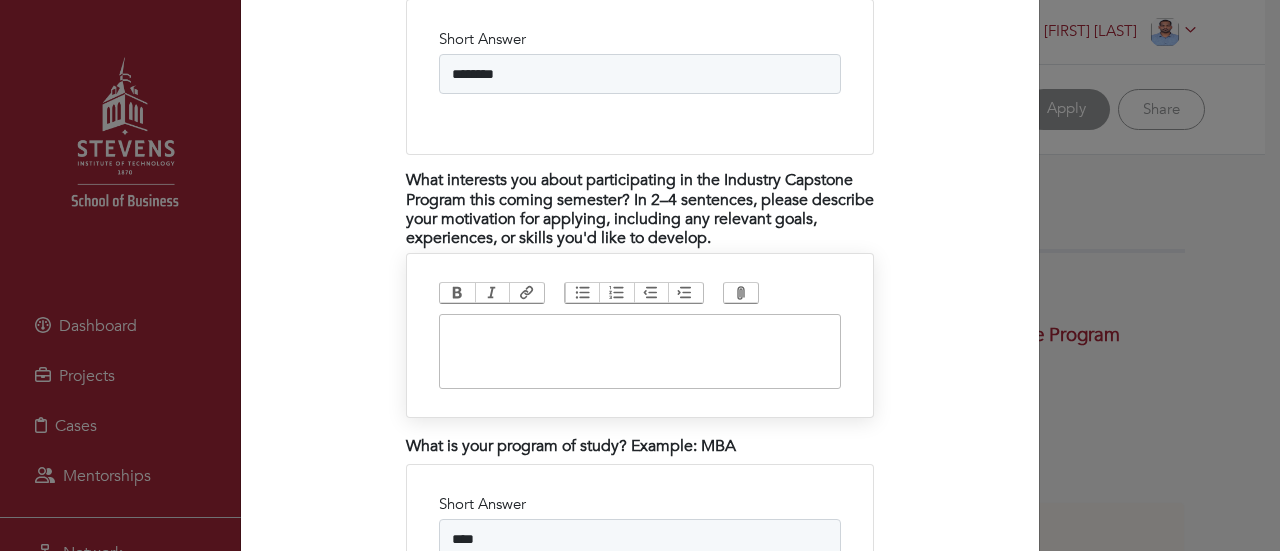 click at bounding box center (640, 351) 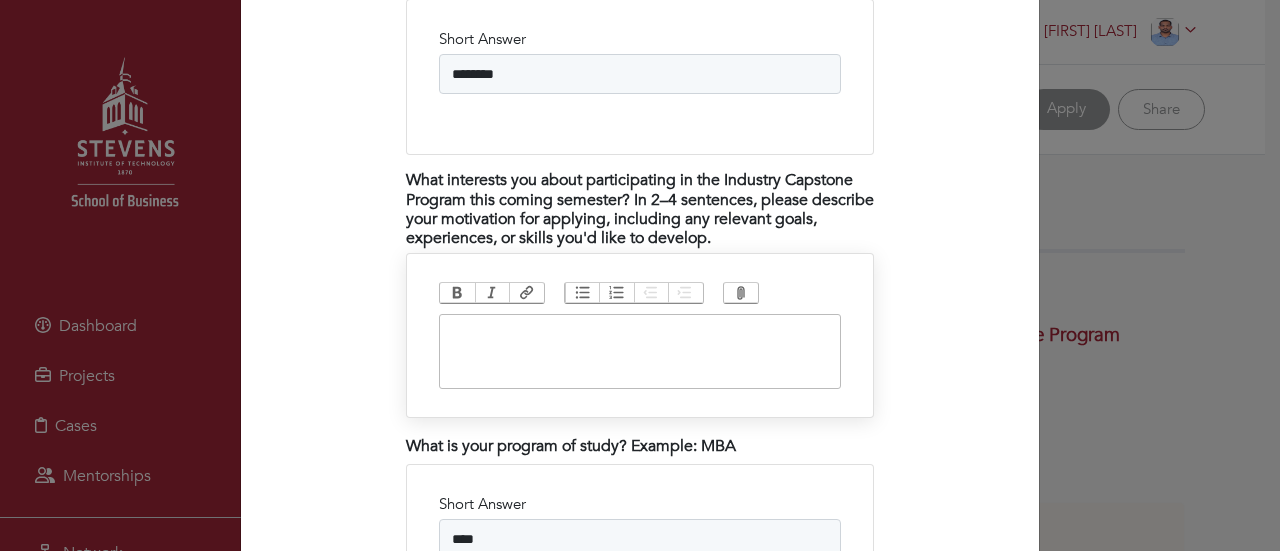 paste on "**********" 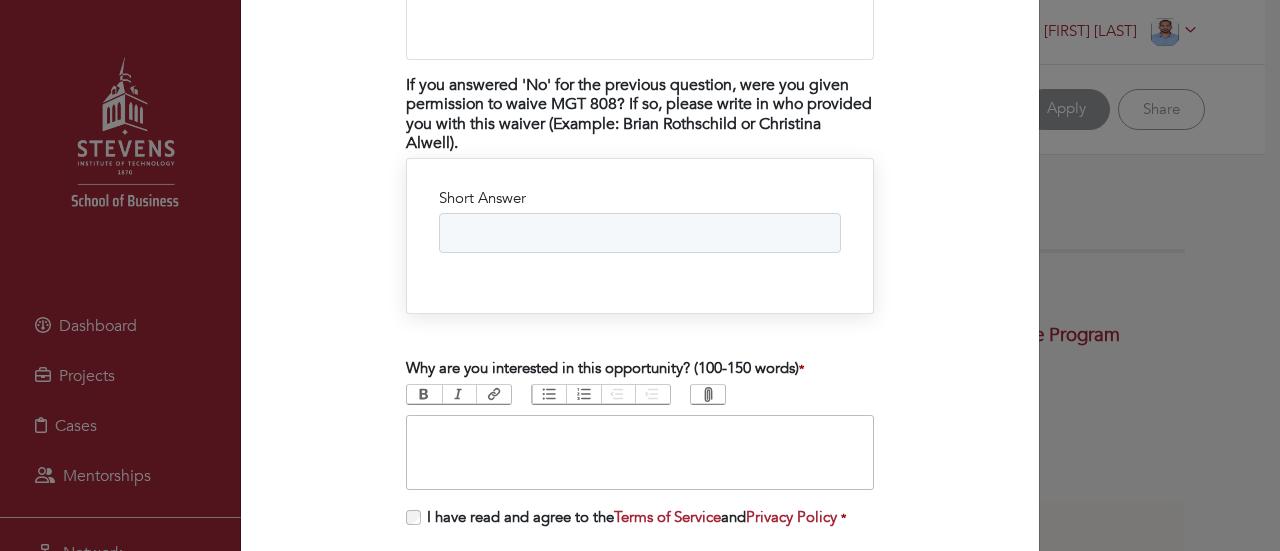 scroll, scrollTop: 4016, scrollLeft: 0, axis: vertical 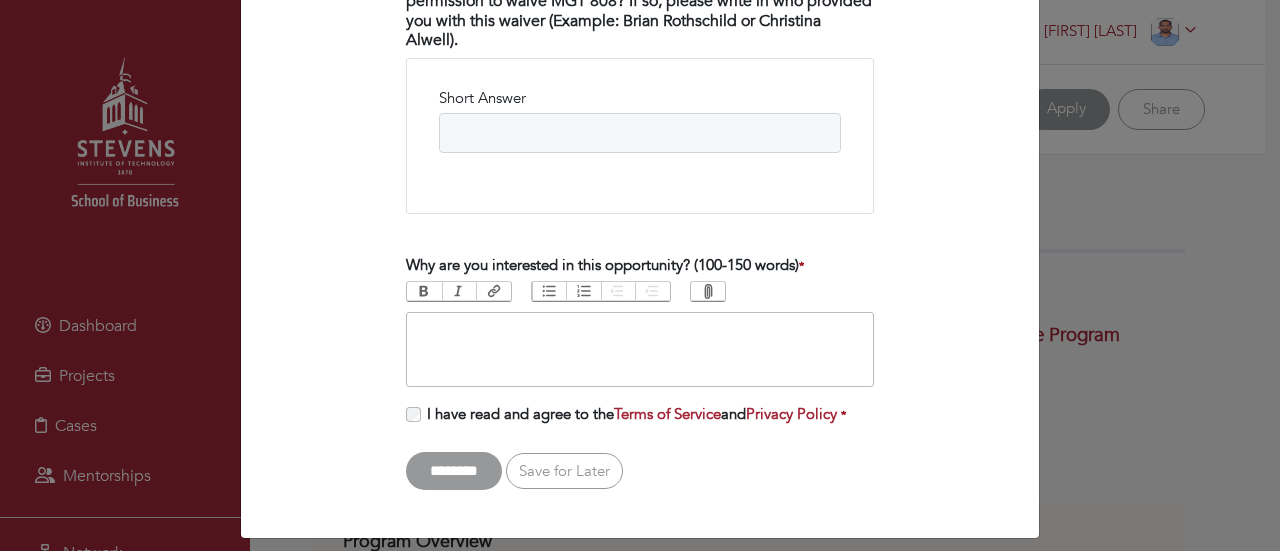 drag, startPoint x: 397, startPoint y: 246, endPoint x: 611, endPoint y: 217, distance: 215.95601 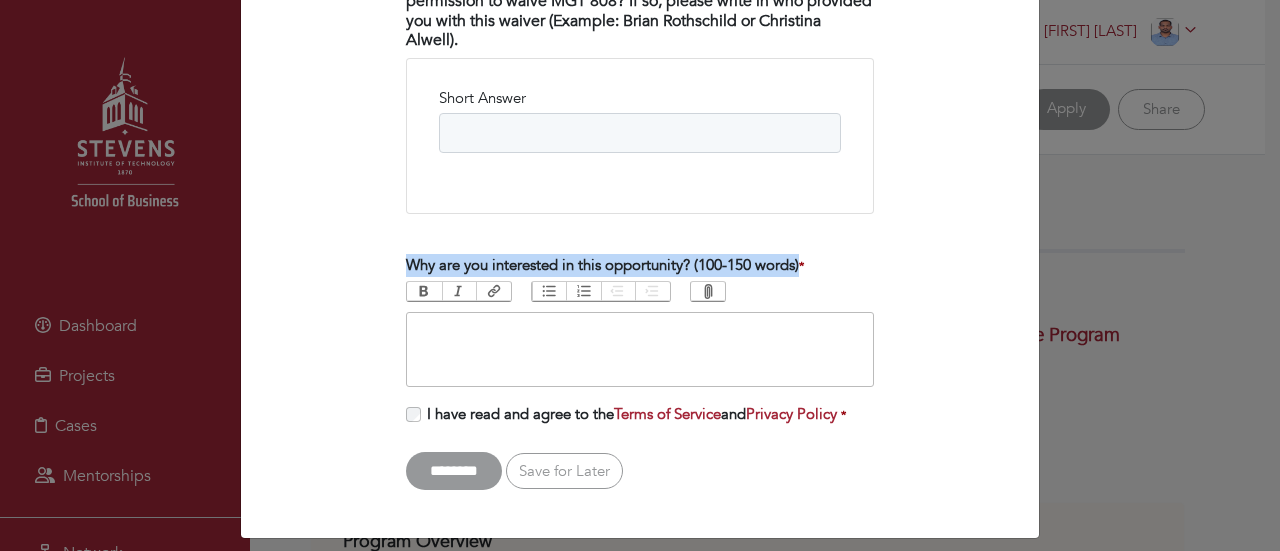 drag, startPoint x: 396, startPoint y: 245, endPoint x: 796, endPoint y: 243, distance: 400.005 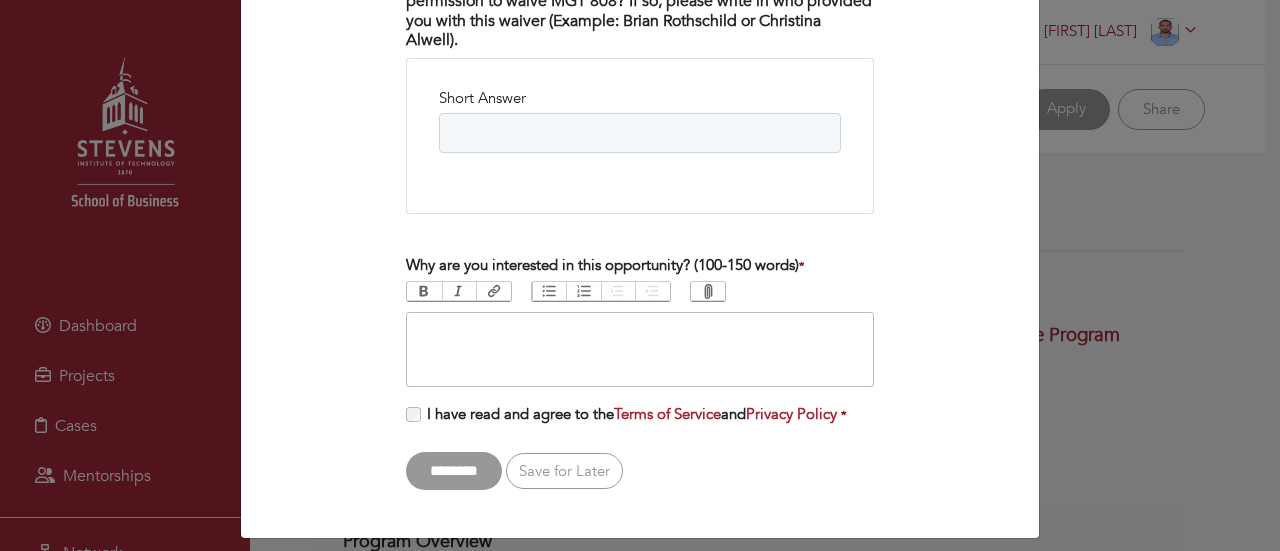 click at bounding box center (640, 349) 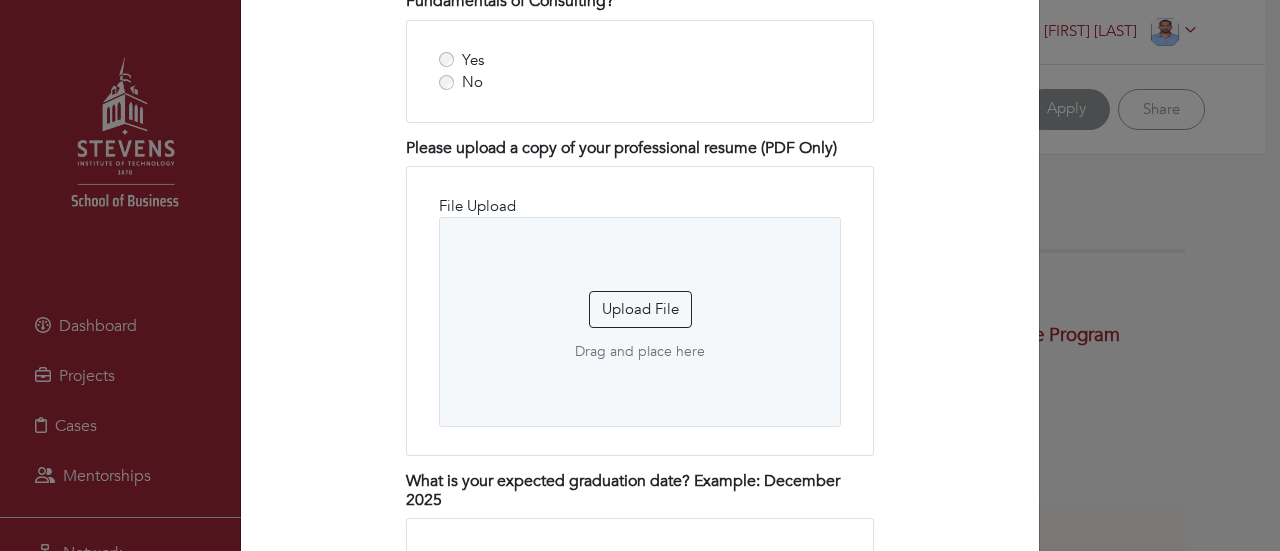 scroll, scrollTop: 2860, scrollLeft: 0, axis: vertical 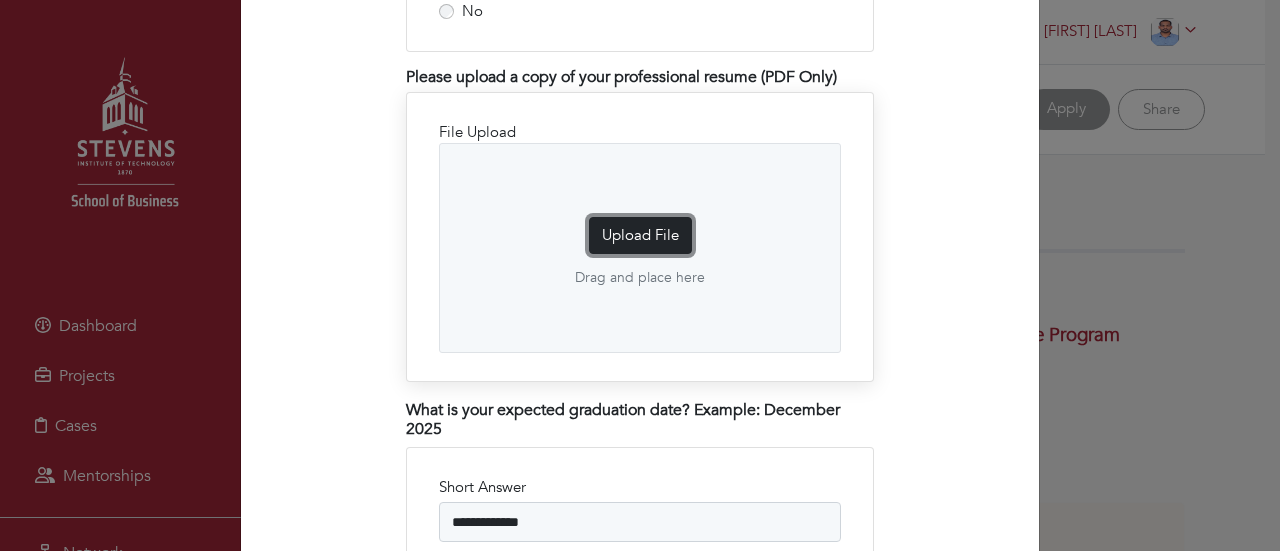 click on "Upload File" at bounding box center [640, 235] 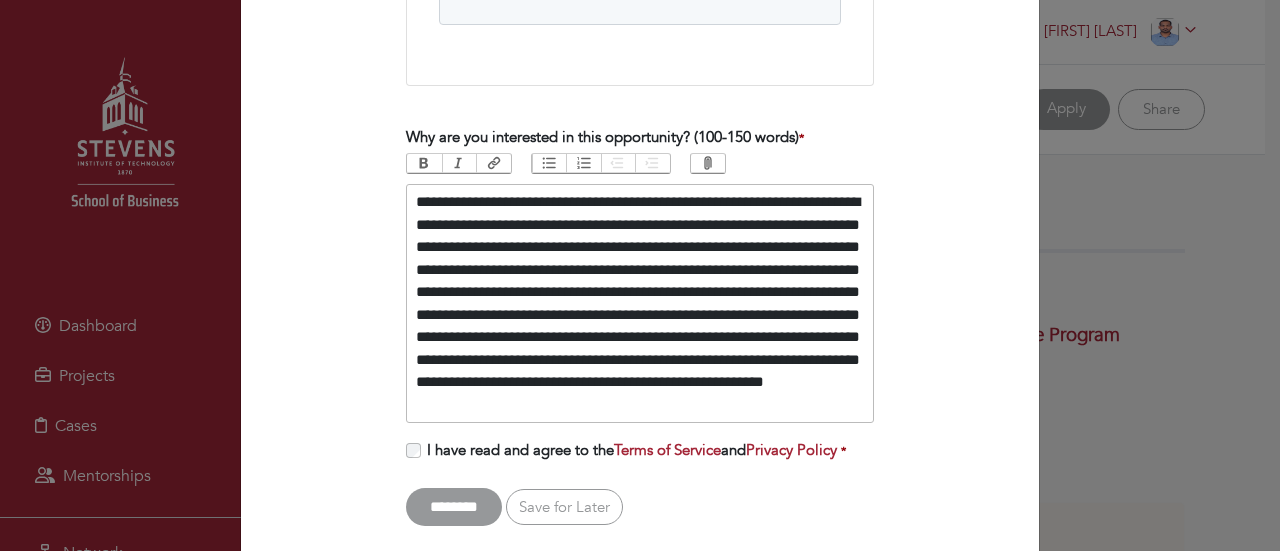 scroll, scrollTop: 4169, scrollLeft: 0, axis: vertical 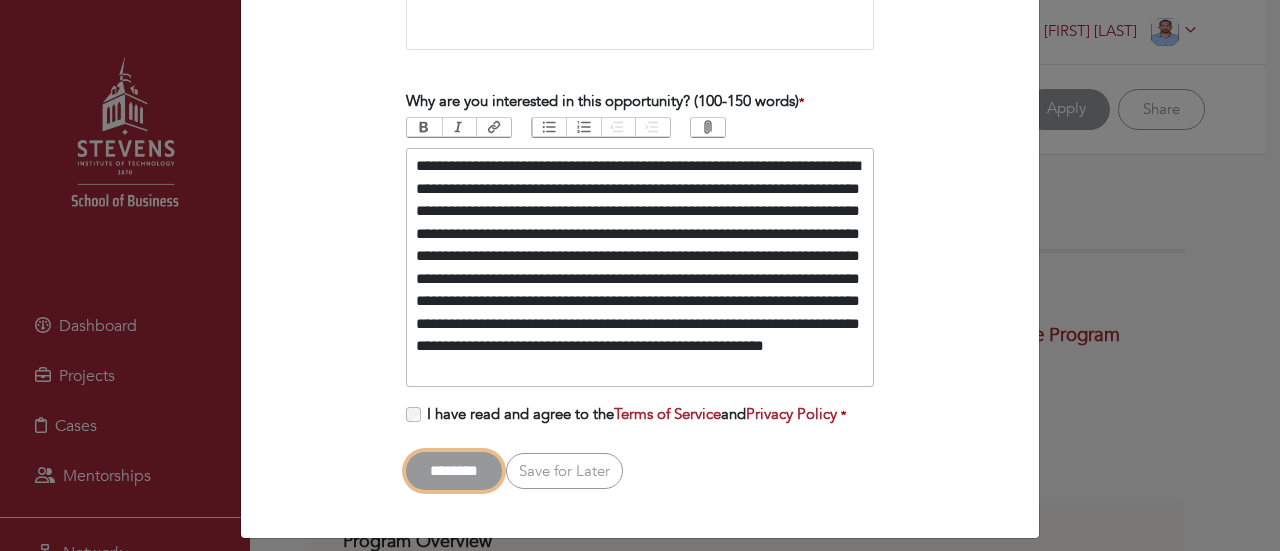 click on "********" at bounding box center (454, 471) 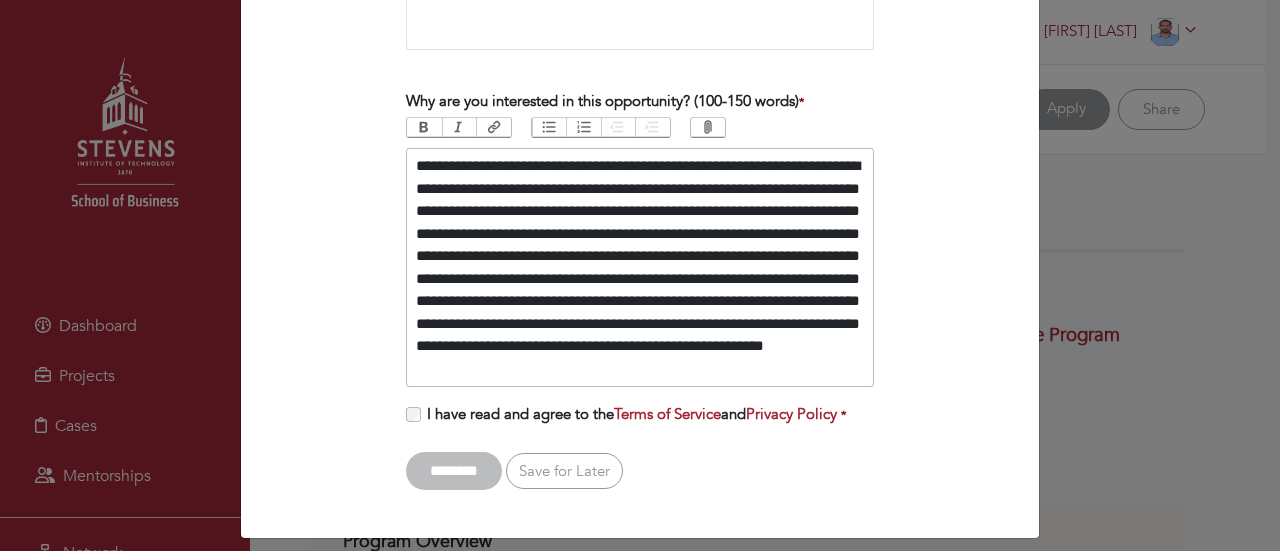 scroll, scrollTop: 0, scrollLeft: 0, axis: both 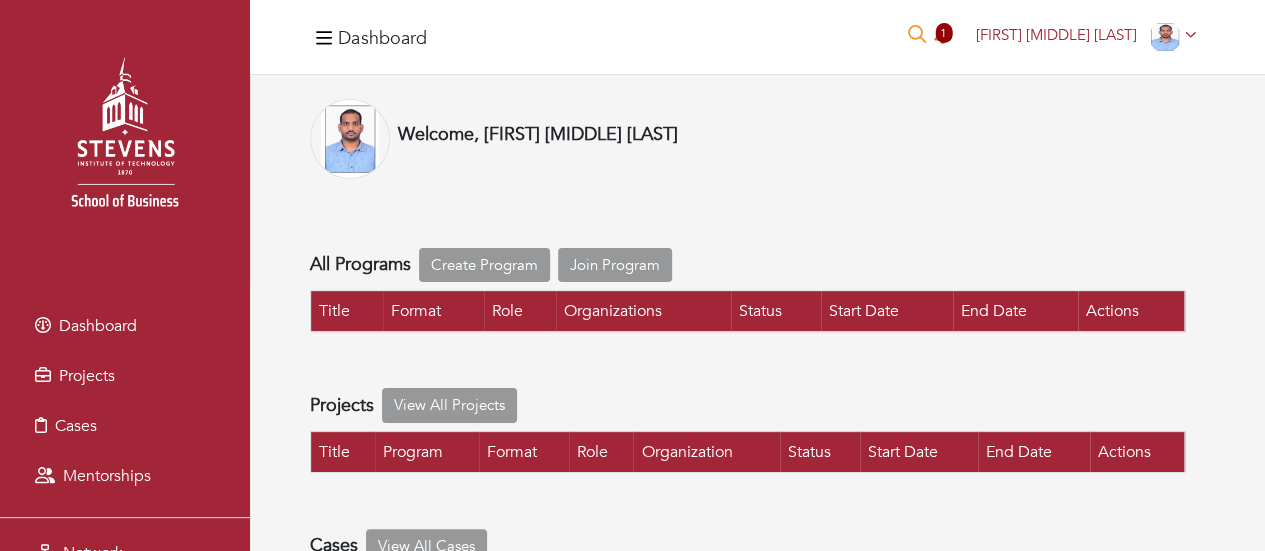 click on "1" at bounding box center [943, 33] 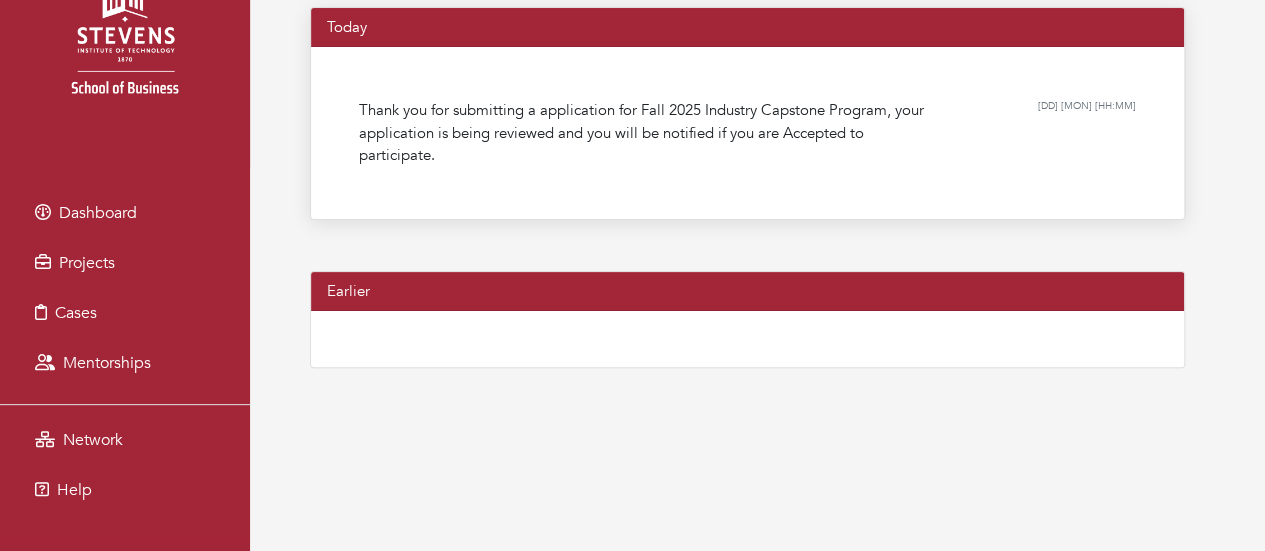 scroll, scrollTop: 0, scrollLeft: 0, axis: both 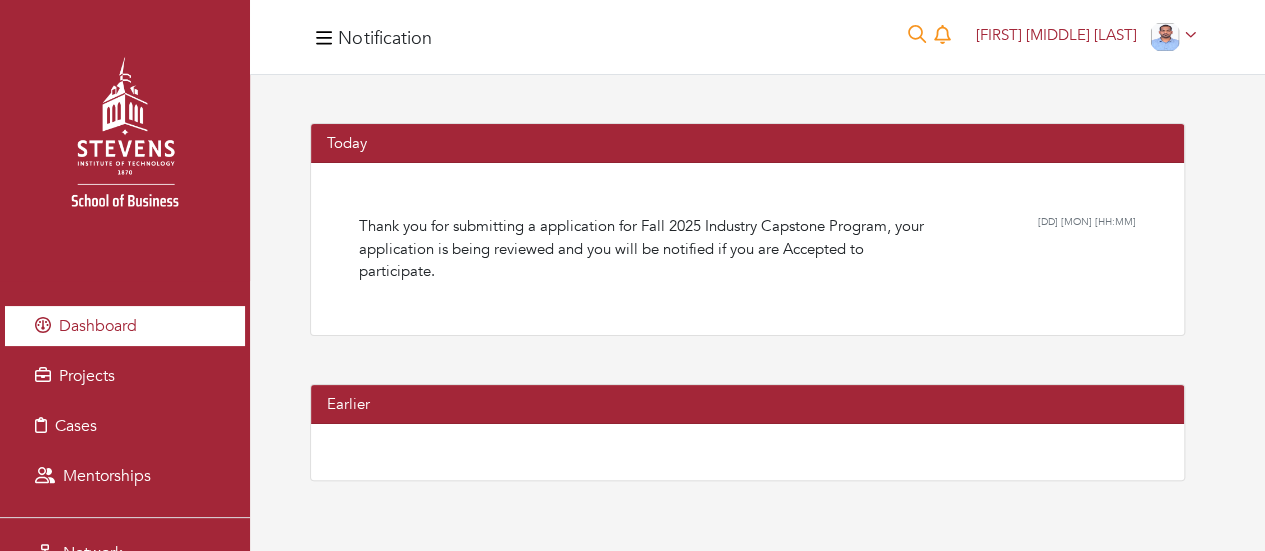 click on "Dashboard" at bounding box center [98, 326] 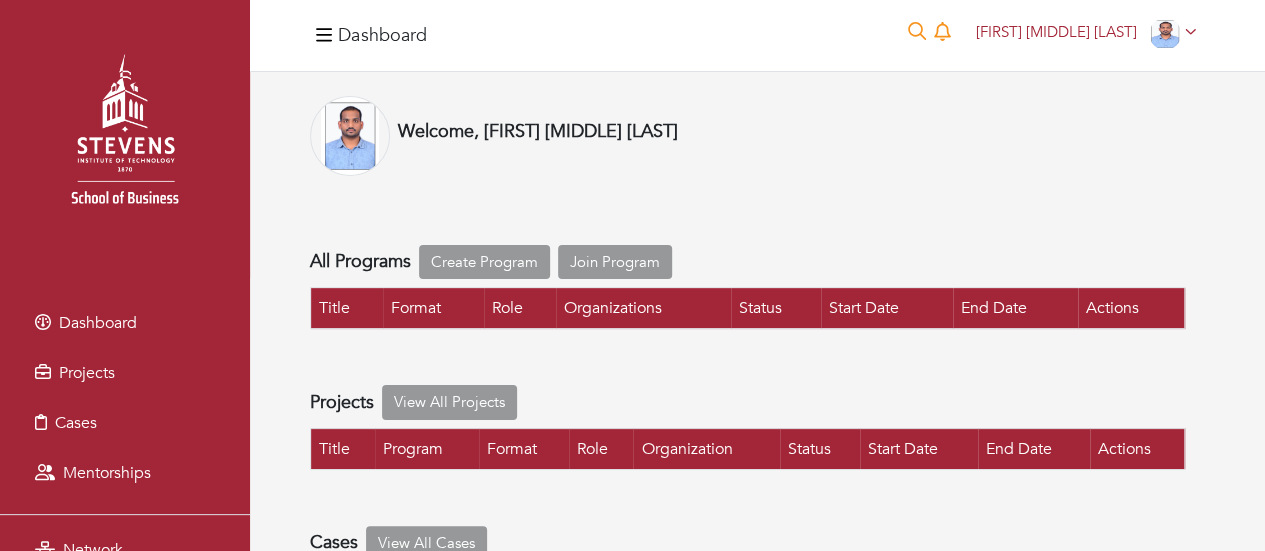 scroll, scrollTop: 0, scrollLeft: 0, axis: both 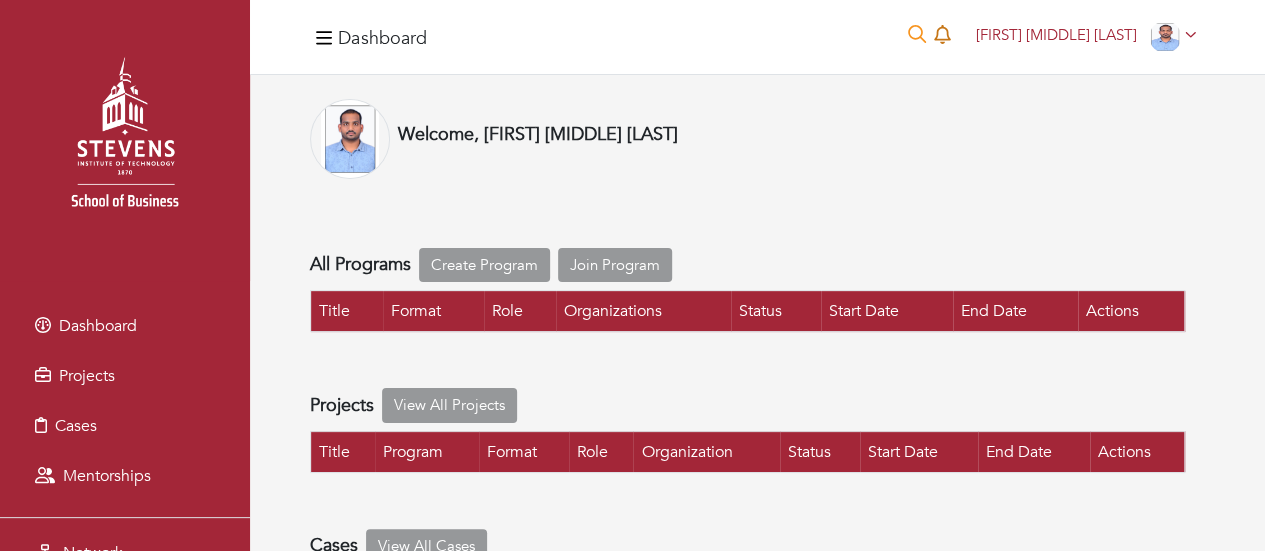 click 